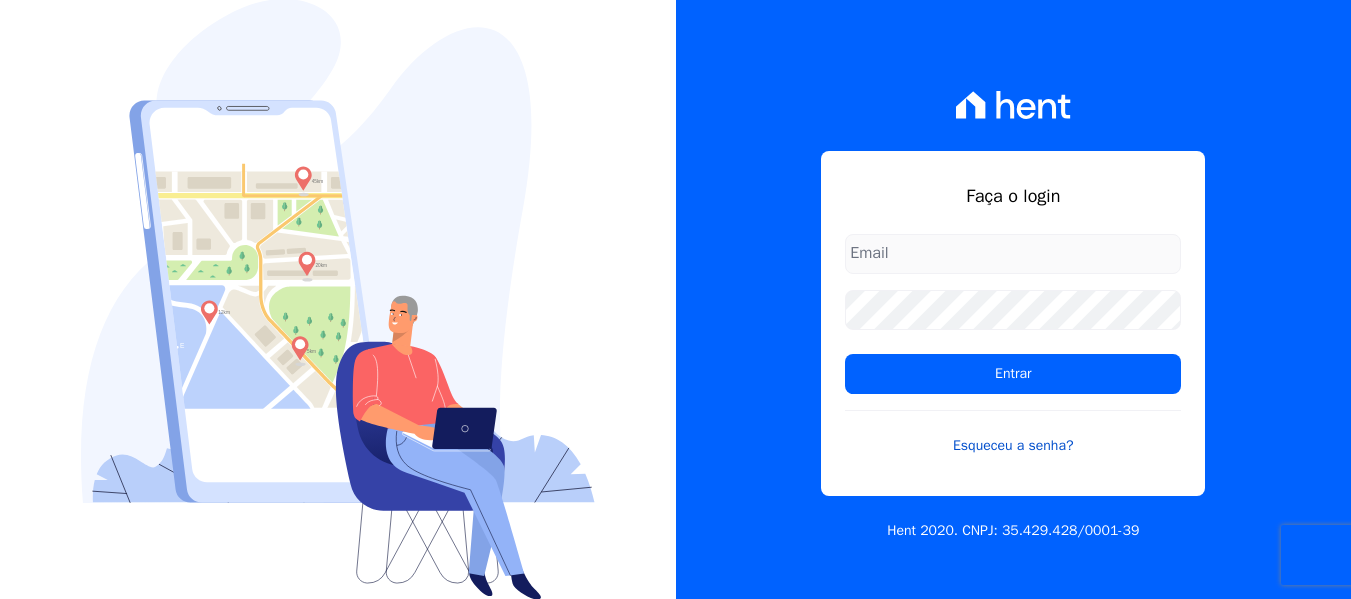 scroll, scrollTop: 0, scrollLeft: 0, axis: both 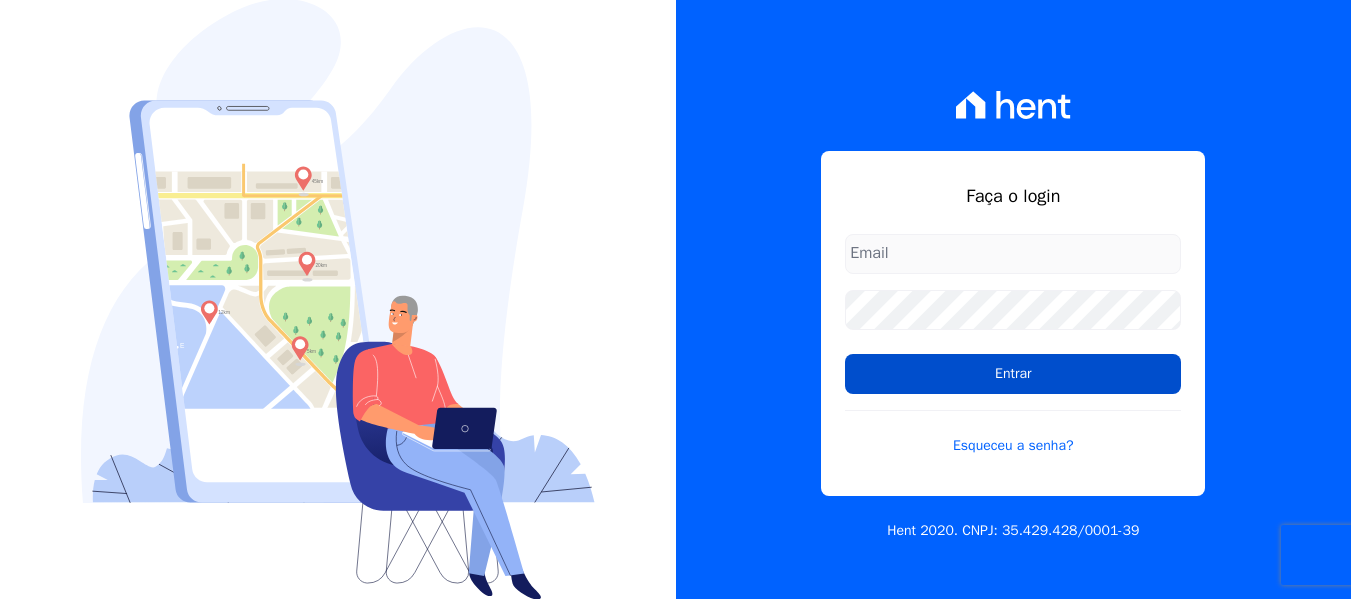type on "contato@condominioalexandria.com.br" 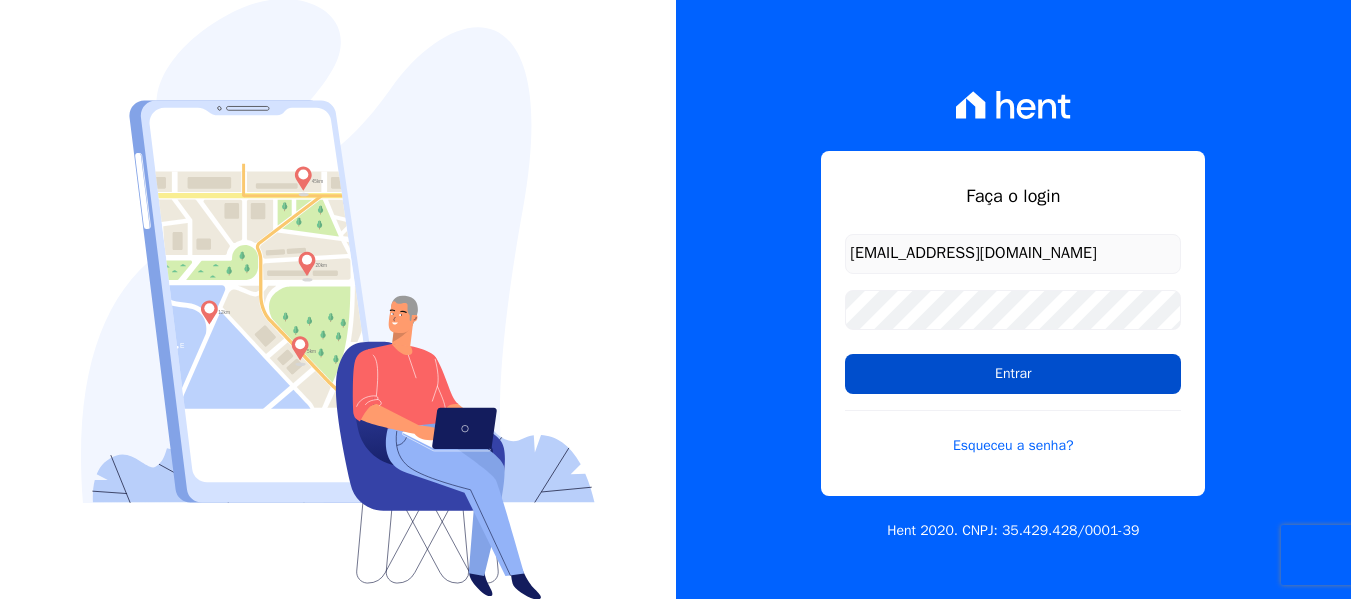 click on "Entrar" at bounding box center (1013, 374) 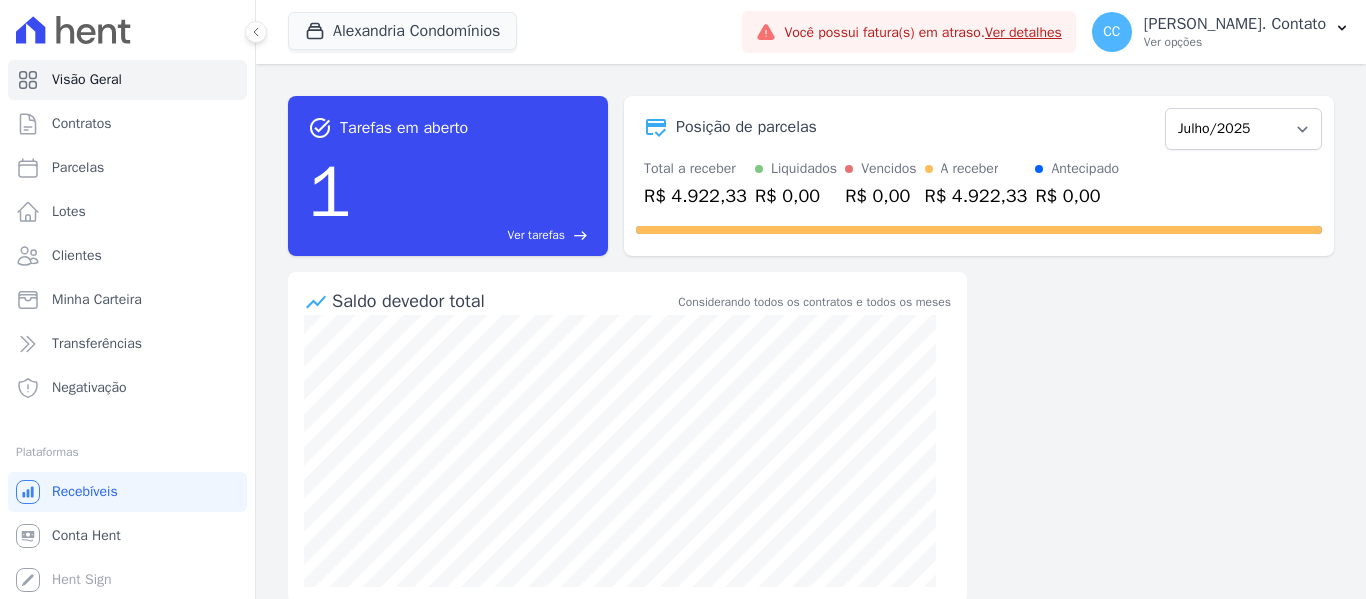scroll, scrollTop: 0, scrollLeft: 0, axis: both 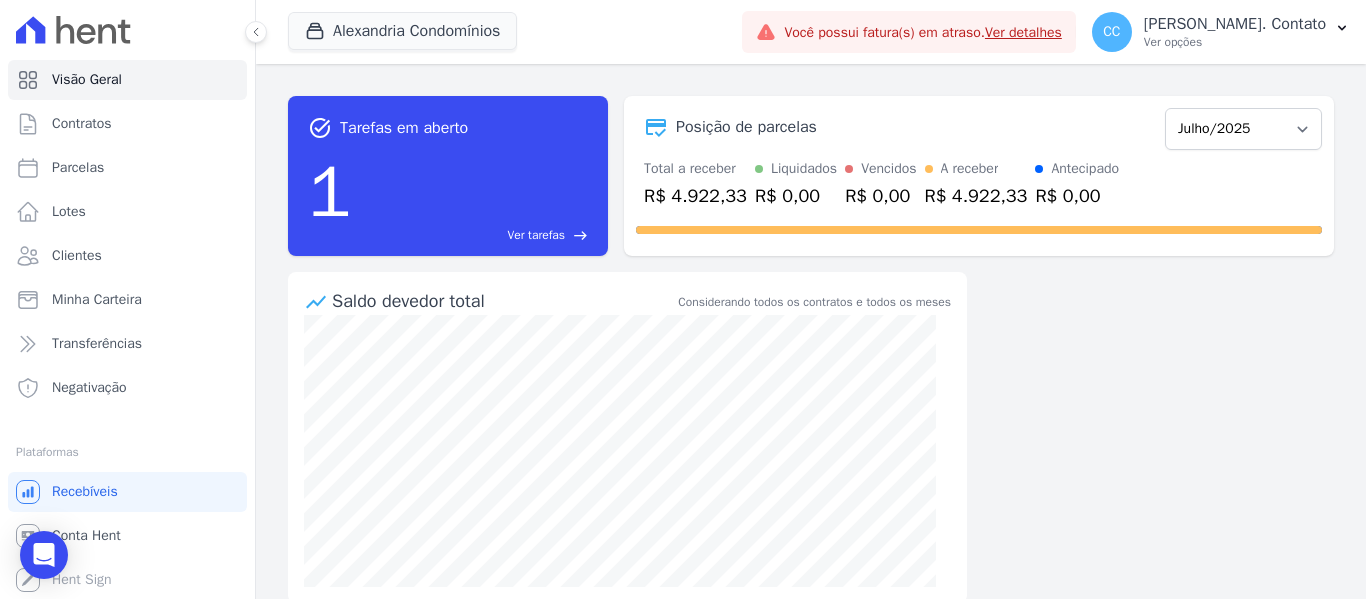 click on "task_alt
Tarefas em aberto
1
Ver tarefas
east
Posição de parcelas
Março/2023
Abril/2023
Maio/2023
Junho/2023
Julho/2023
Agosto/2023
Setembro/2023
Outubro/2023
Novembro/2023
Dezembro/2023
Janeiro/2024
Fevereiro/2024
Março/2024
Abril/2024
Maio/2024
Junho/2024
Julho/2024
Agosto/2024
Setembro/2024
Outubro/2024
Novembro/2024
Dezembro/2024
Janeiro/2025
Fevereiro/2025
Março/2025
Abril/2025
Maio/2025
Junho/2025
Julho/2025
Agosto/2025
Setembro/2025
Outubro/2025
Novembro/2025
Dezembro/2025
Janeiro/2026
Fevereiro/2026
Março/2026
Abril/2026
Maio/2026
Junho/2026
Julho/2026
Agosto/2026
Setembro/2026
Outubro/2026
Novembro/2026
Dezembro/2026" at bounding box center [811, 331] 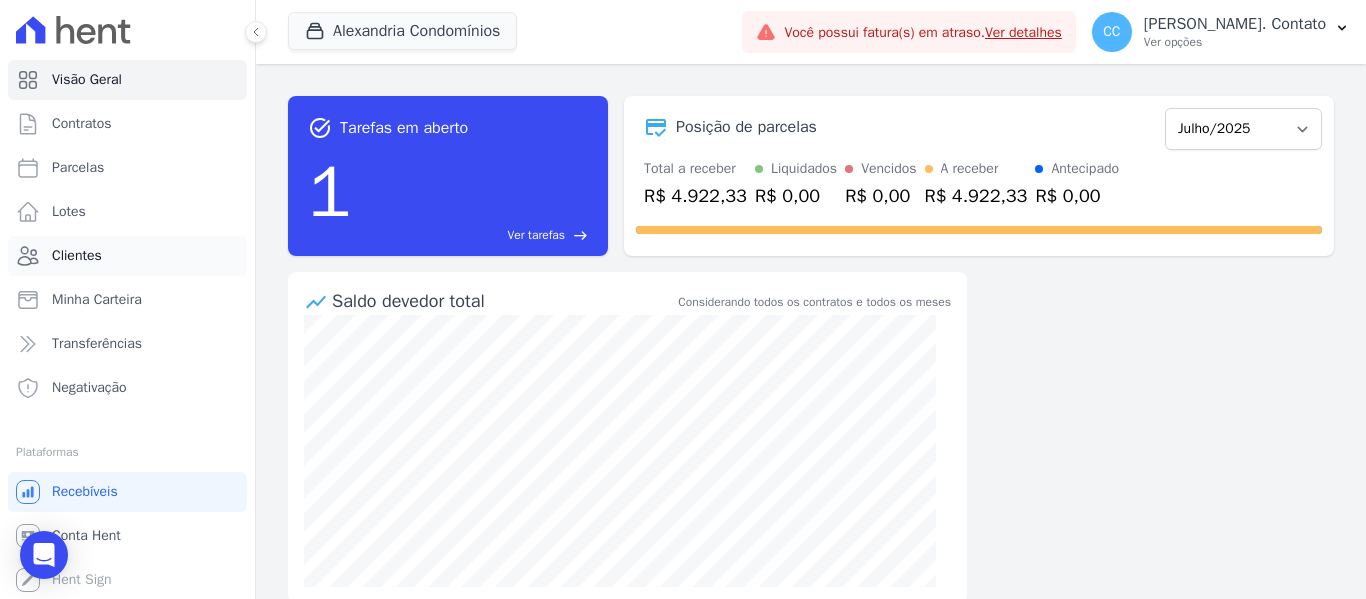 click on "Clientes" at bounding box center [77, 256] 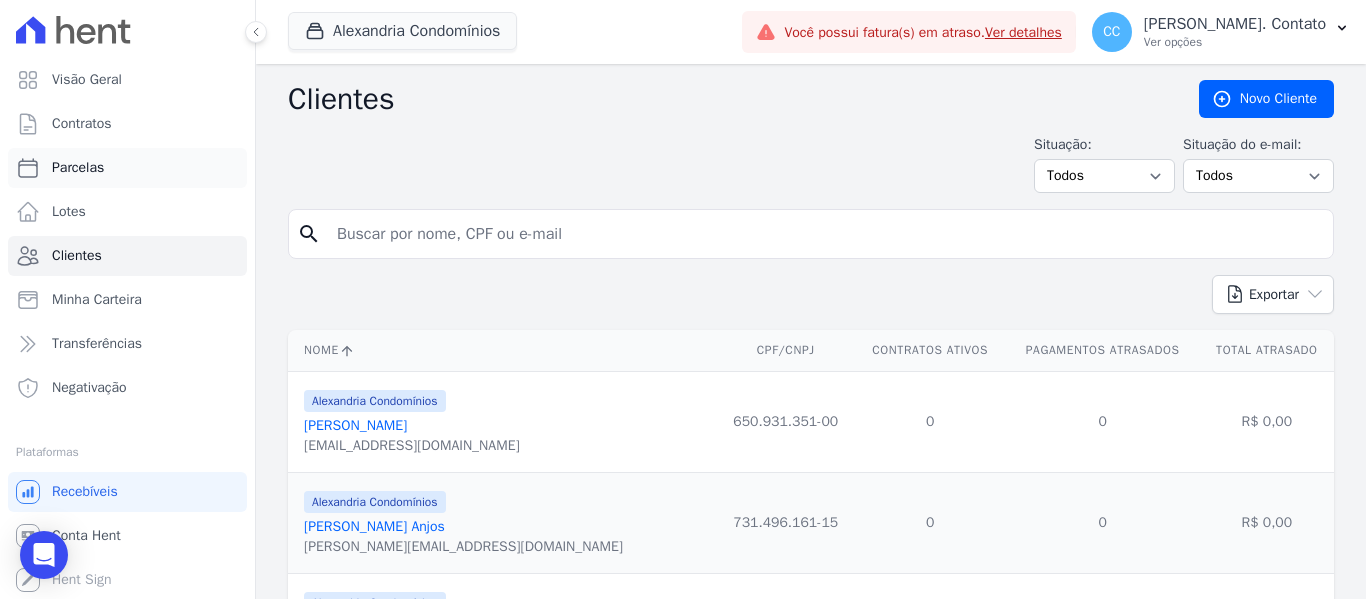 click on "Parcelas" at bounding box center (127, 168) 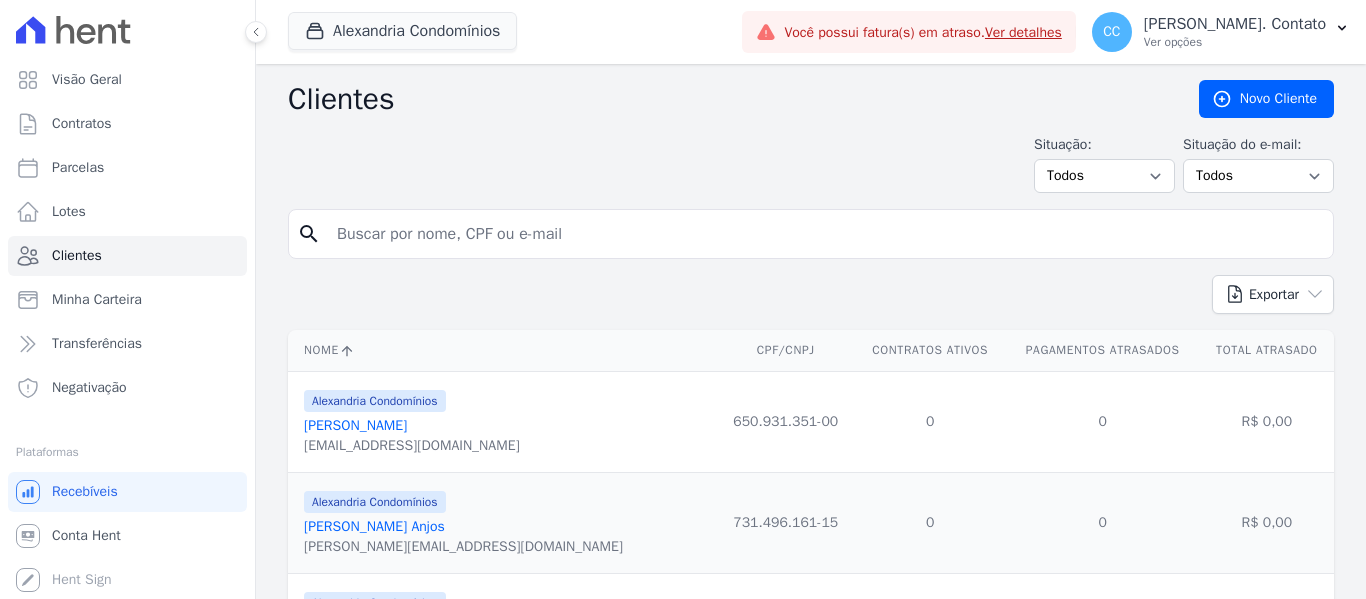 select 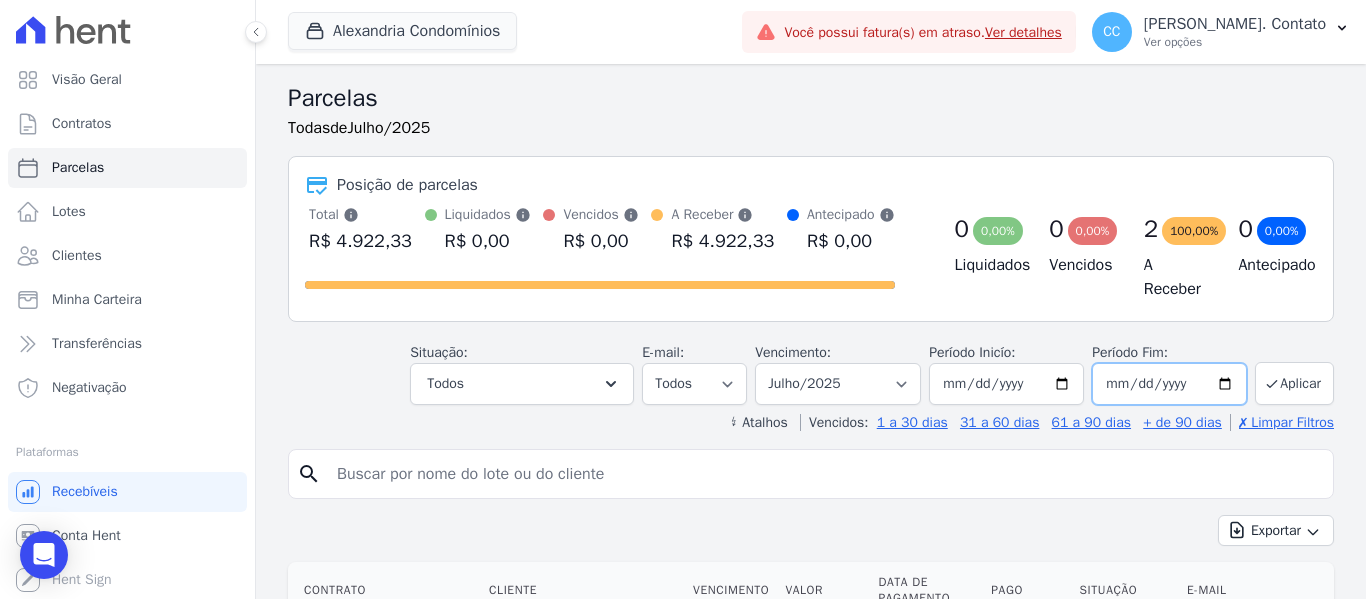 click on "[DATE]" at bounding box center (1169, 384) 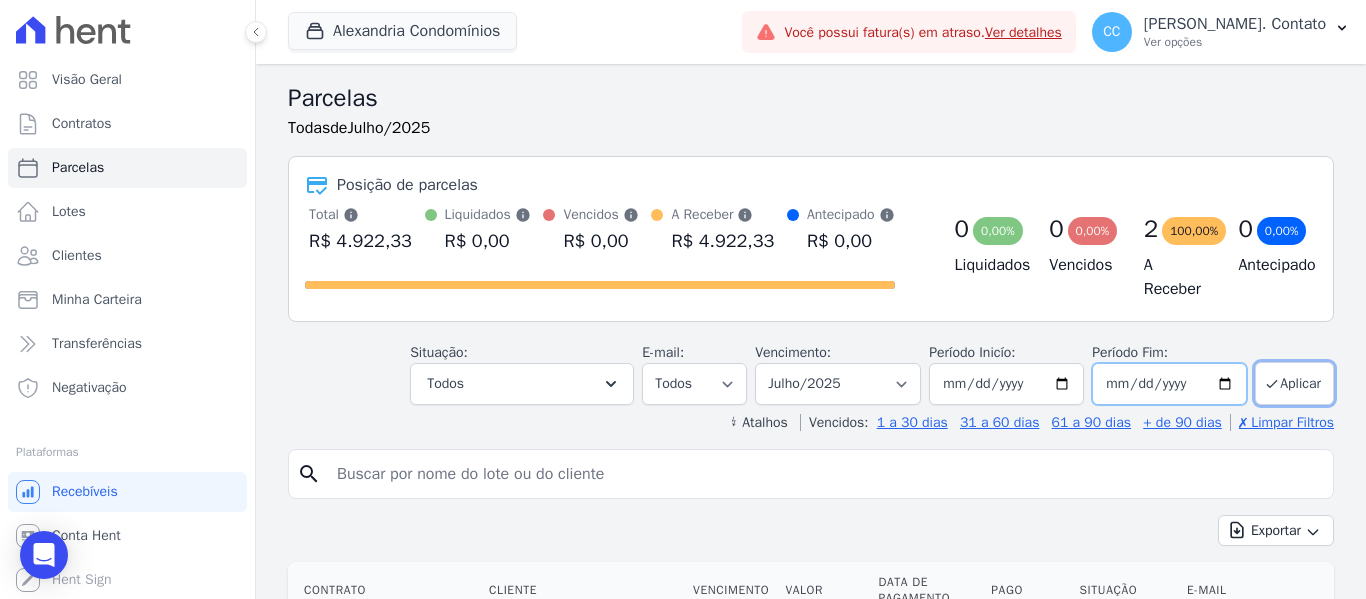 type on "[DATE]" 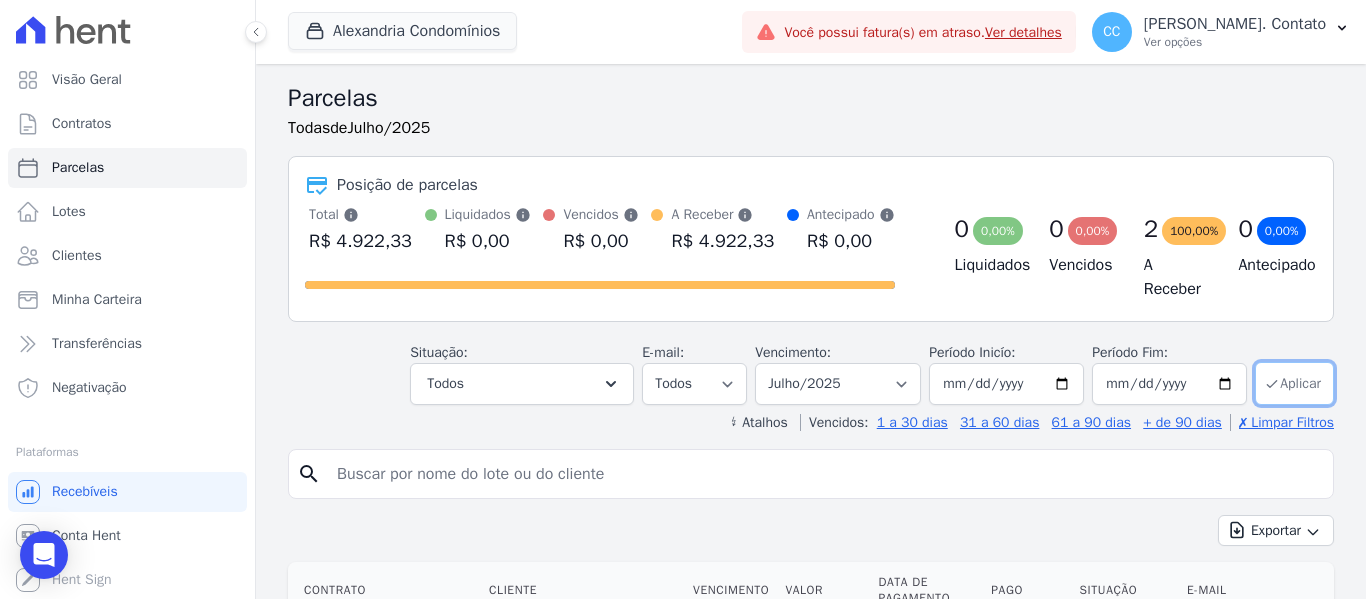 click on "Aplicar" at bounding box center (1294, 383) 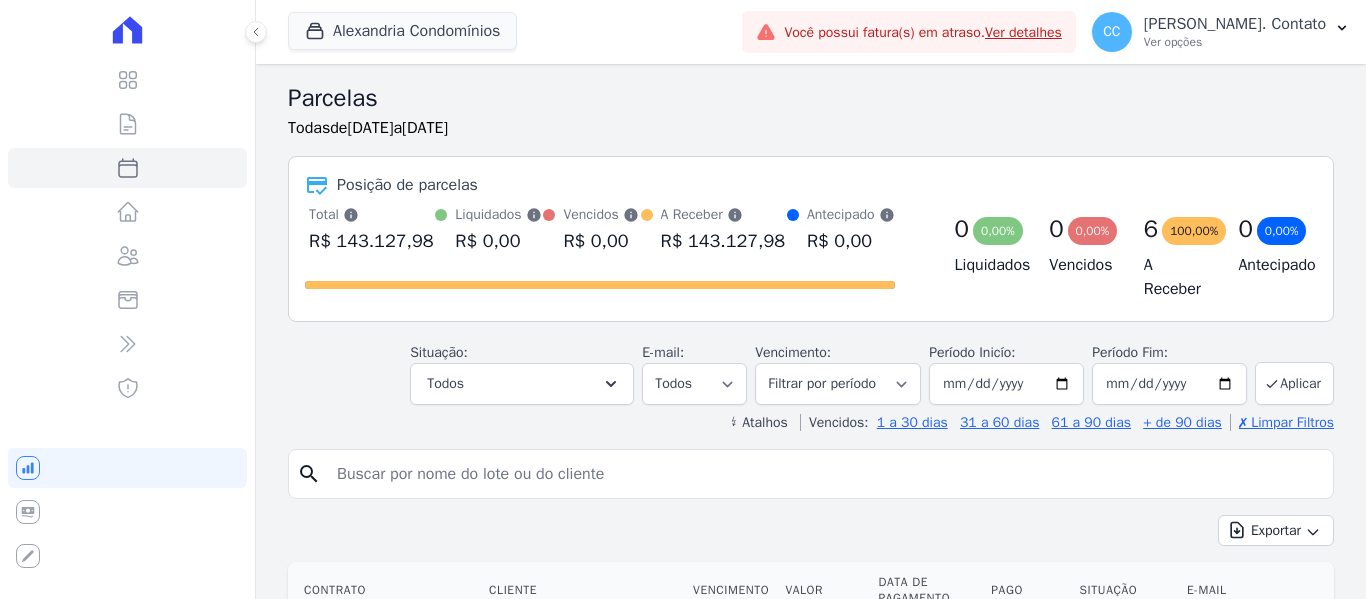select 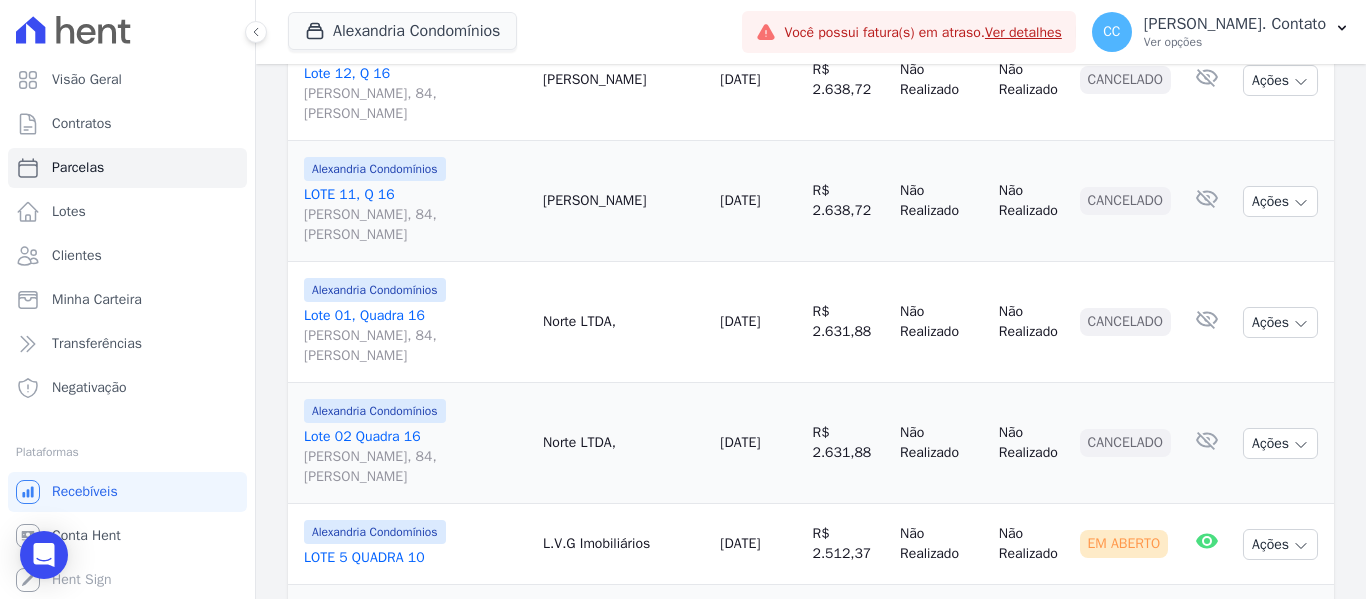 scroll, scrollTop: 600, scrollLeft: 0, axis: vertical 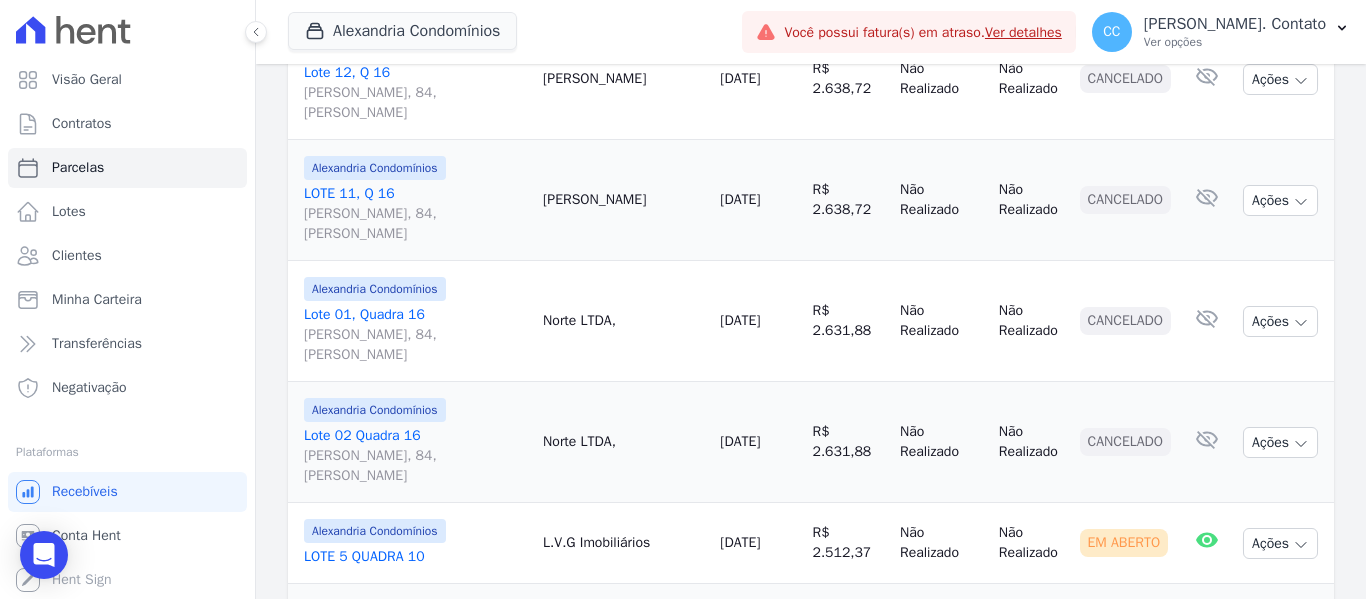 click on "Alexandria Condomínios
Alexandria
Alexandria Condomínios
LEIDENS INCORPORACOES
Aplicar" at bounding box center (511, 32) 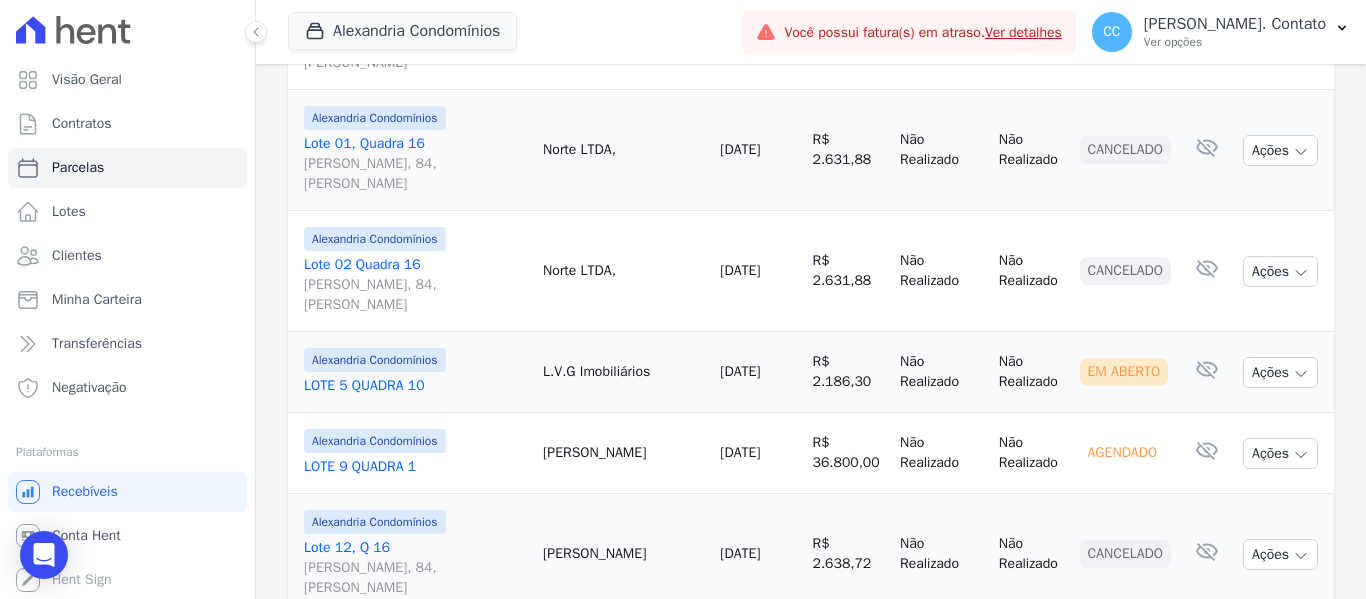 scroll, scrollTop: 1500, scrollLeft: 0, axis: vertical 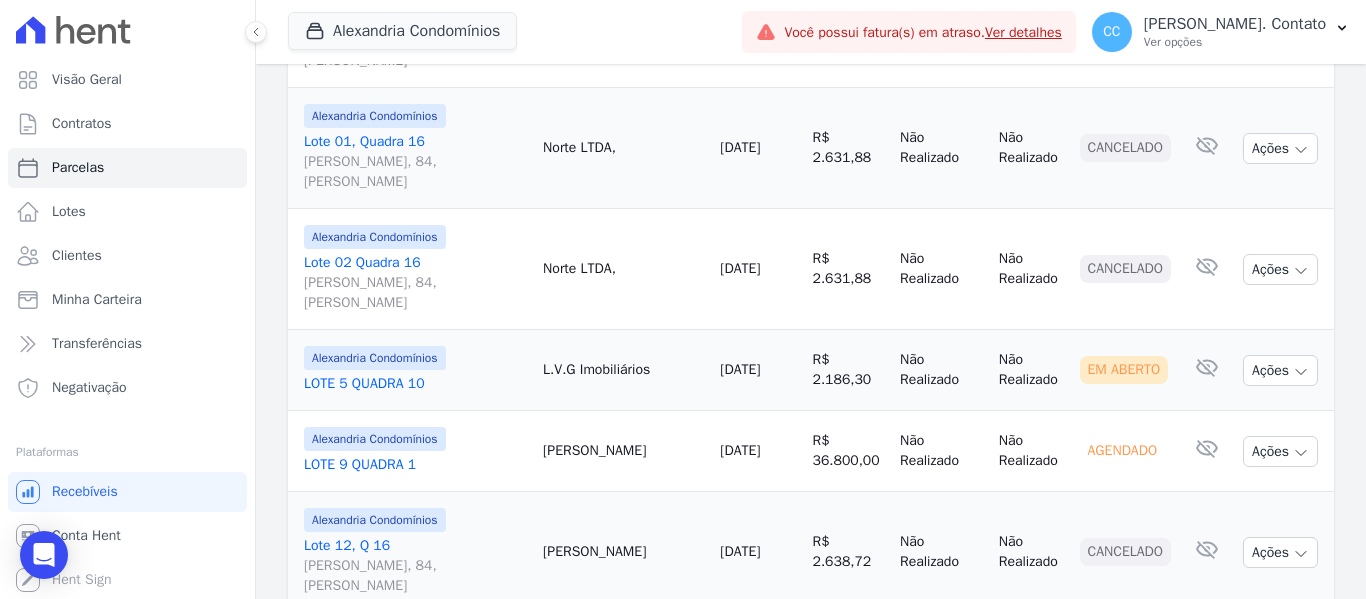 click on "Ações
Ver boleto
Não é possível visualizar o boleto de um pagamento agendado
Antecipar
Enviar whatsapp
Aguarde o código de barras ser atualizado
Liquidação Manual
Liquidação Manual
Data de Pagamento
2025-07-22
Valor pago
R$
36800.00
Dar baixa" at bounding box center [1284, 451] 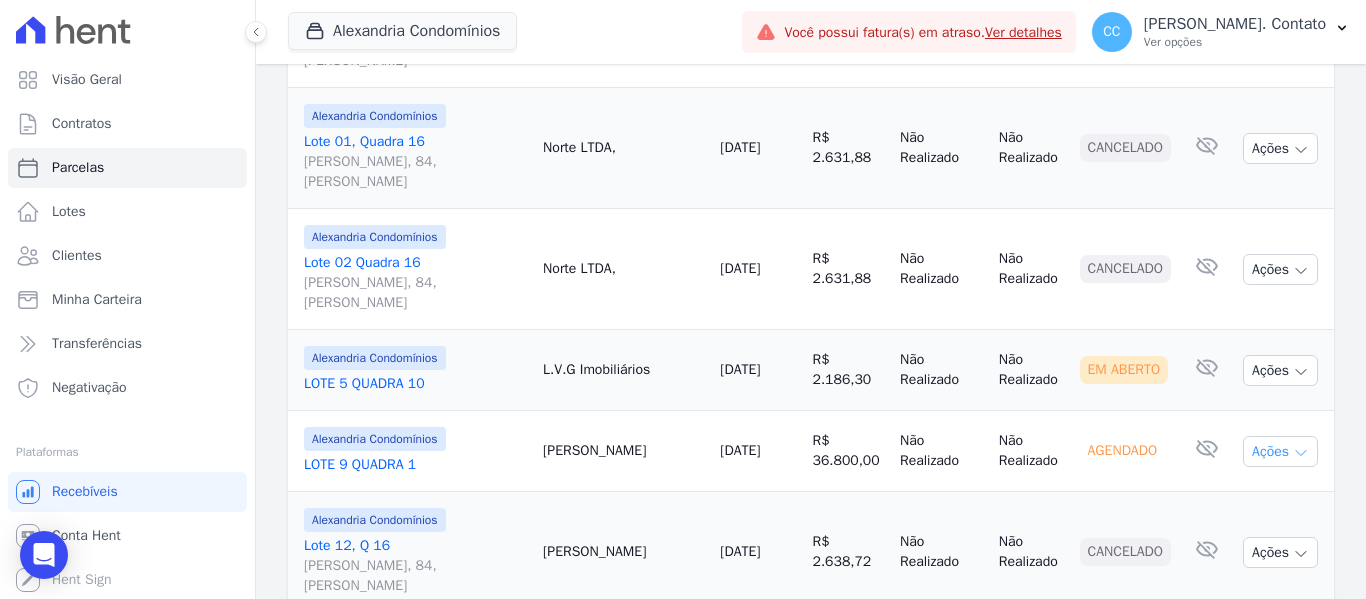 click on "Ações" at bounding box center (1280, 451) 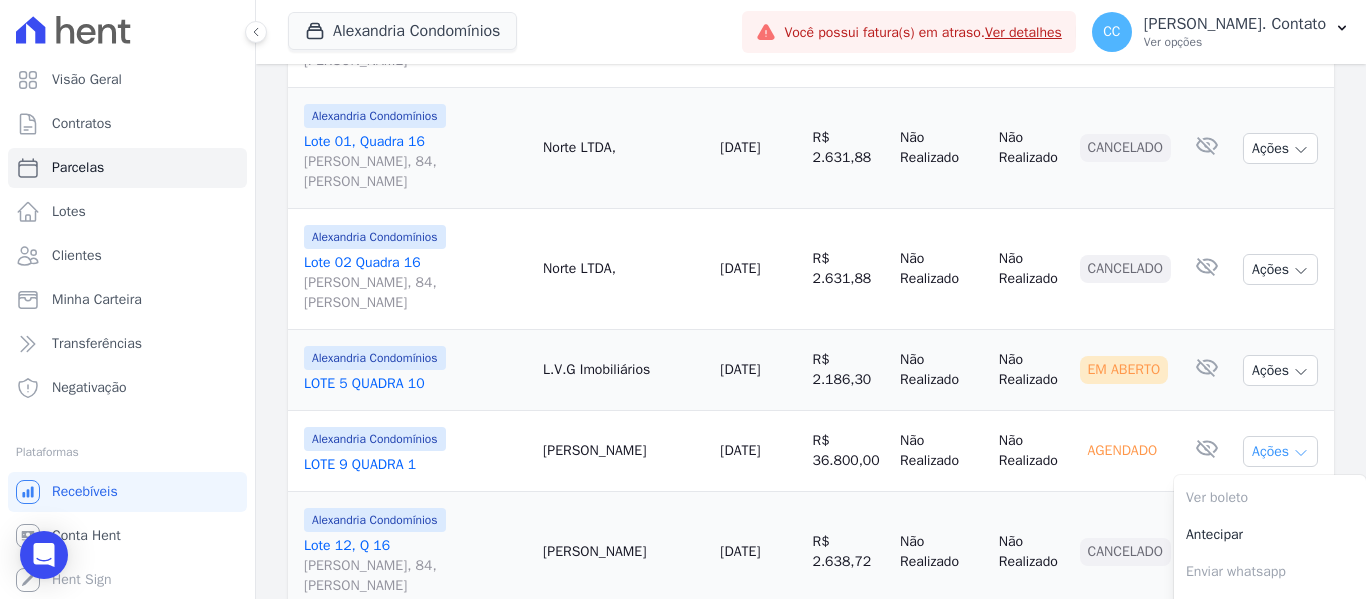click on "Ações" at bounding box center (1280, 451) 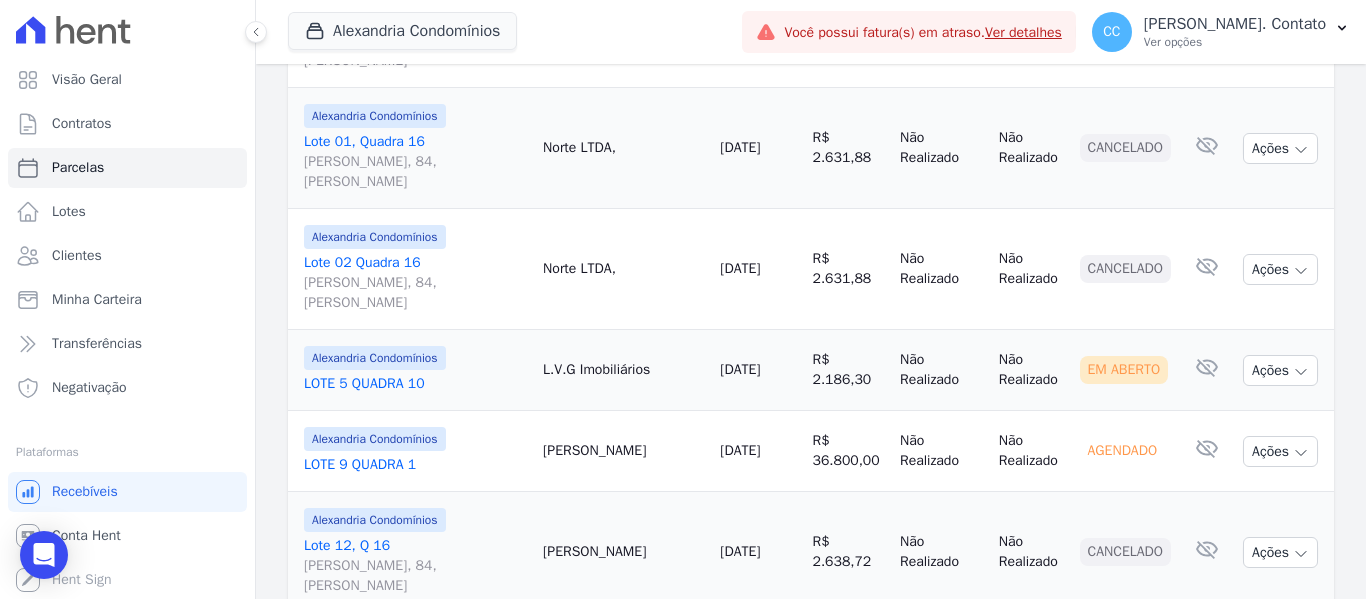 click on "LOTE 9 QUADRA 1" at bounding box center (415, 465) 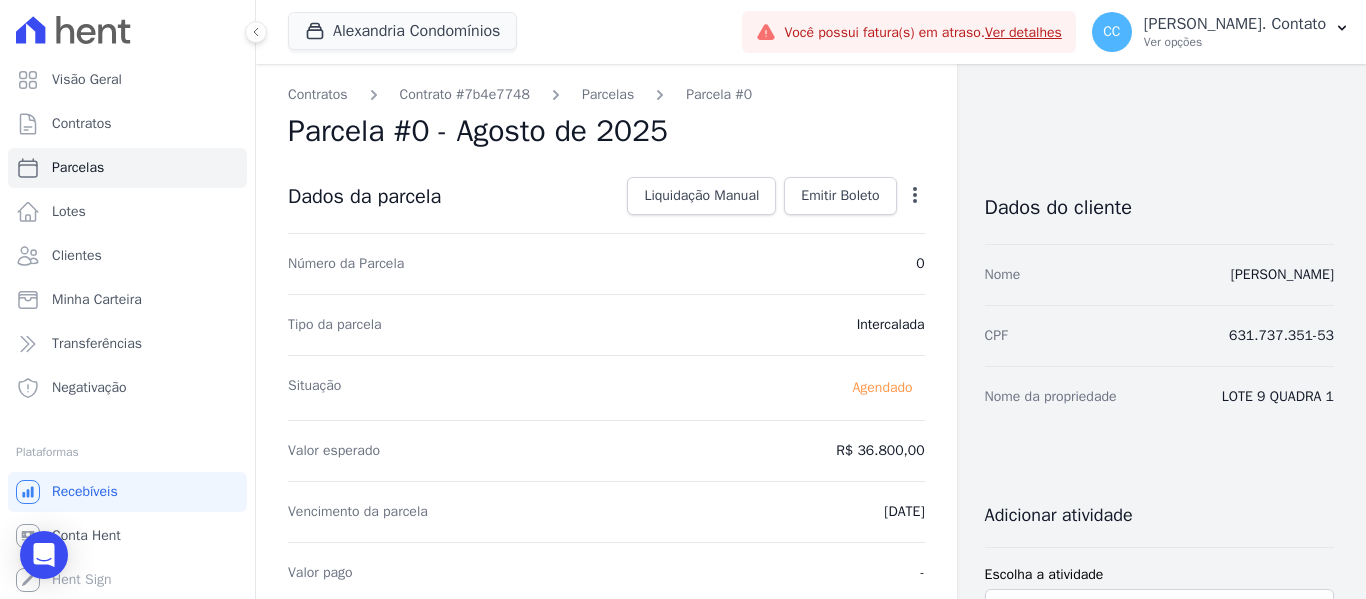 click 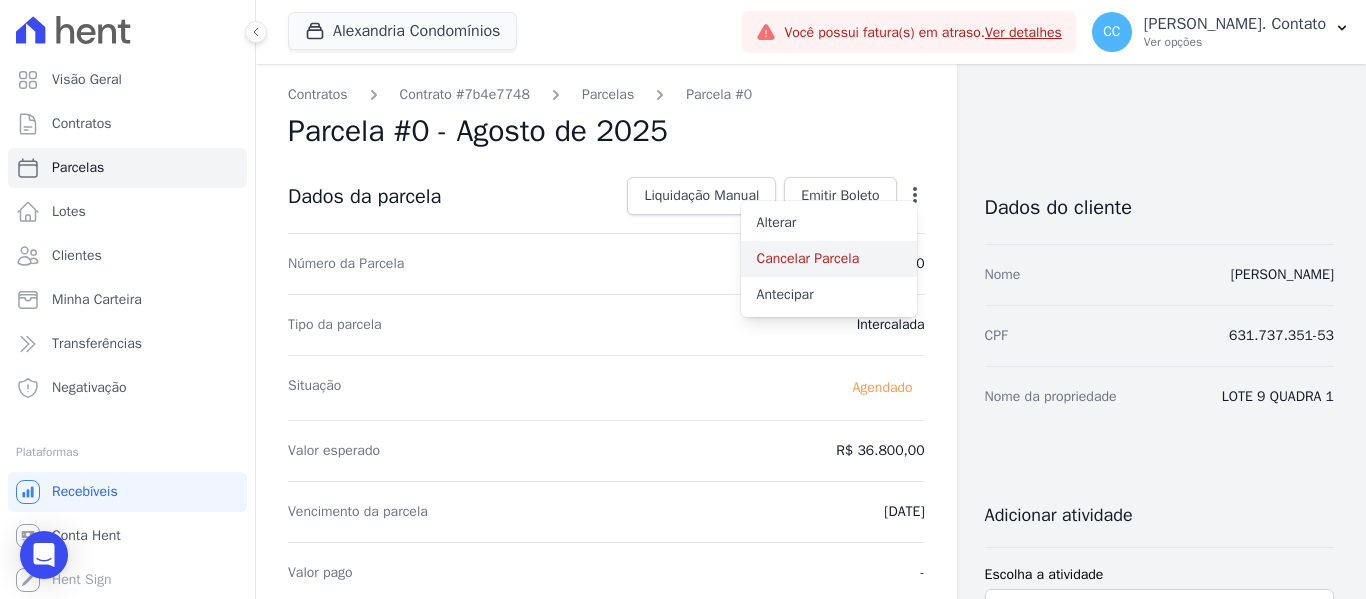 click on "Cancelar Parcela" at bounding box center (829, 259) 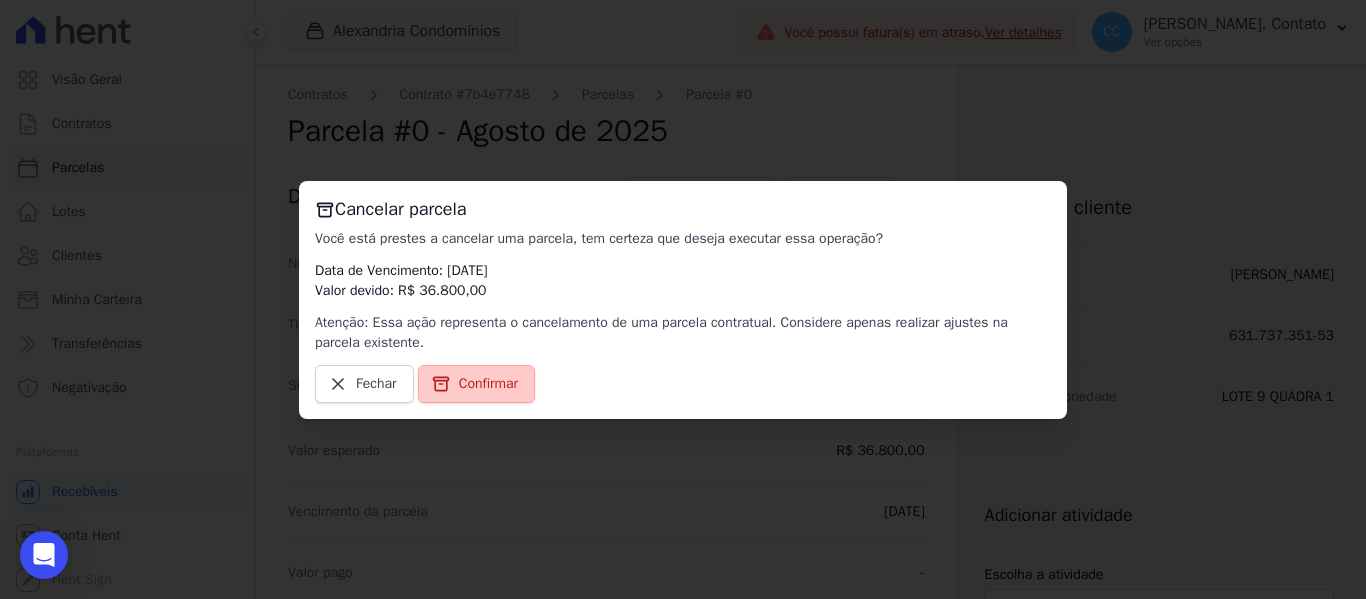click on "Confirmar" at bounding box center [476, 384] 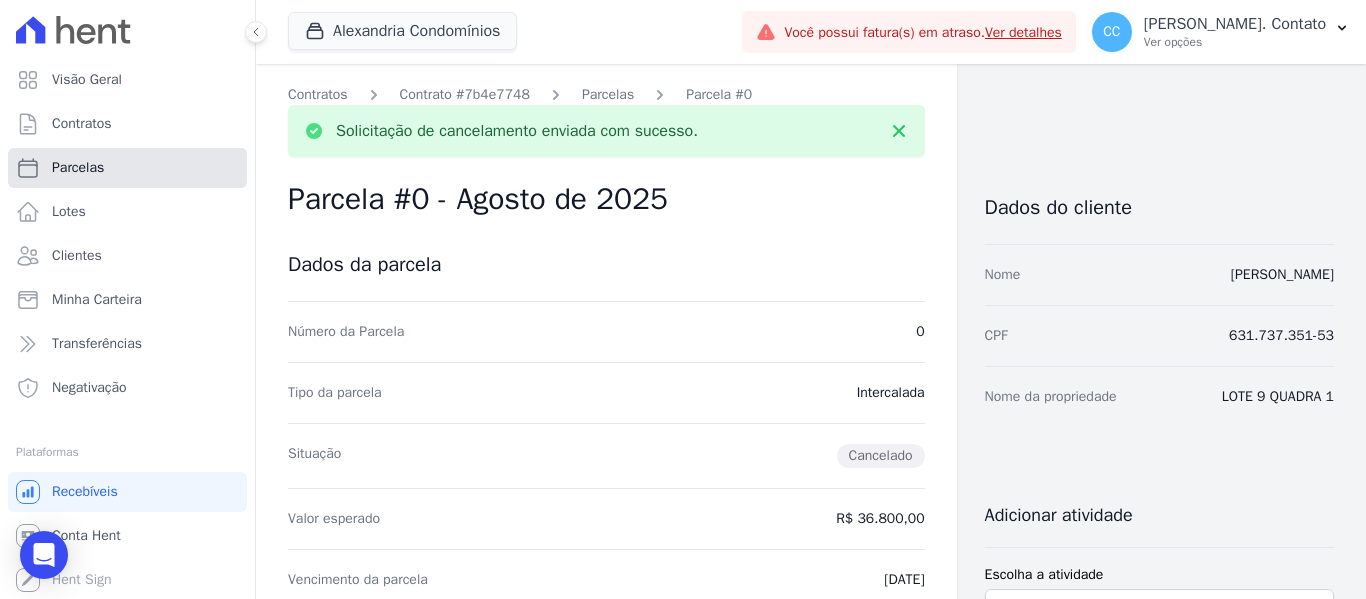click on "Parcelas" at bounding box center [127, 168] 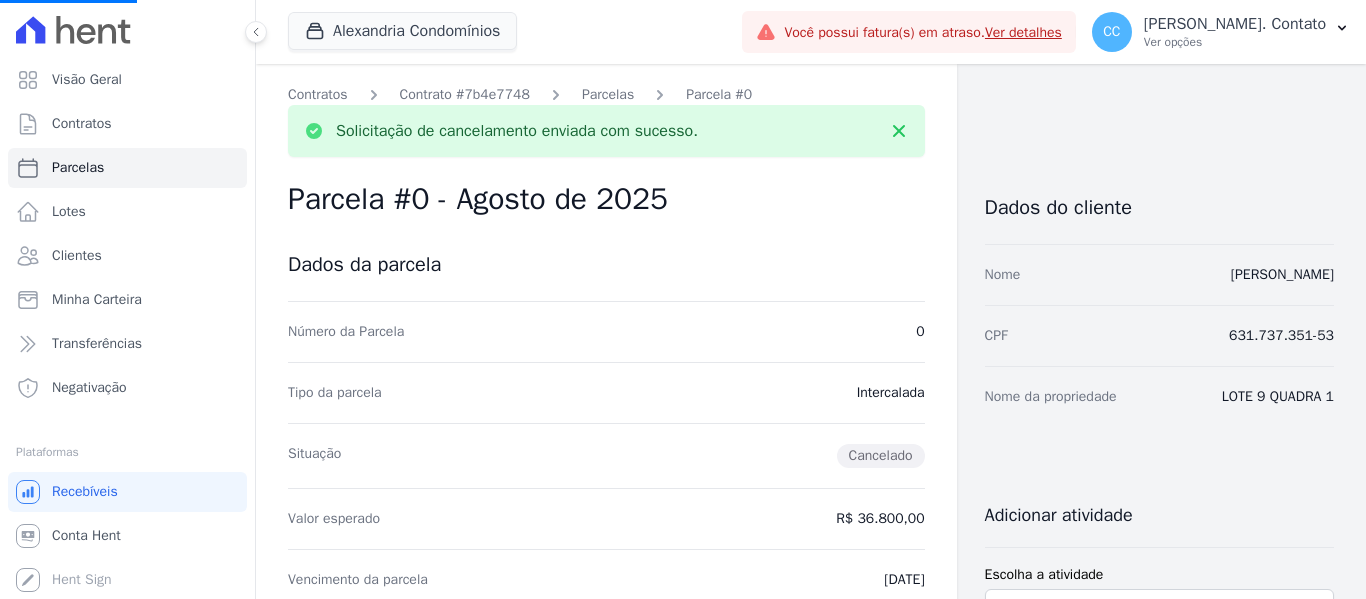 select 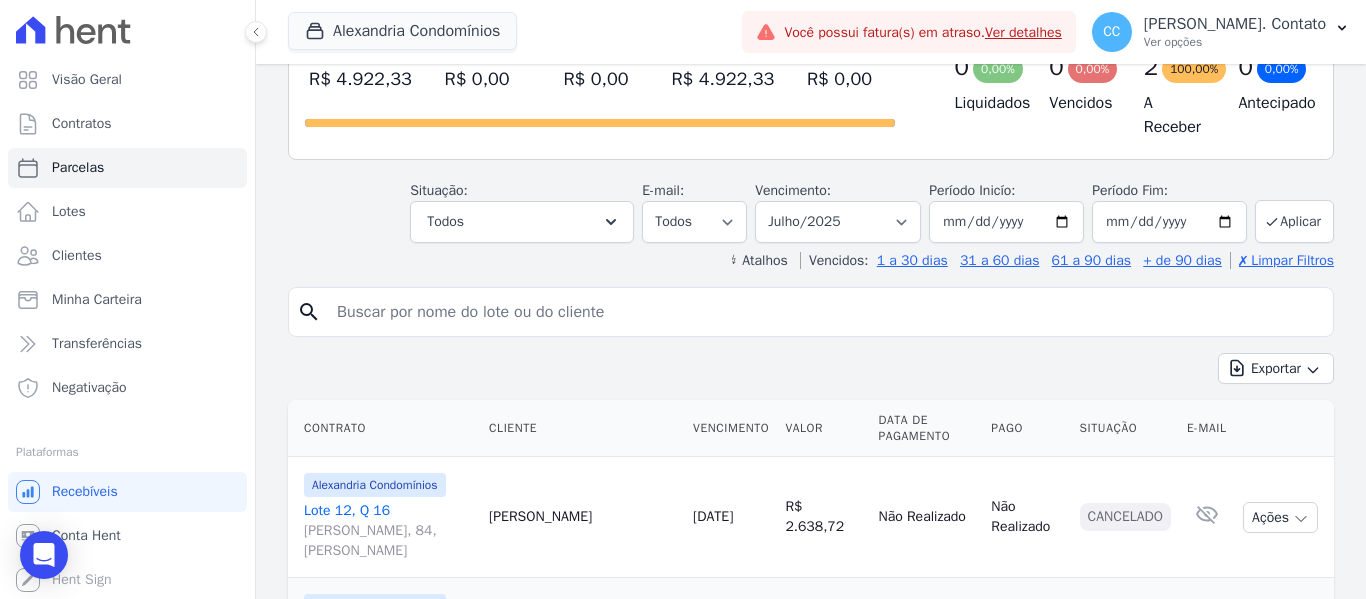 scroll, scrollTop: 100, scrollLeft: 0, axis: vertical 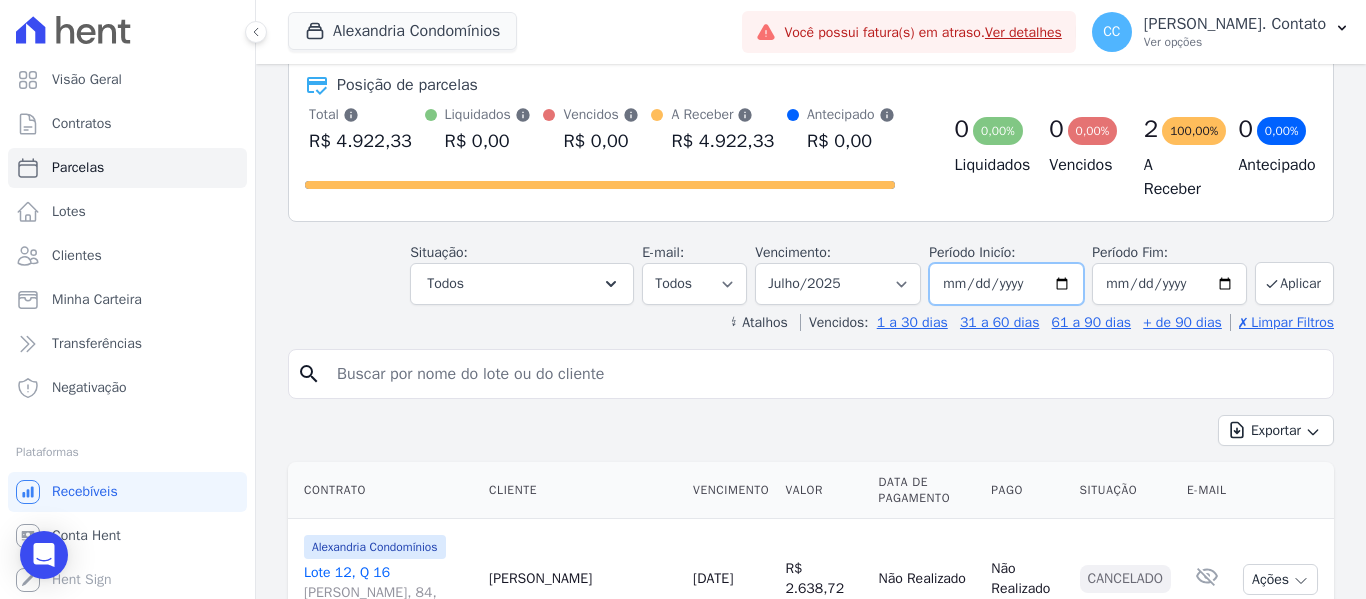 click on "[DATE]" at bounding box center [1006, 284] 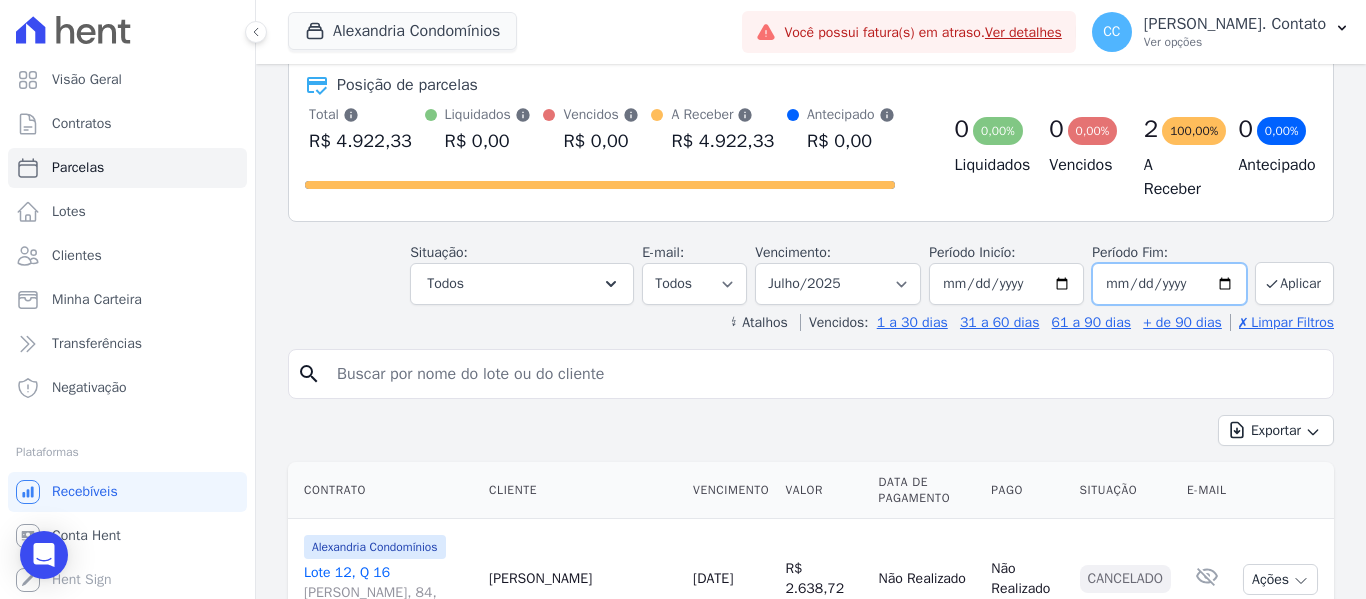 click on "[DATE]" at bounding box center [1169, 284] 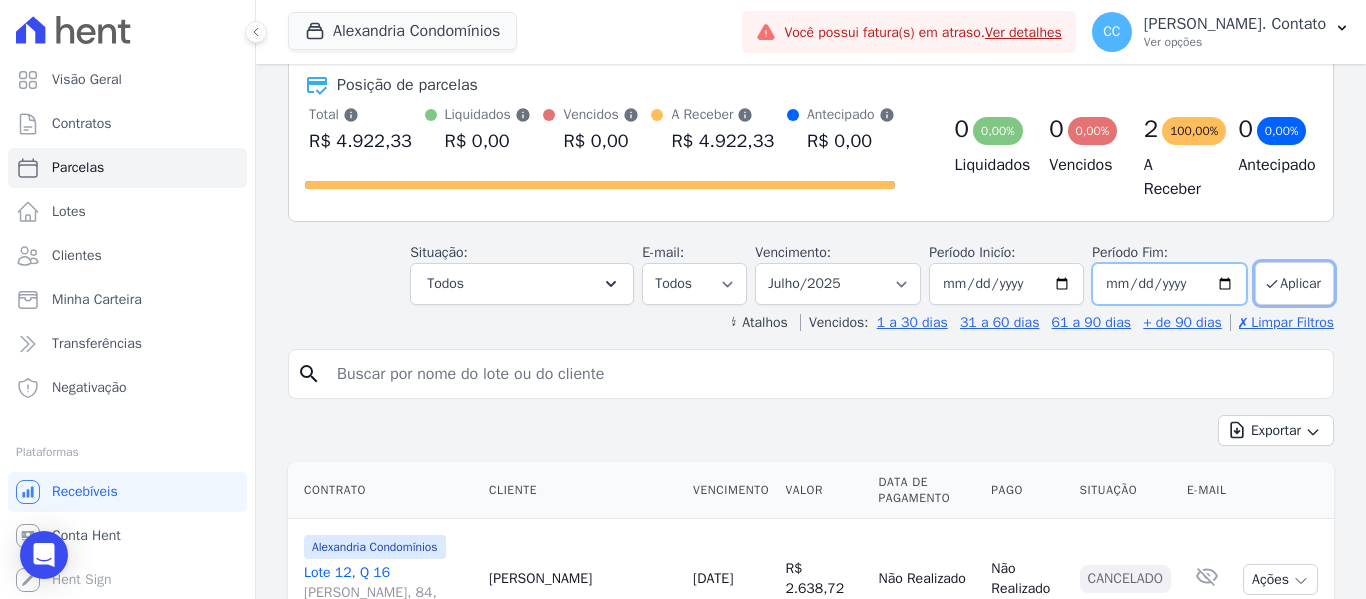 type on "2025-12-30" 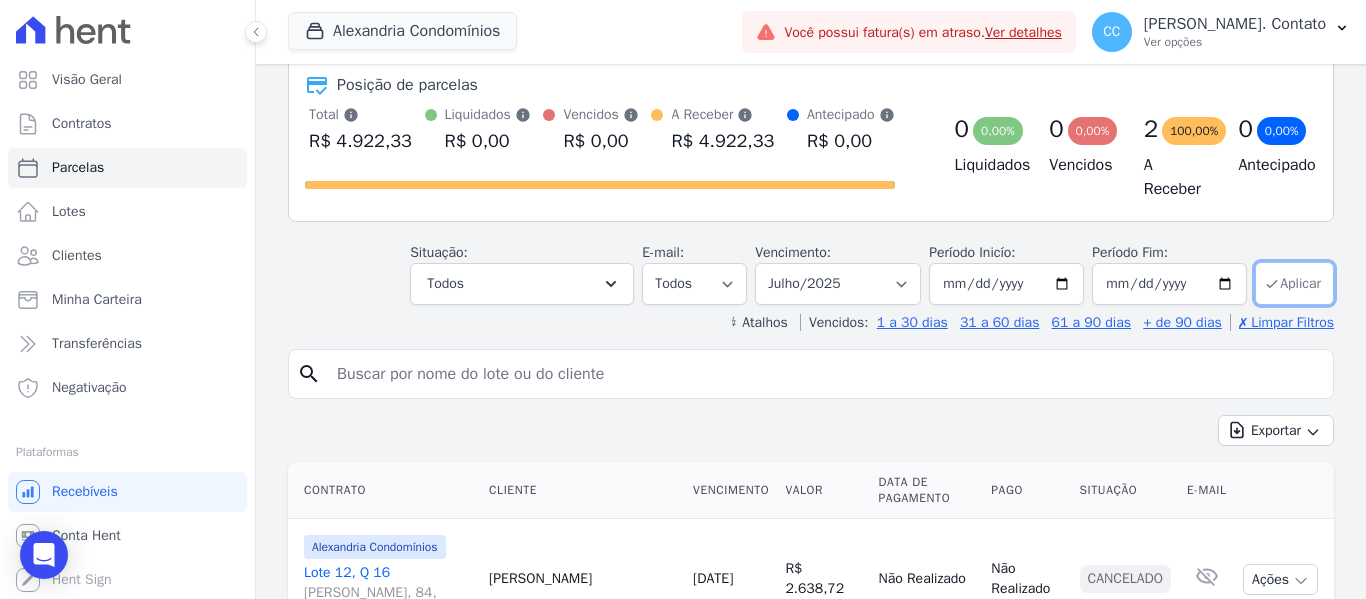 click on "Aplicar" at bounding box center [1294, 283] 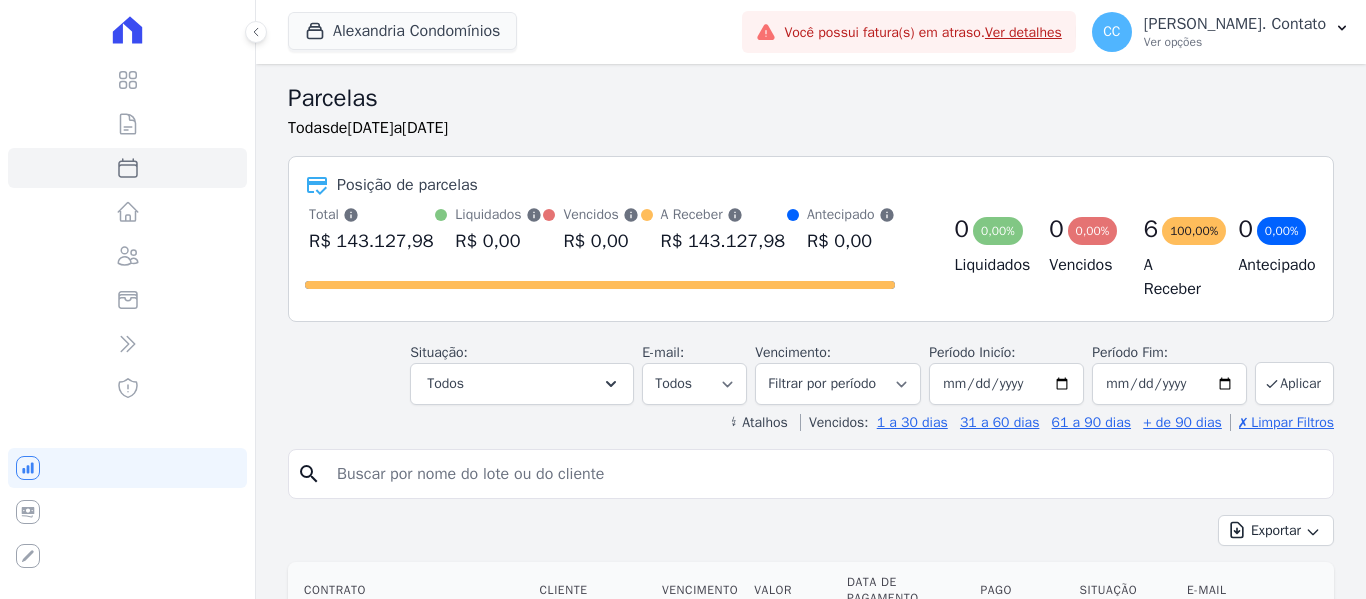select 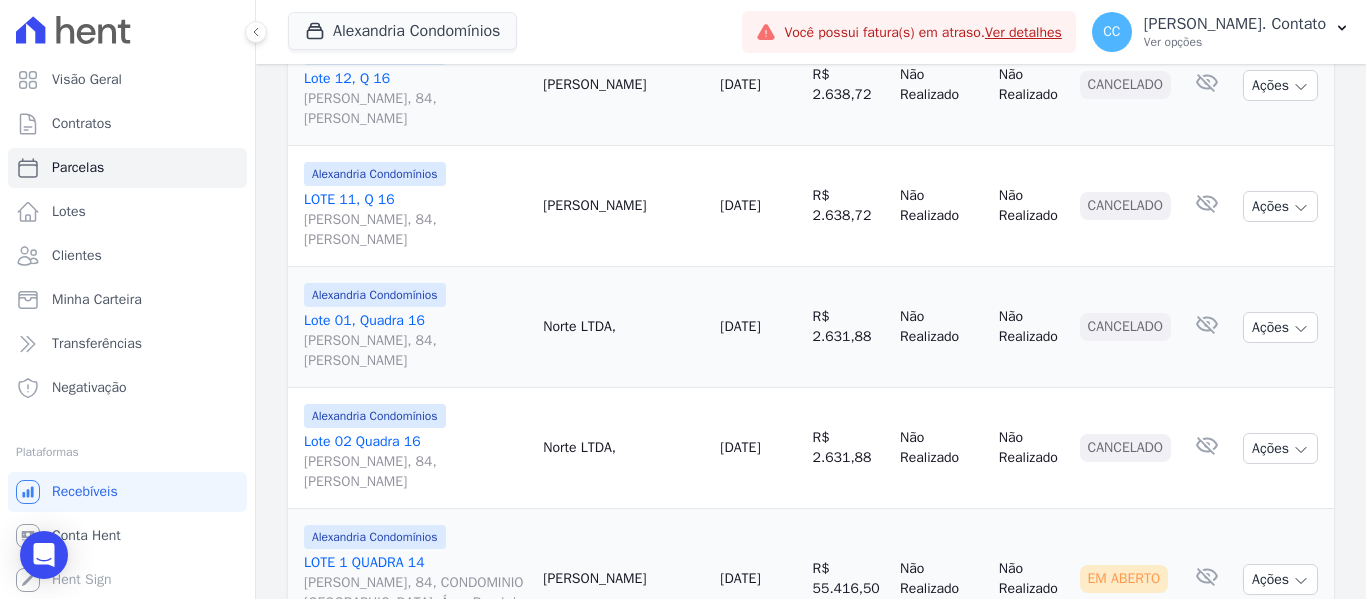 scroll, scrollTop: 2000, scrollLeft: 0, axis: vertical 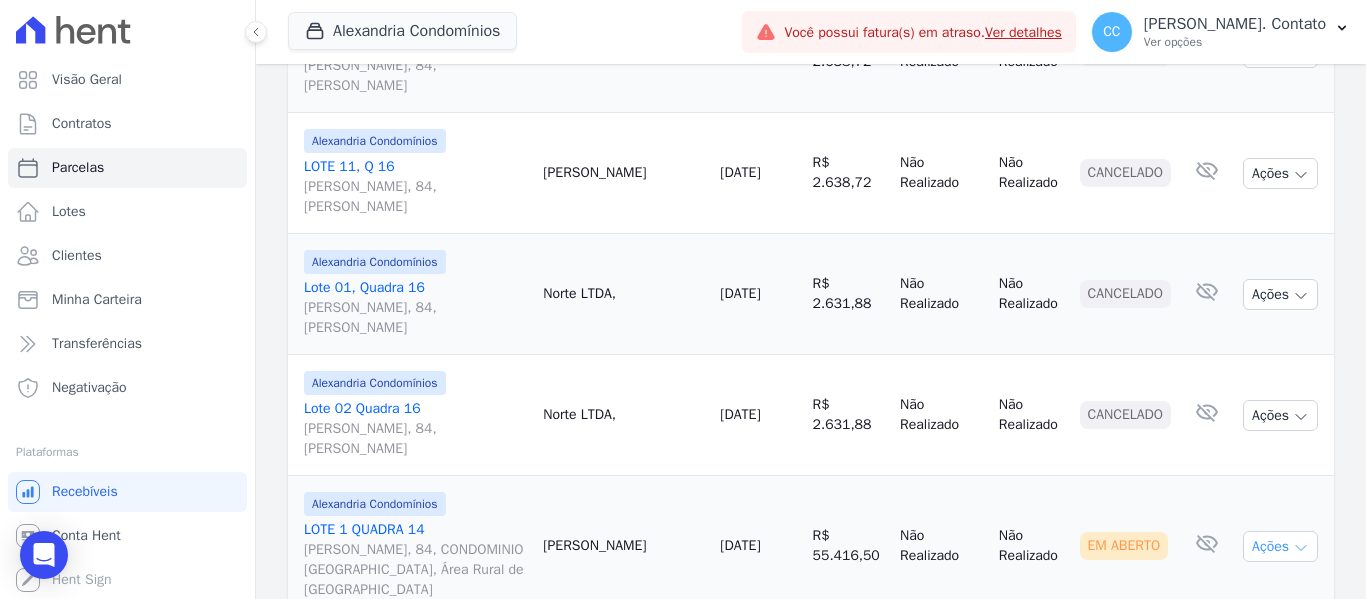 click on "Ações" at bounding box center (1280, 546) 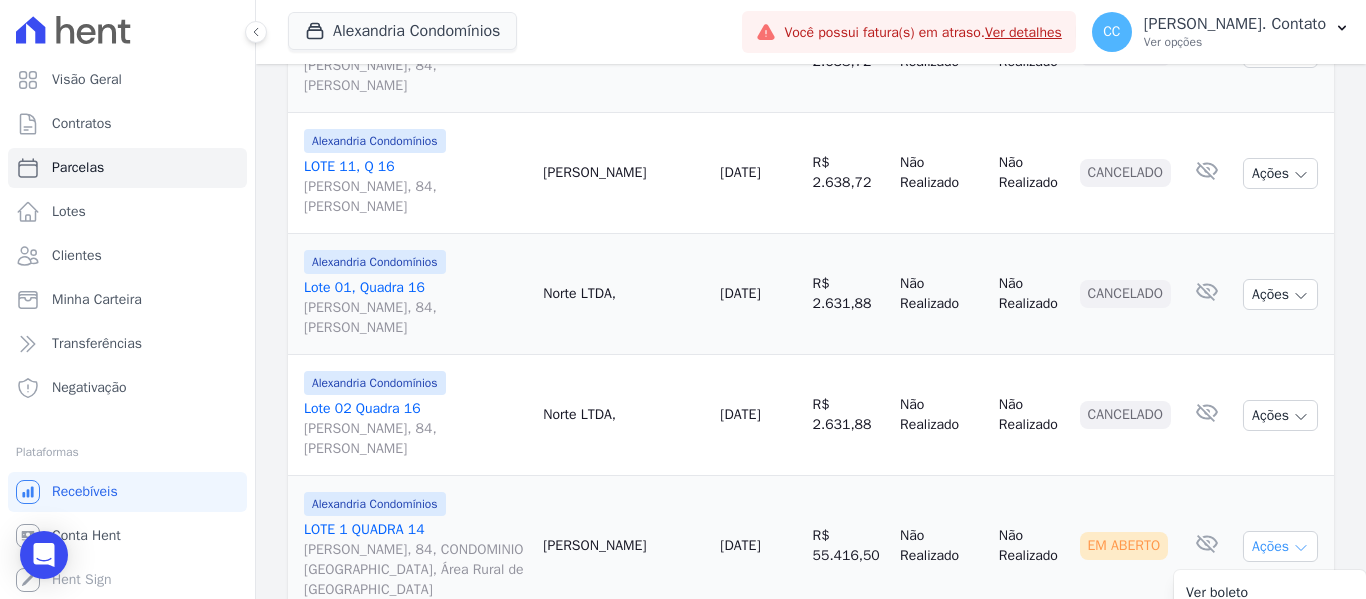 click on "Ações" at bounding box center (1280, 546) 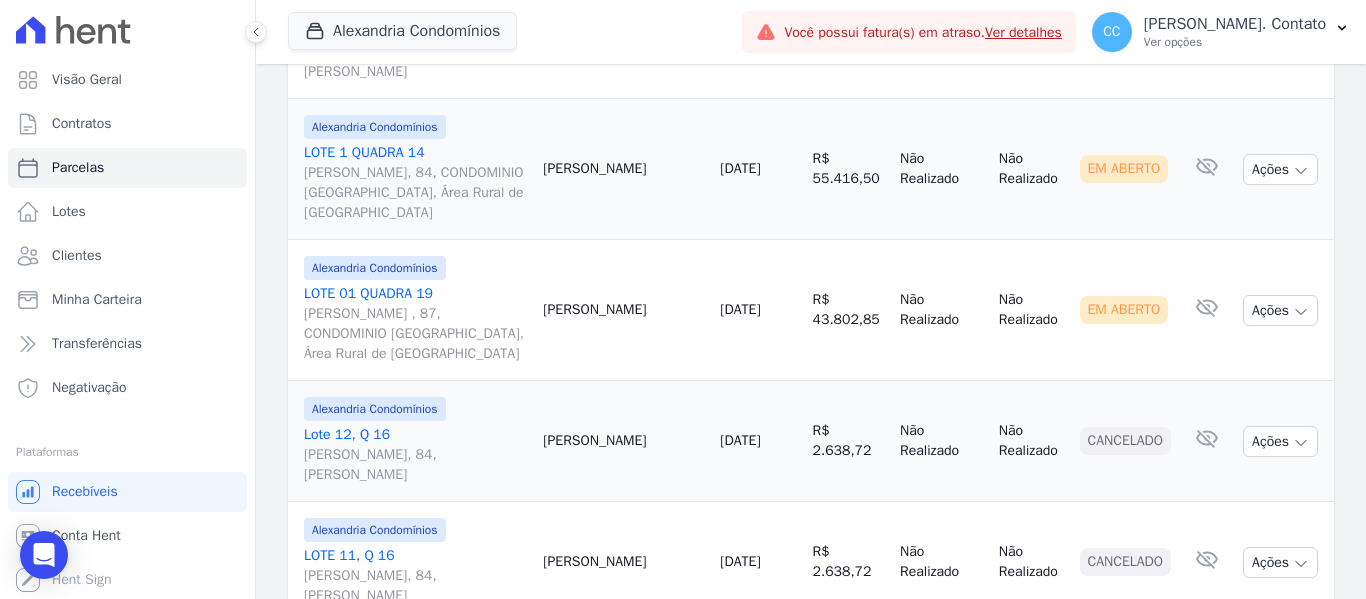 scroll, scrollTop: 2572, scrollLeft: 0, axis: vertical 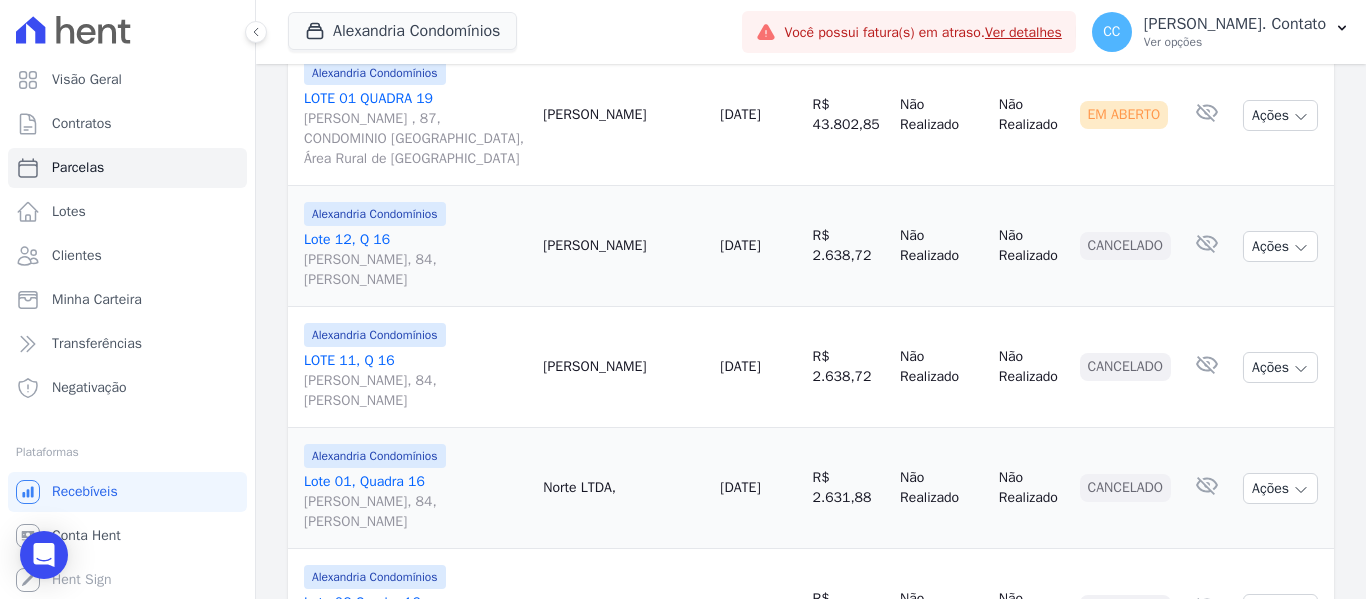 click on "2" at bounding box center [1268, 944] 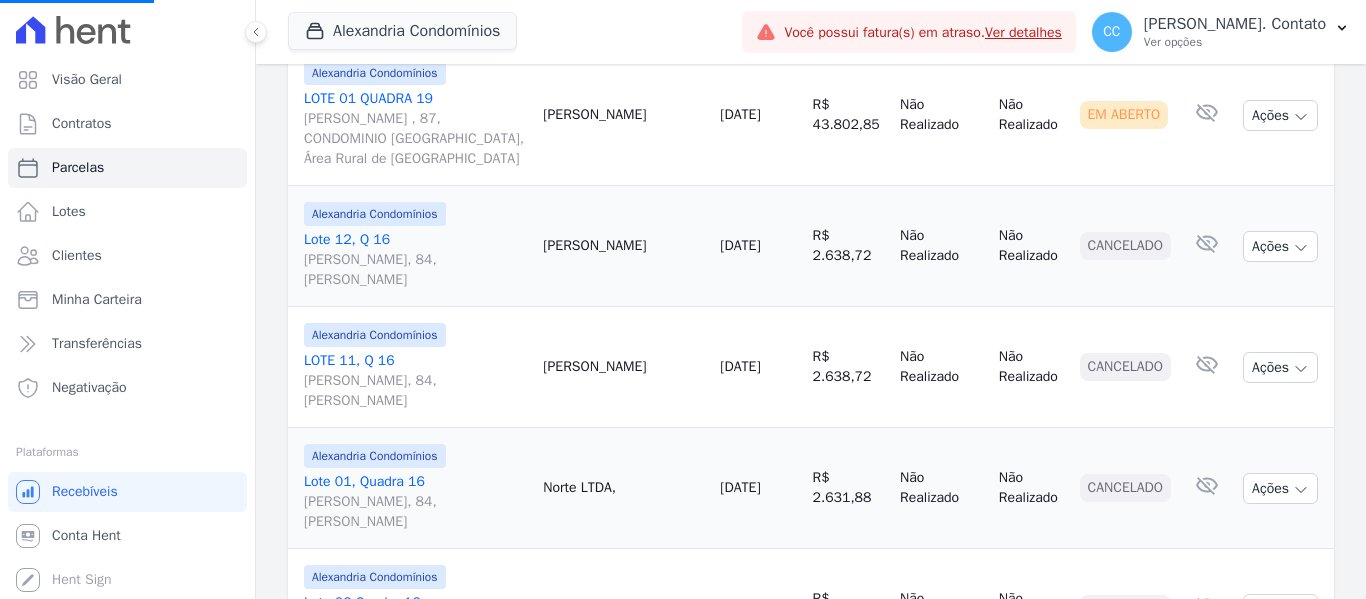 select 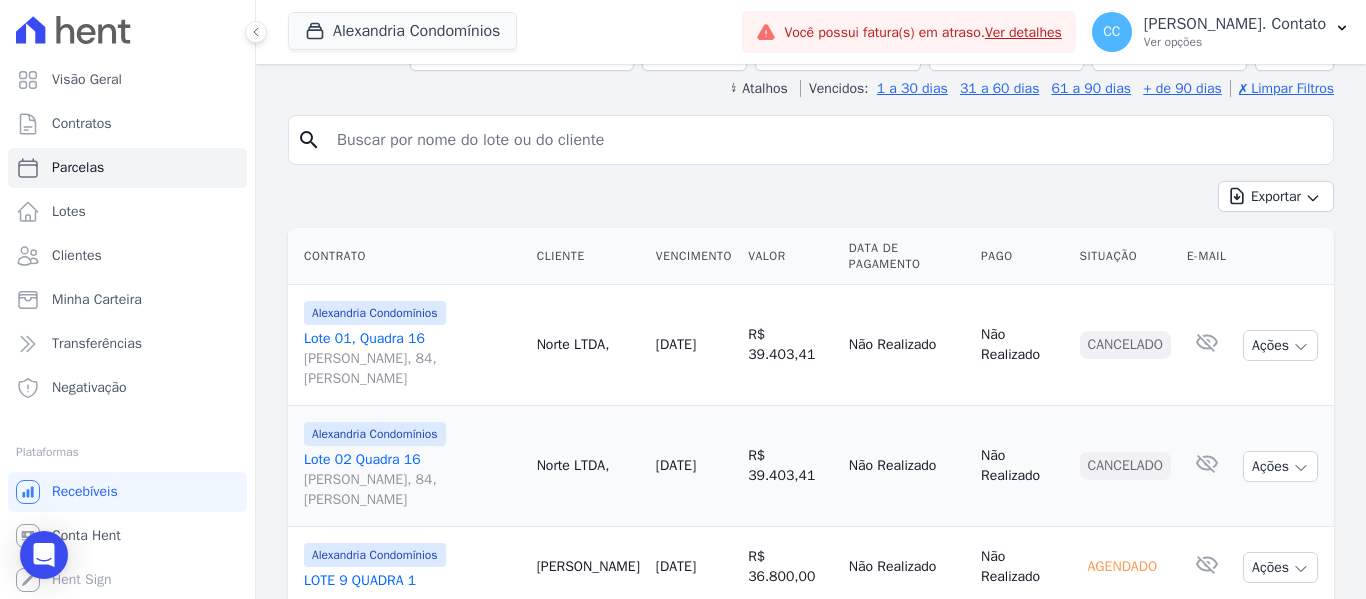 scroll, scrollTop: 400, scrollLeft: 0, axis: vertical 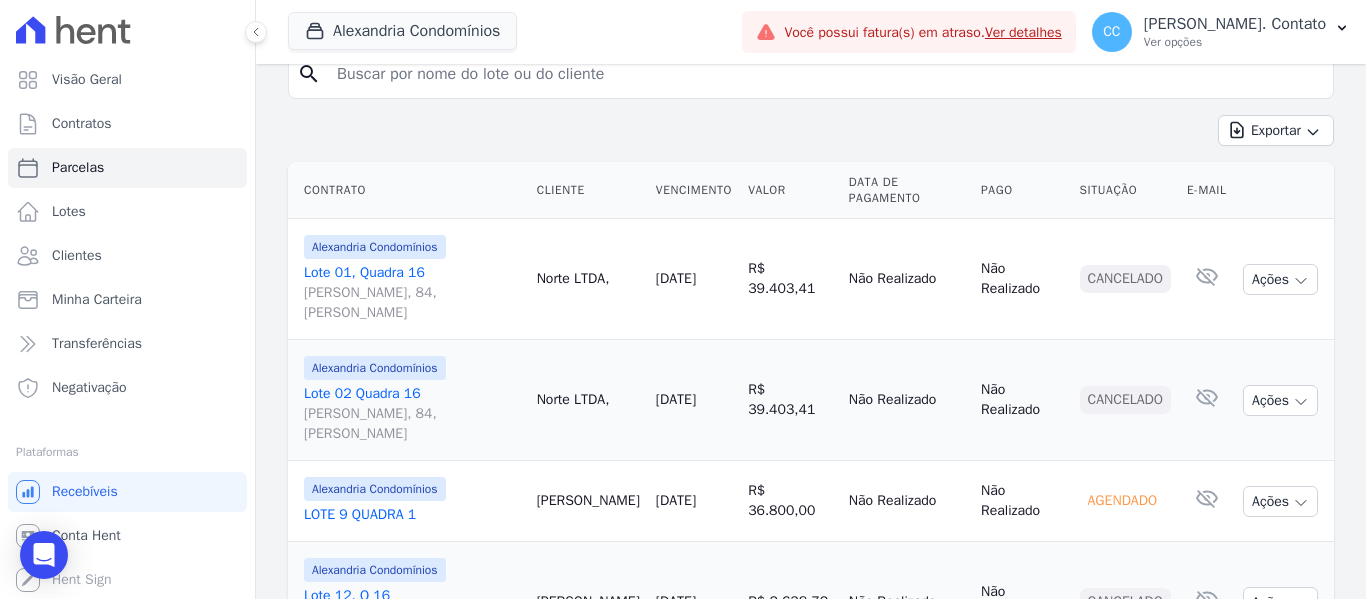 click on "LOTE 9 QUADRA 1" at bounding box center (412, 515) 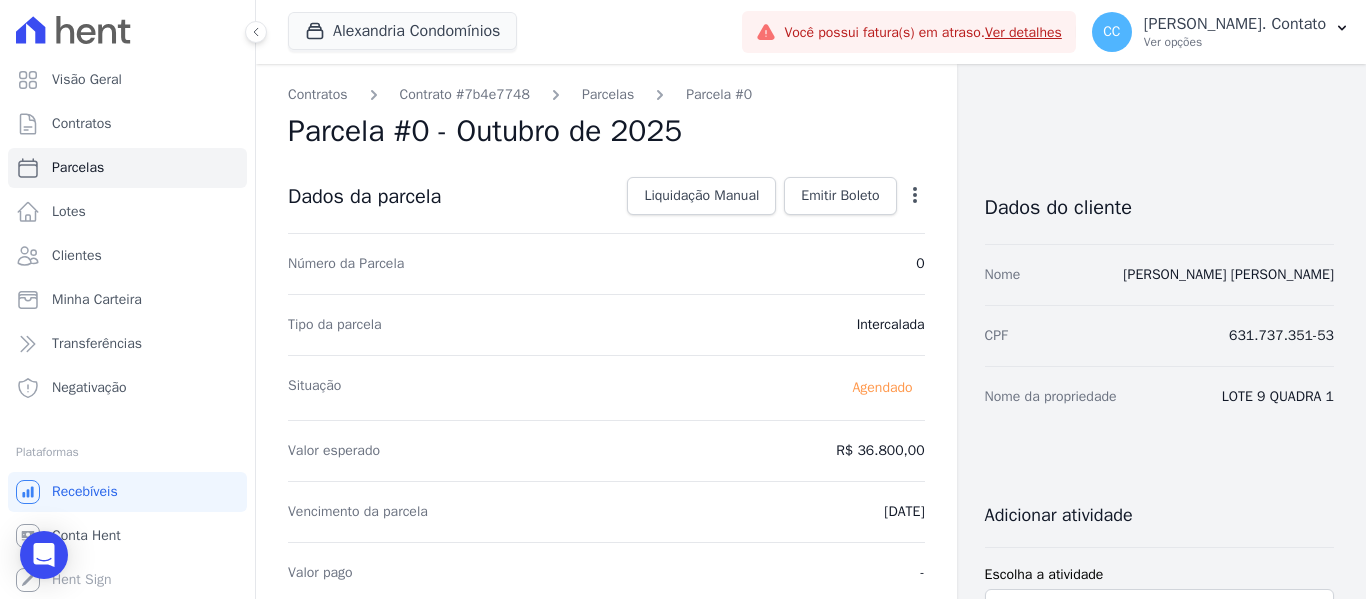 click 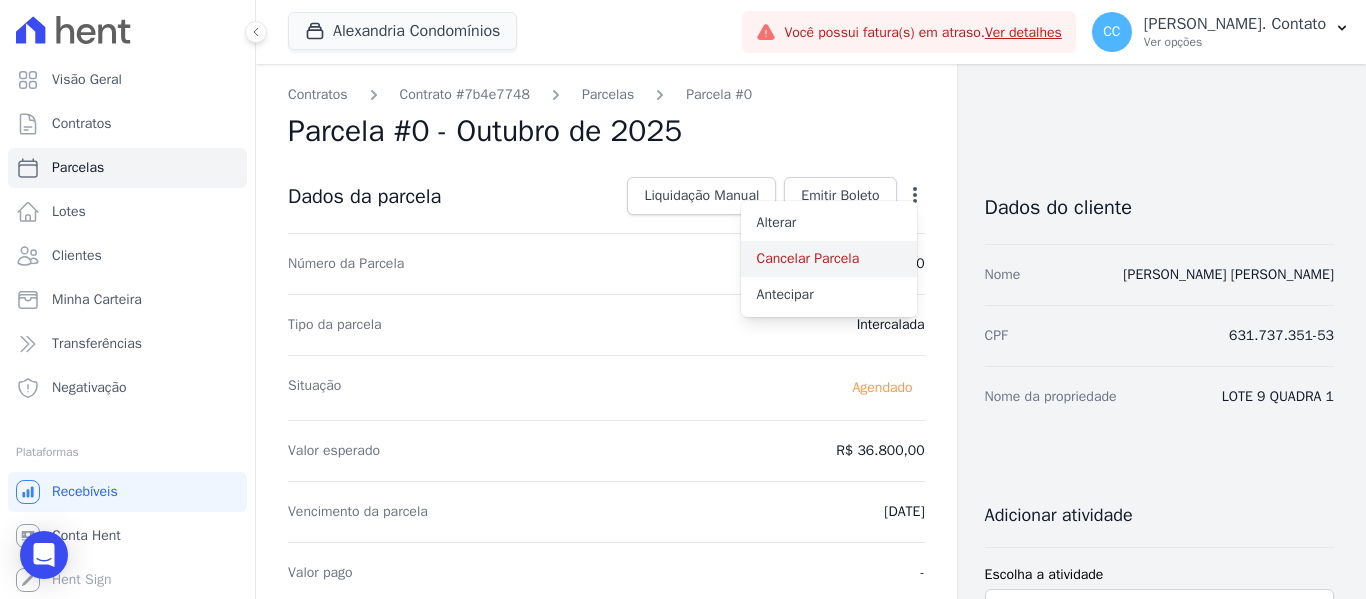 click on "Cancelar Parcela" at bounding box center (829, 259) 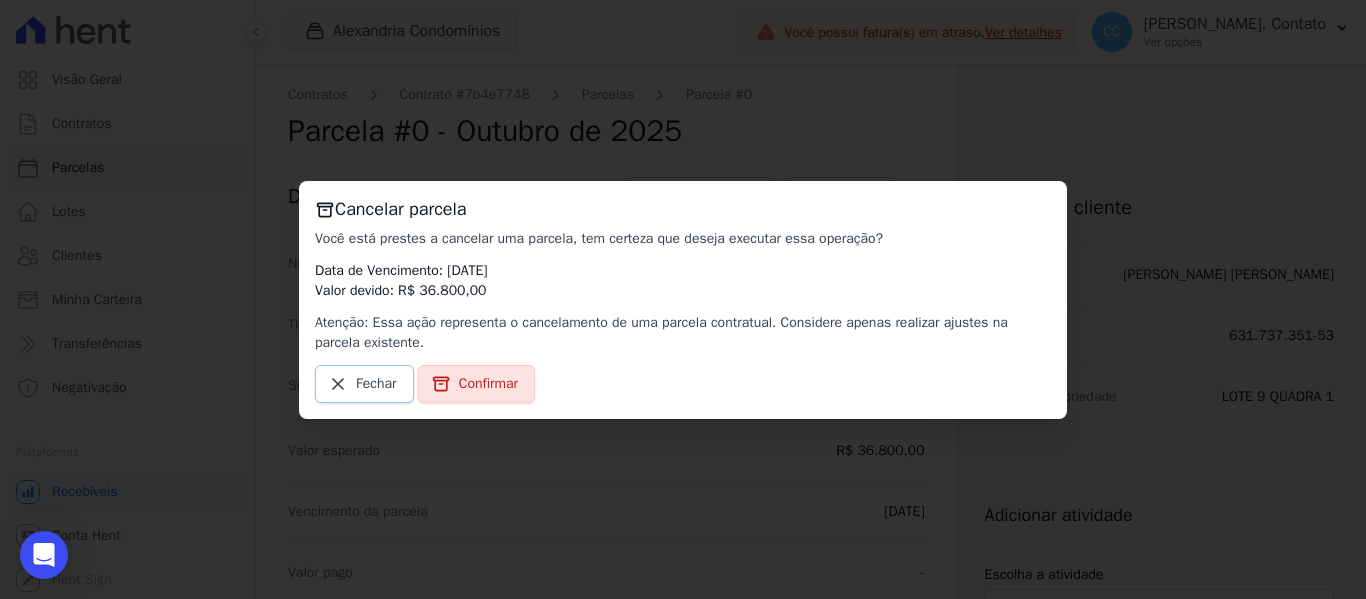 click on "Fechar" at bounding box center [364, 384] 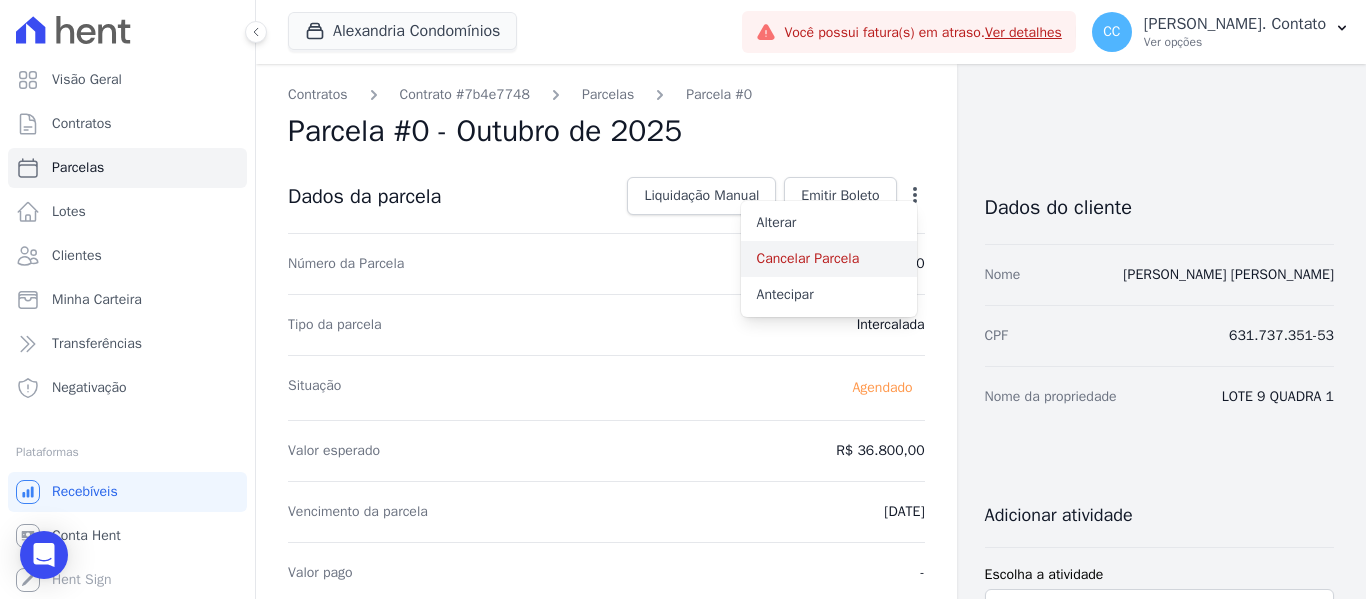 click on "Cancelar Parcela" at bounding box center (829, 259) 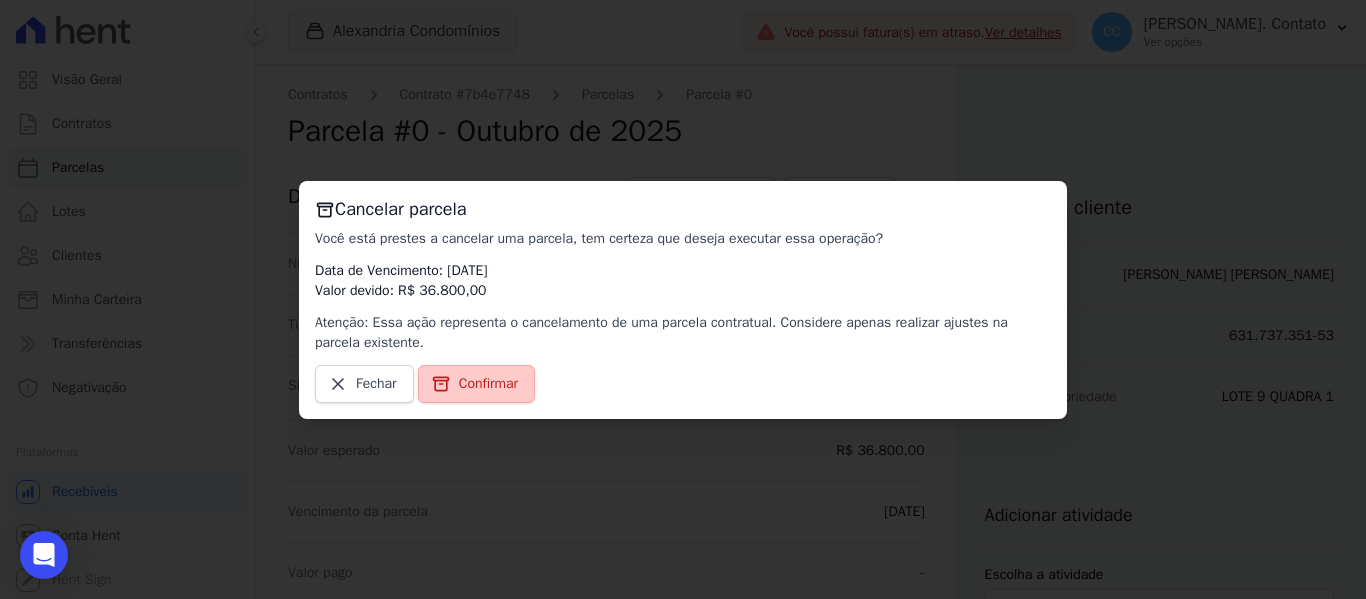 click on "Confirmar" at bounding box center (488, 384) 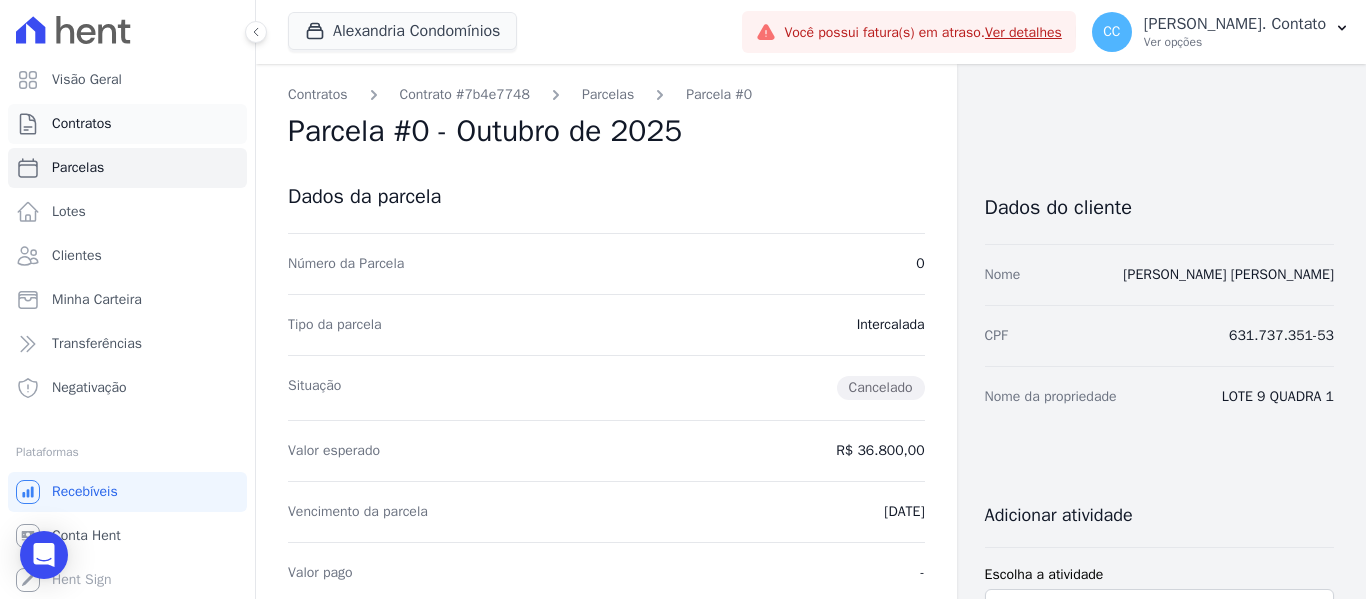 click on "Contratos" at bounding box center [82, 124] 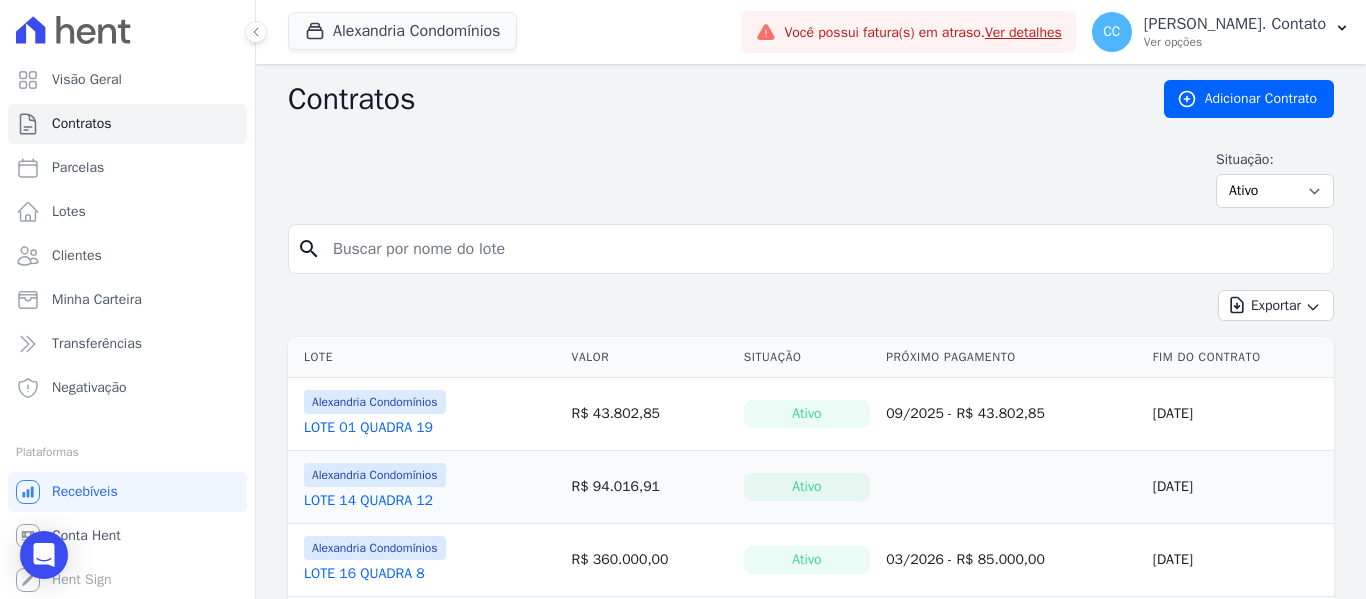 click at bounding box center (823, 249) 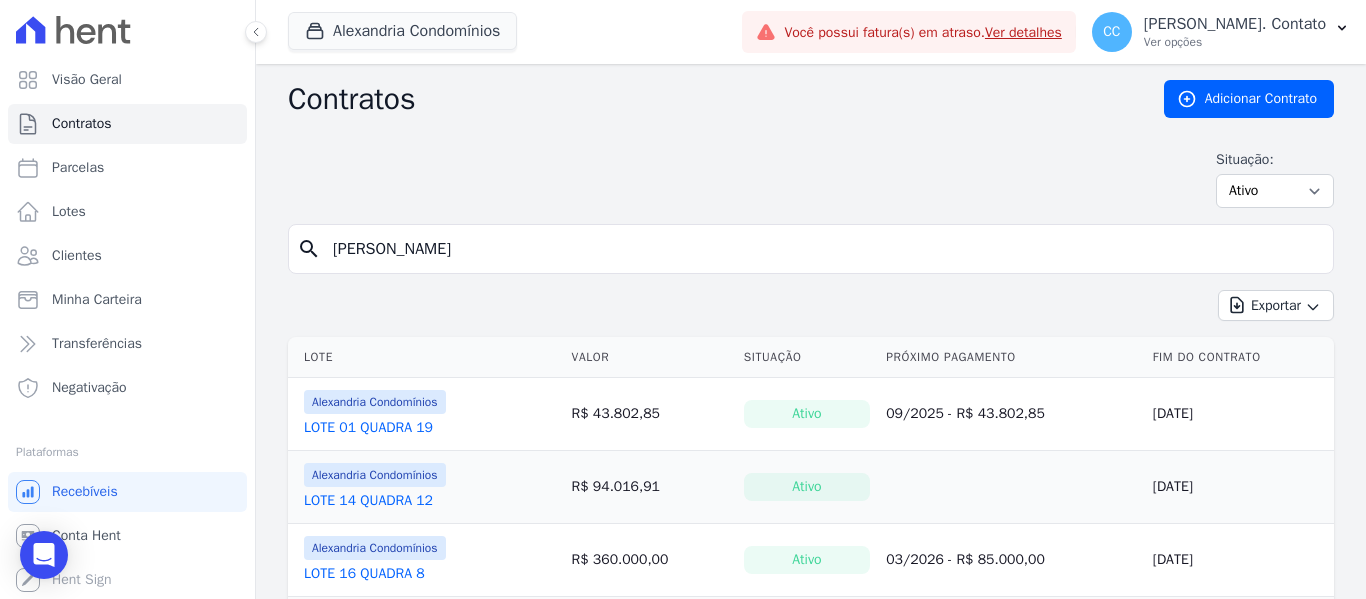 type on "NILSON JACOB" 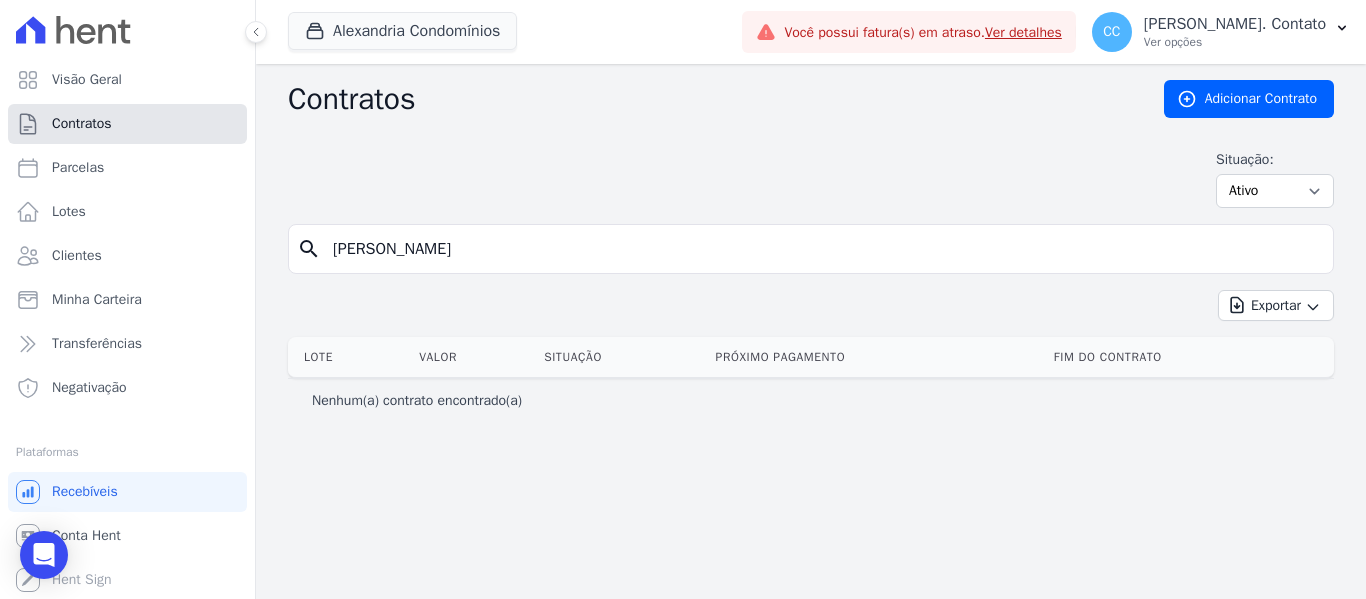 click on "Contratos" at bounding box center (82, 124) 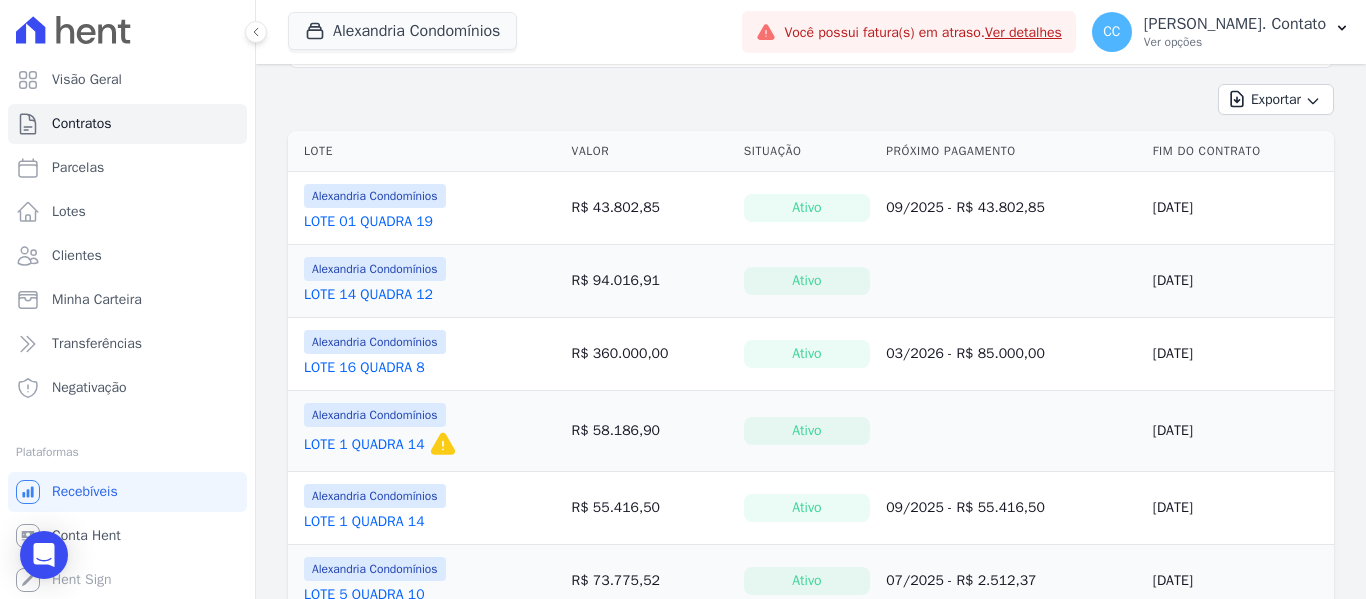 scroll, scrollTop: 205, scrollLeft: 0, axis: vertical 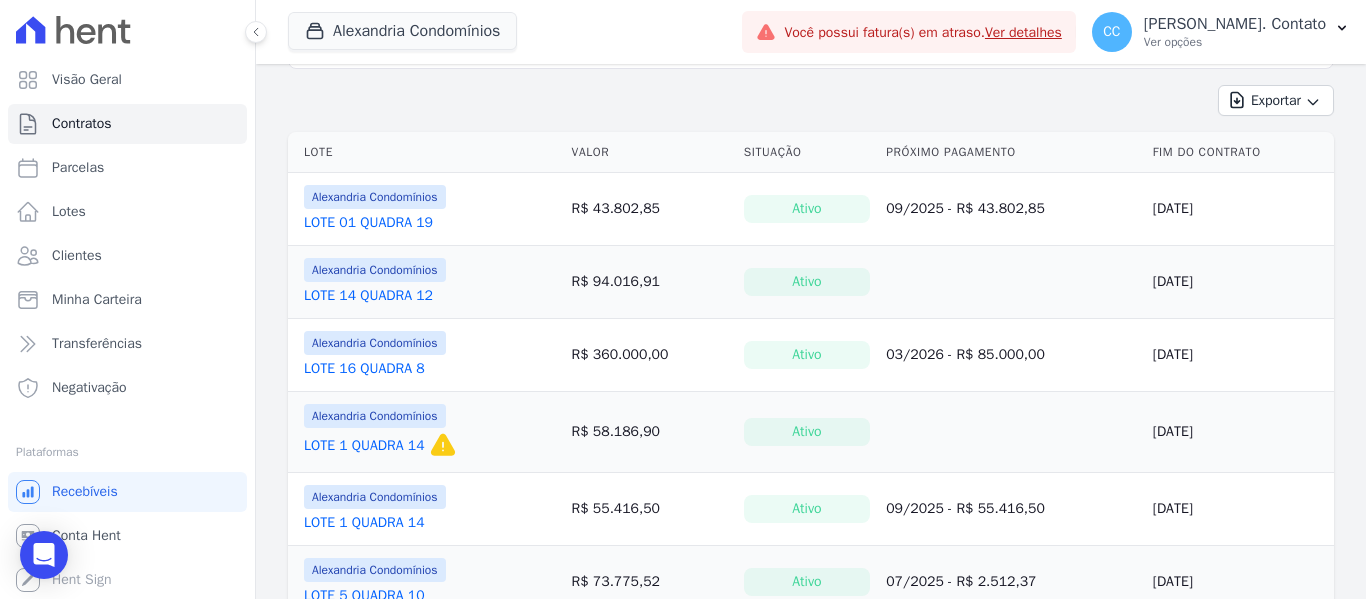 click on "LOTE 01 QUADRA 19" at bounding box center [368, 223] 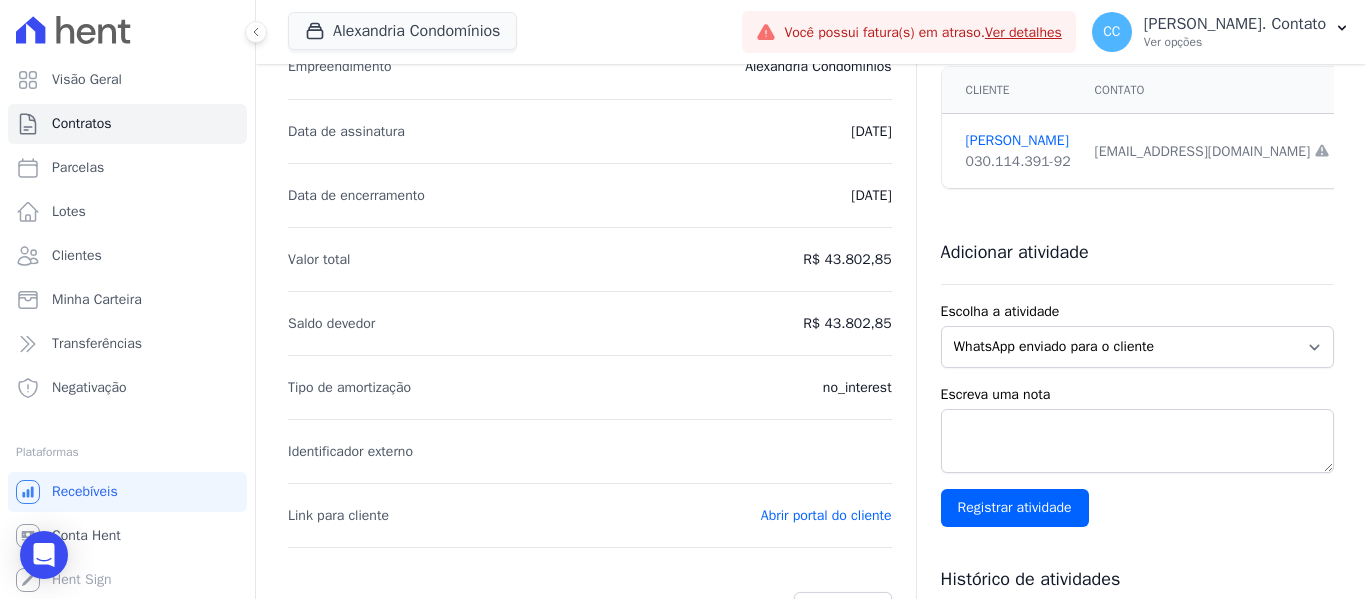 scroll, scrollTop: 0, scrollLeft: 0, axis: both 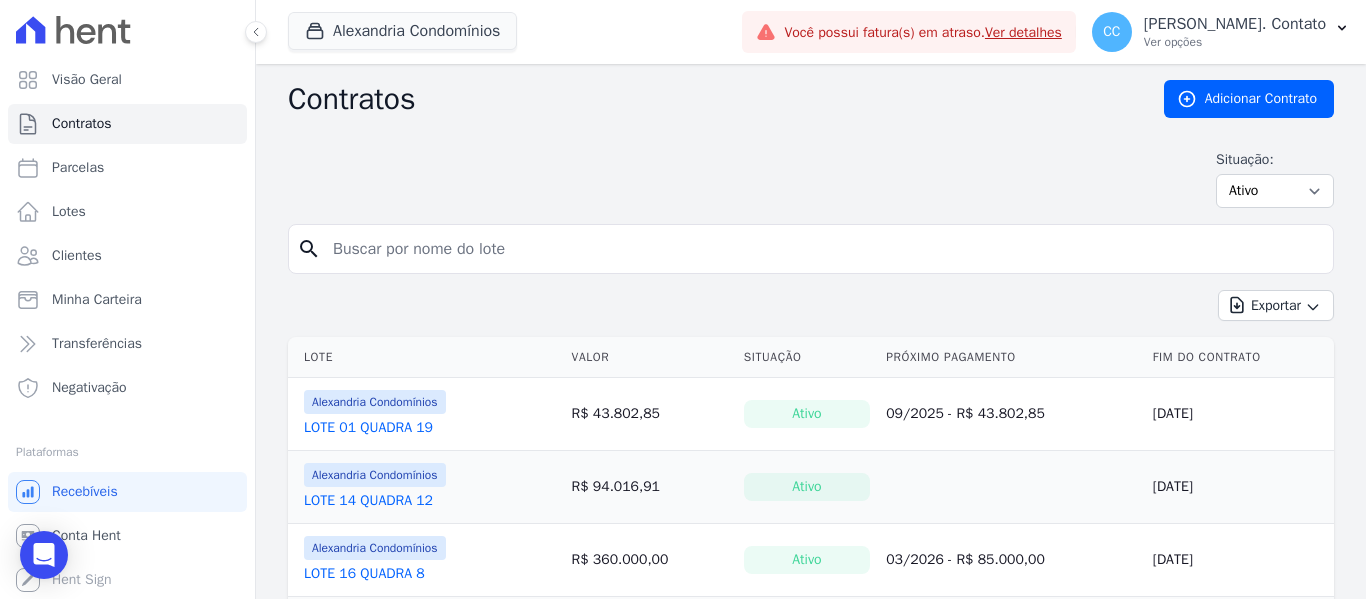 click on "LOTE 14 QUADRA 12" at bounding box center [368, 501] 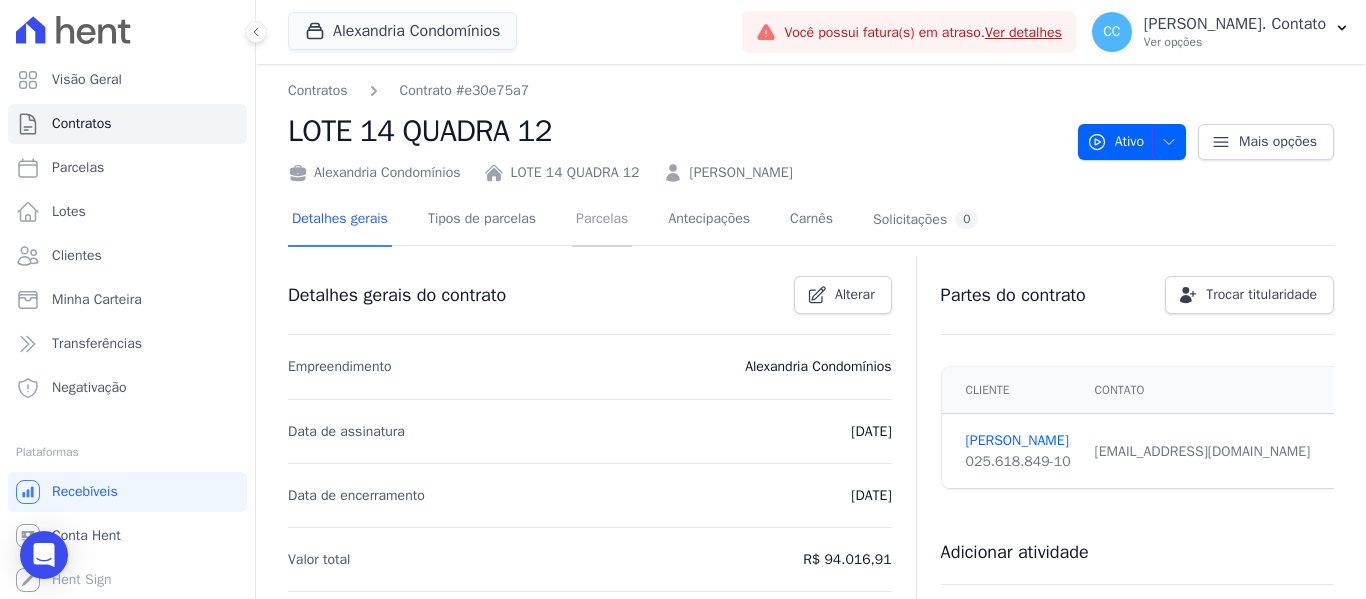 click on "Parcelas" at bounding box center (602, 220) 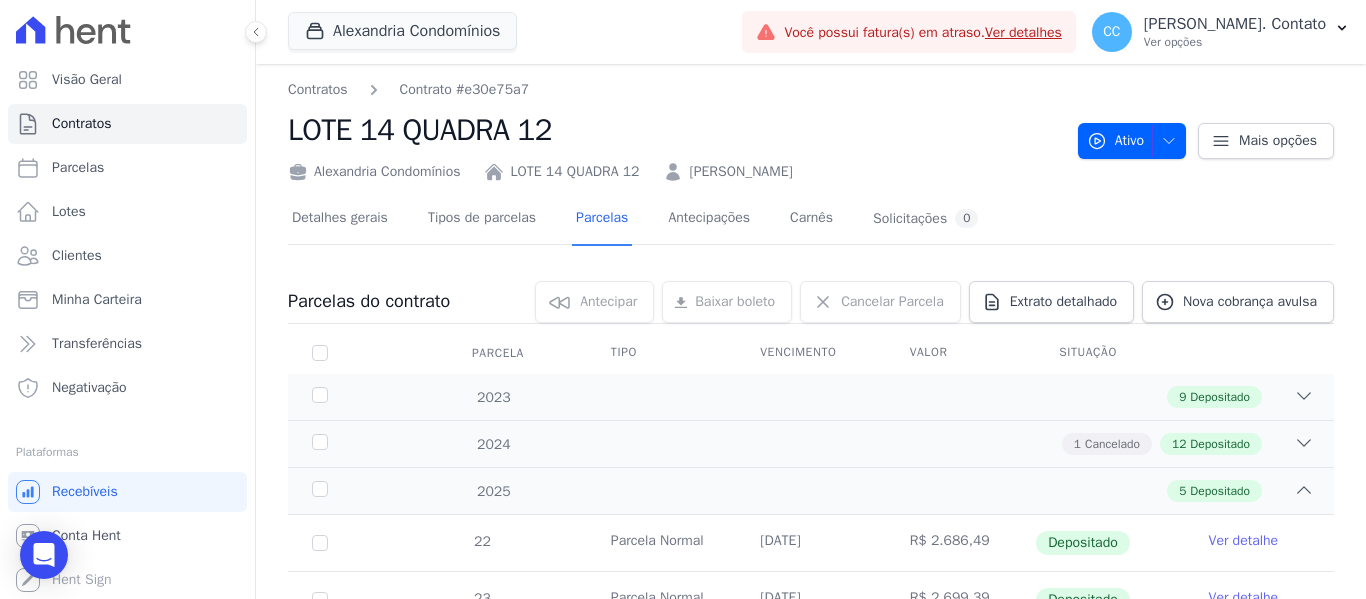 scroll, scrollTop: 0, scrollLeft: 0, axis: both 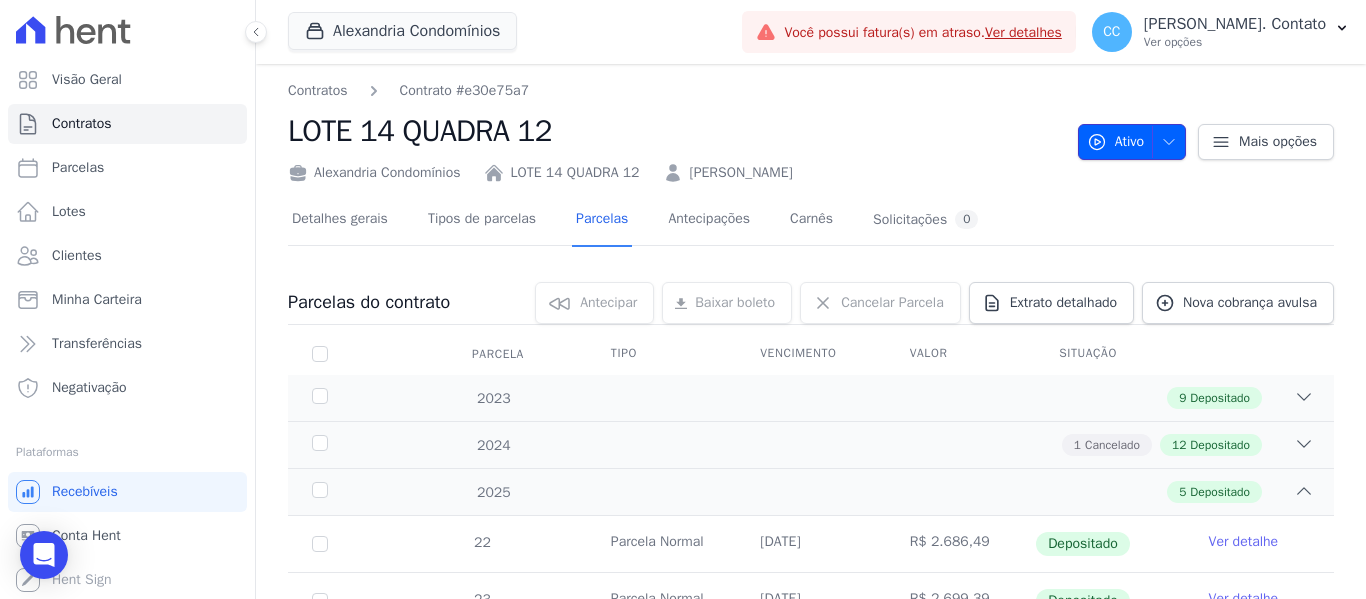 click 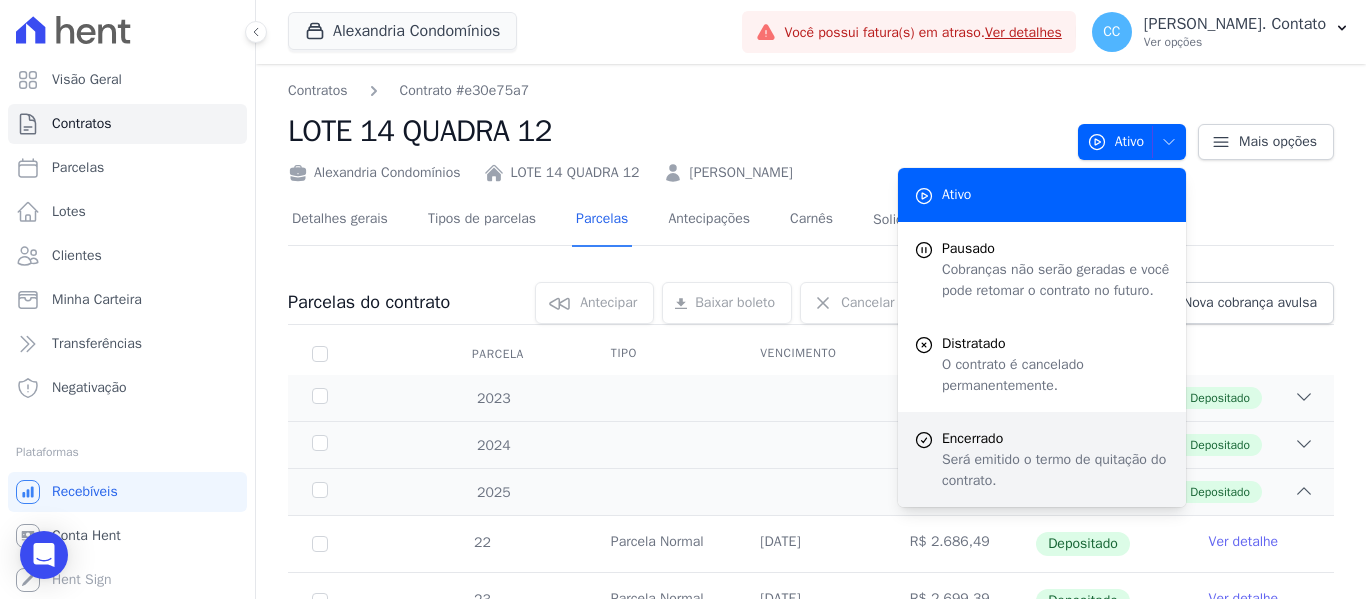 click at bounding box center [924, 459] 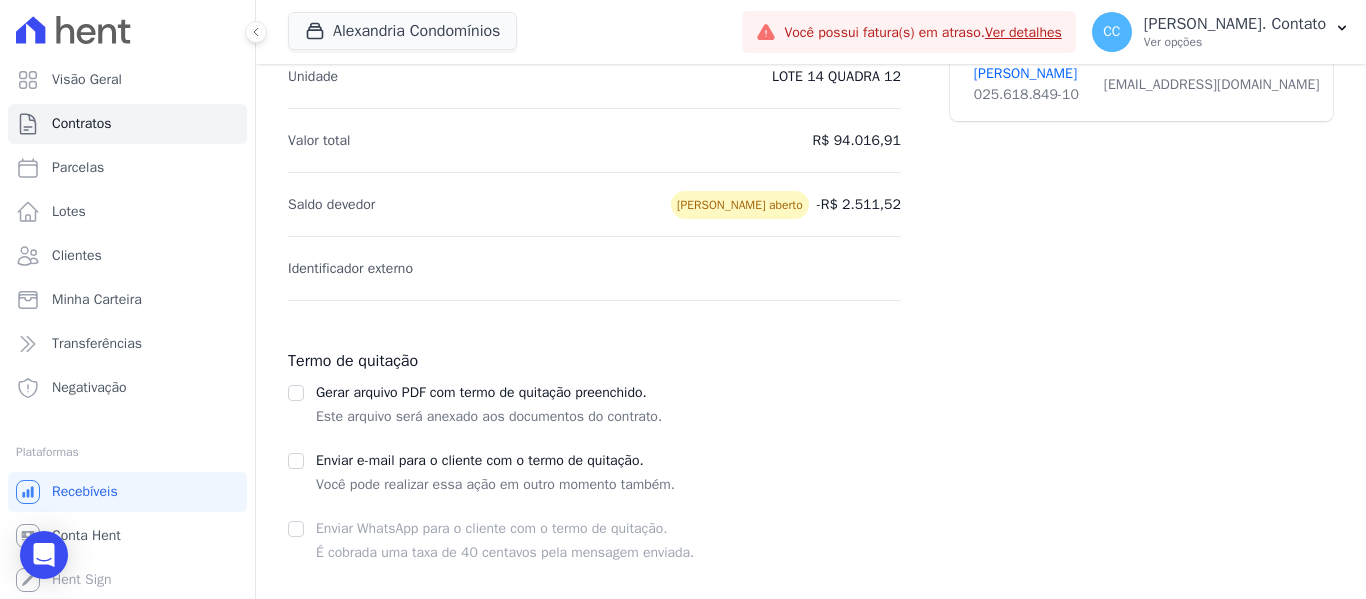 scroll, scrollTop: 347, scrollLeft: 0, axis: vertical 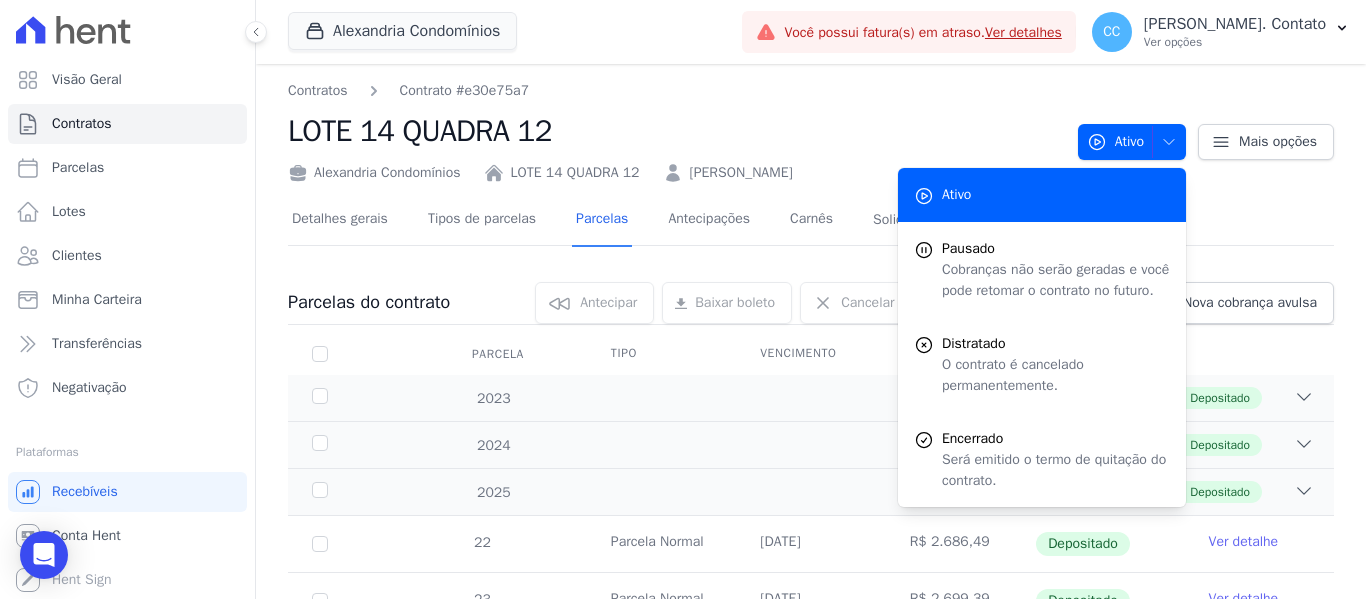 click on "Contratos
Contrato
#e30e75a7
LOTE 14 QUADRA 12
Alexandria Condomínios
LOTE 14 QUADRA 12
MAYLON DIAS" at bounding box center (675, 131) 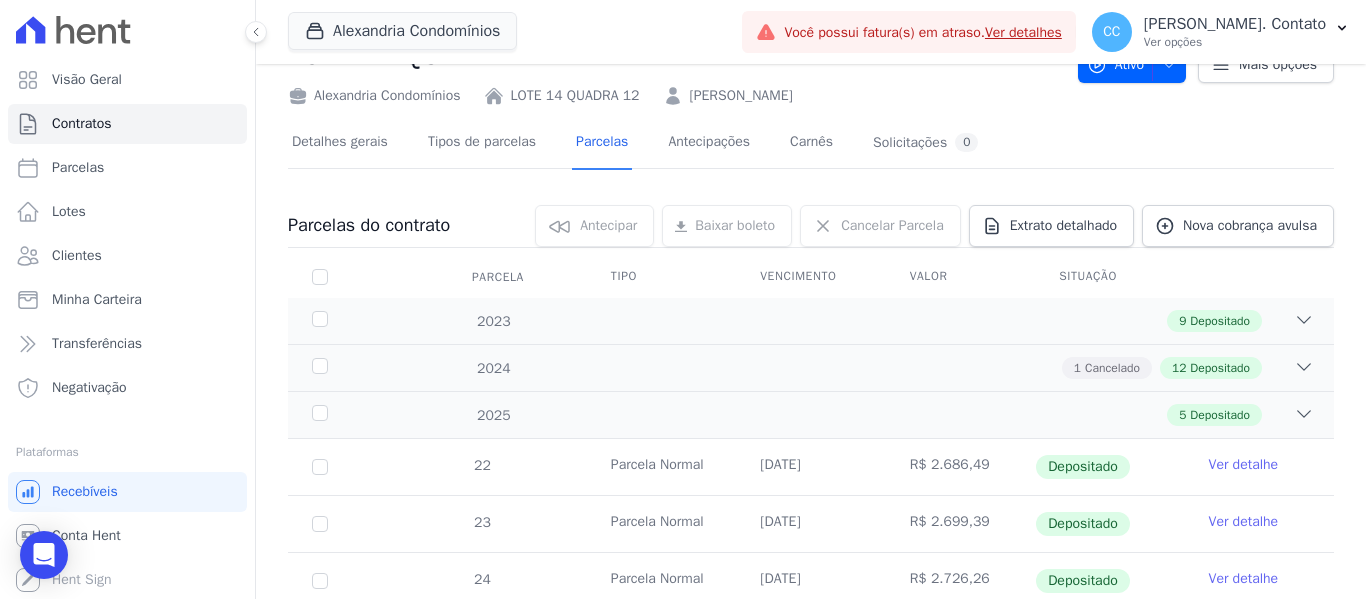 scroll, scrollTop: 100, scrollLeft: 0, axis: vertical 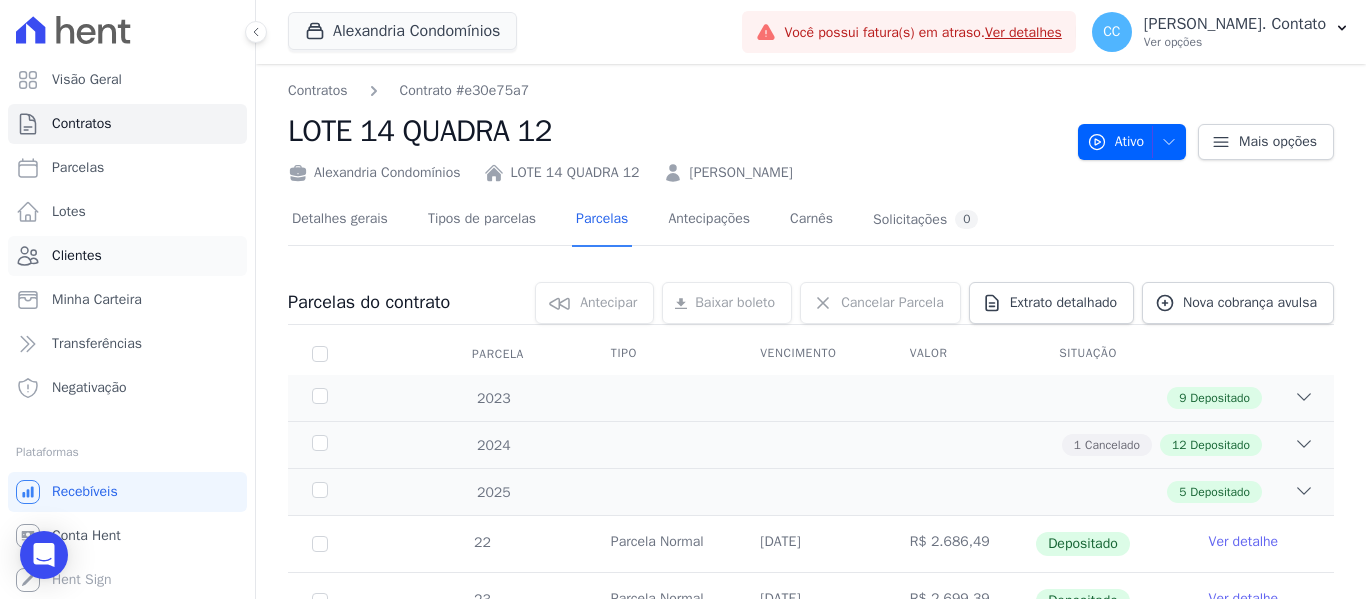 click on "Clientes" at bounding box center (77, 256) 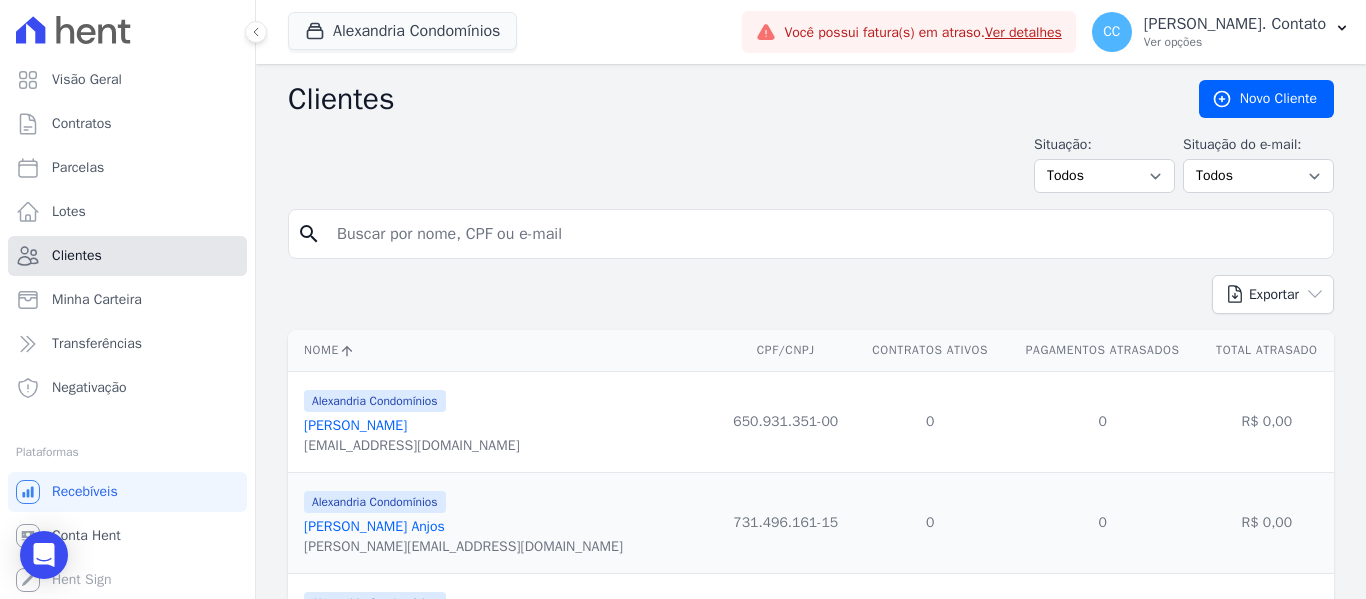 click on "Clientes" at bounding box center [77, 256] 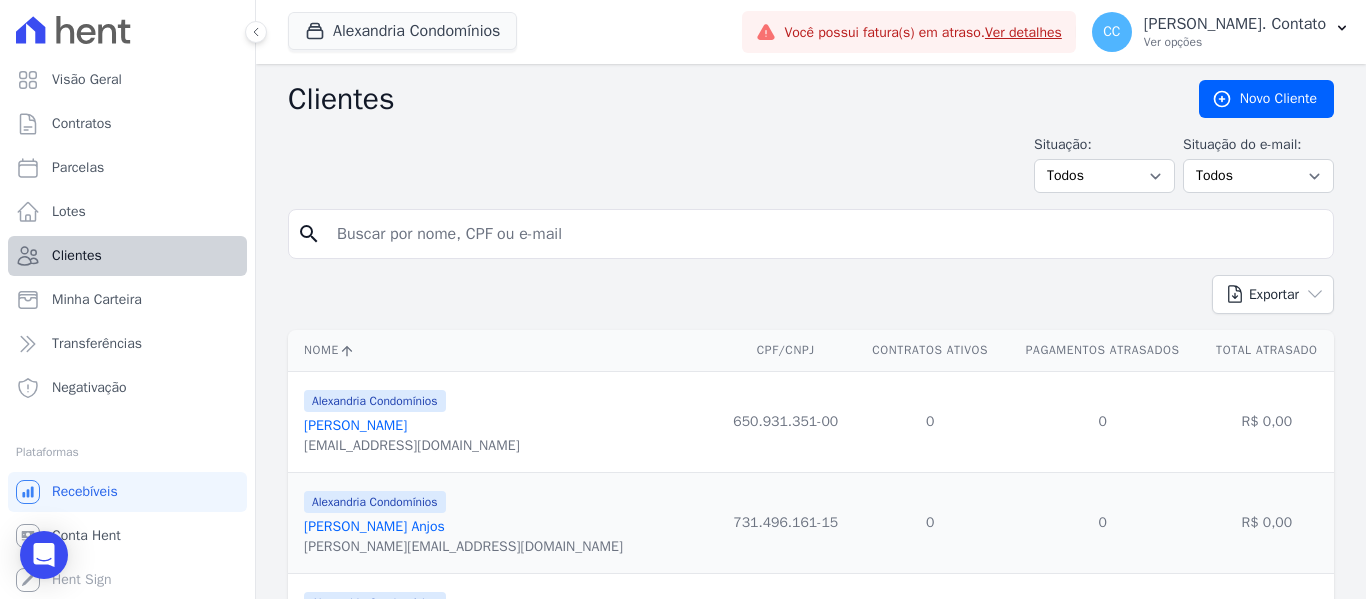 scroll, scrollTop: 1, scrollLeft: 0, axis: vertical 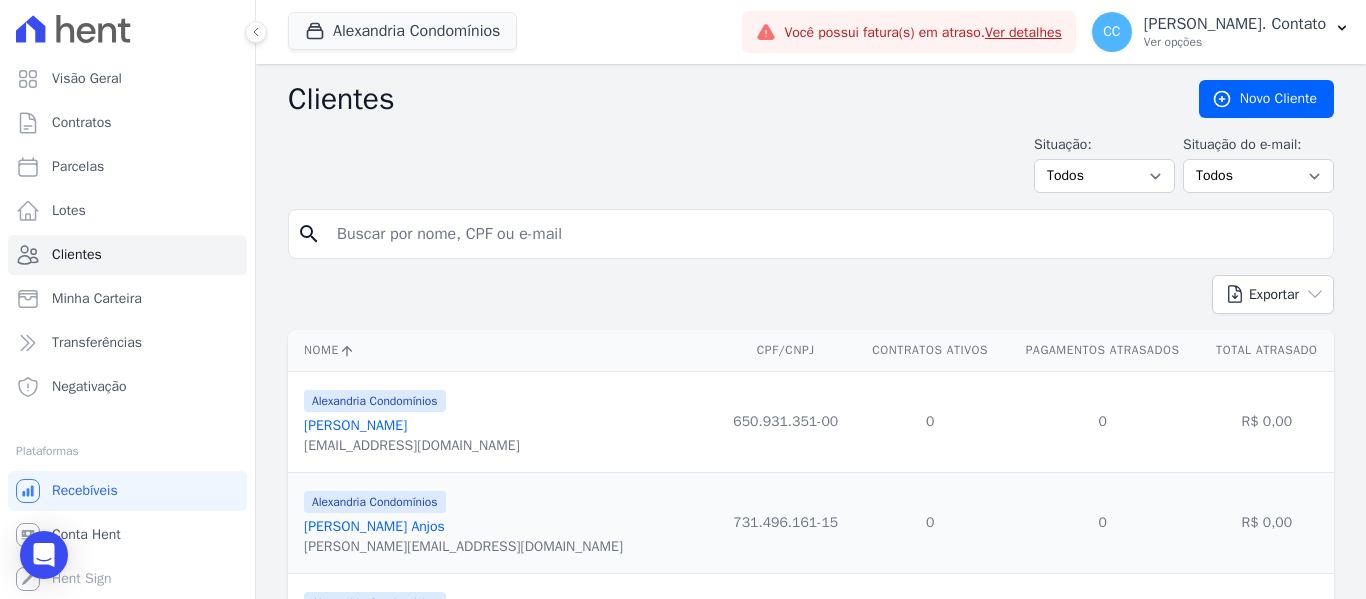 click at bounding box center [825, 234] 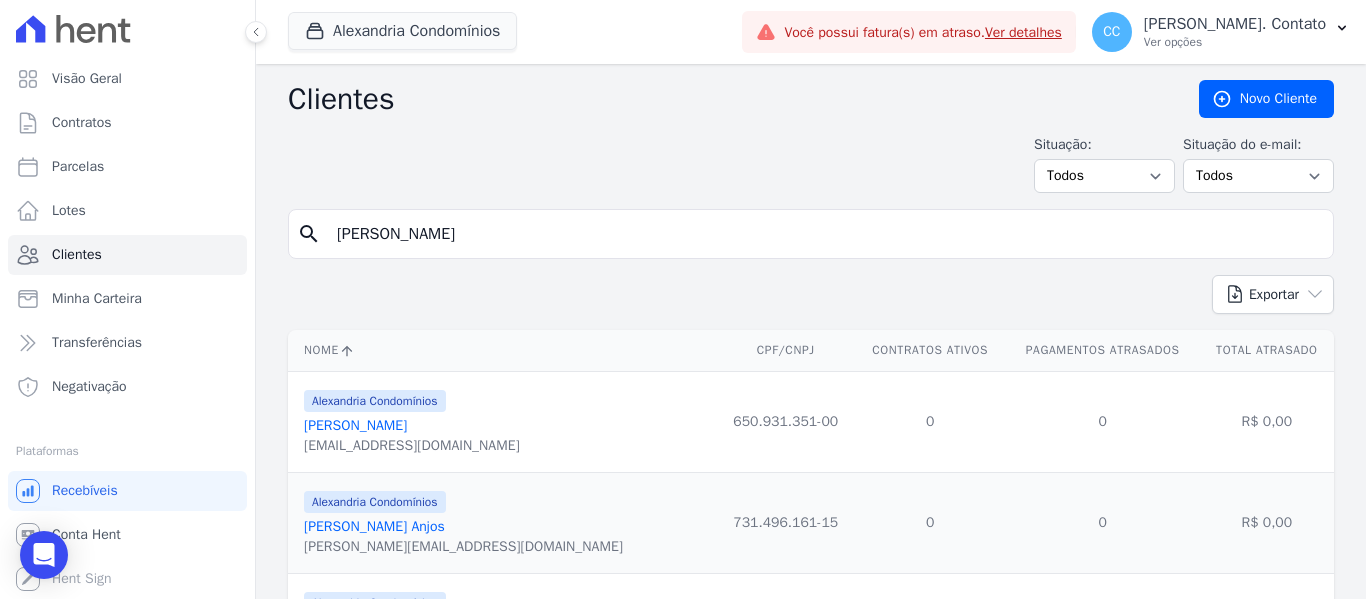 type on "NILSON JACOB" 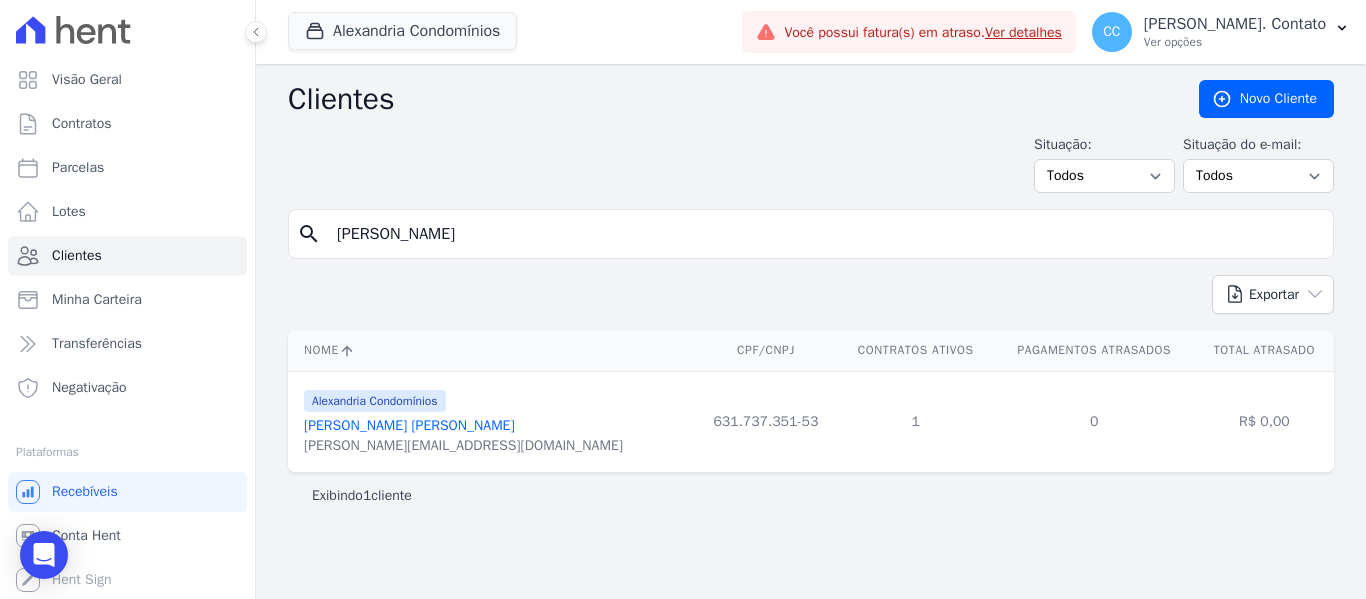 click on "Nilson Jacob Ferreira" at bounding box center (409, 425) 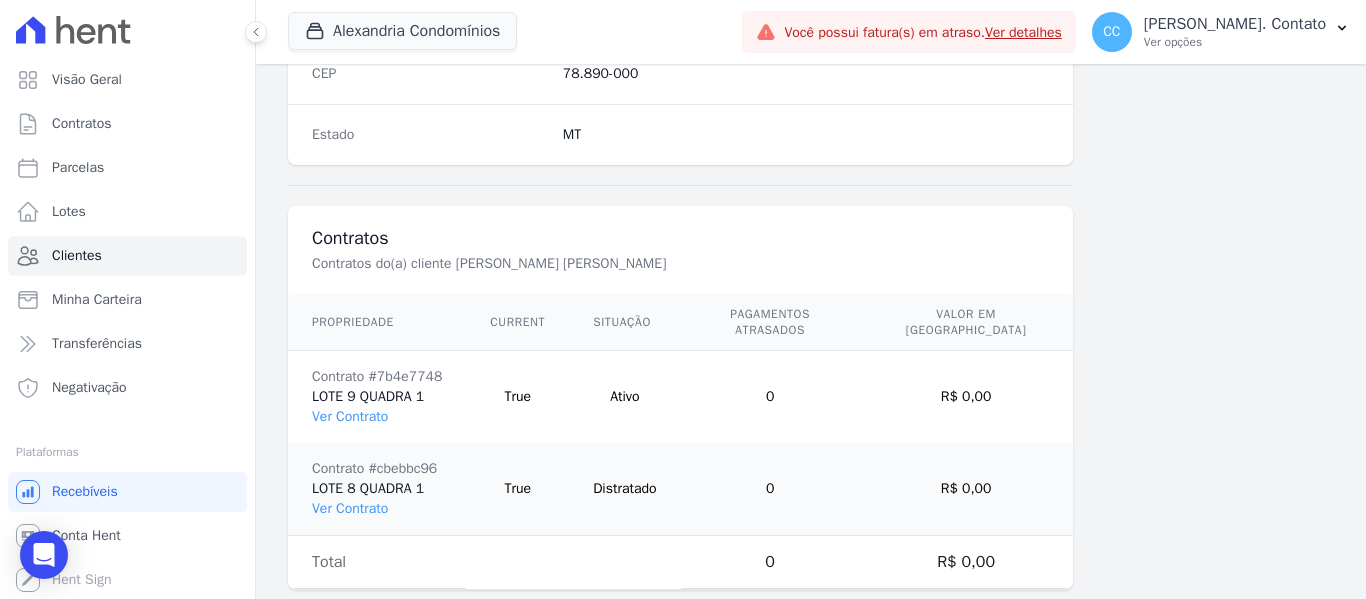 scroll, scrollTop: 1364, scrollLeft: 0, axis: vertical 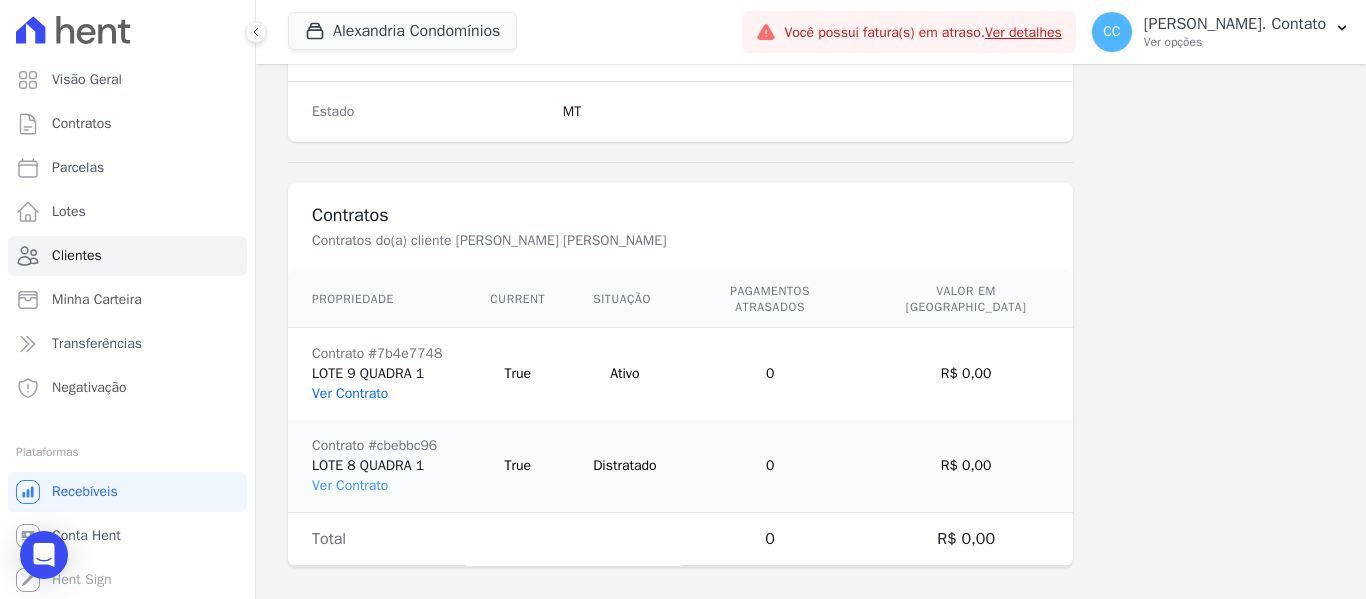 click on "Ver Contrato" at bounding box center [350, 393] 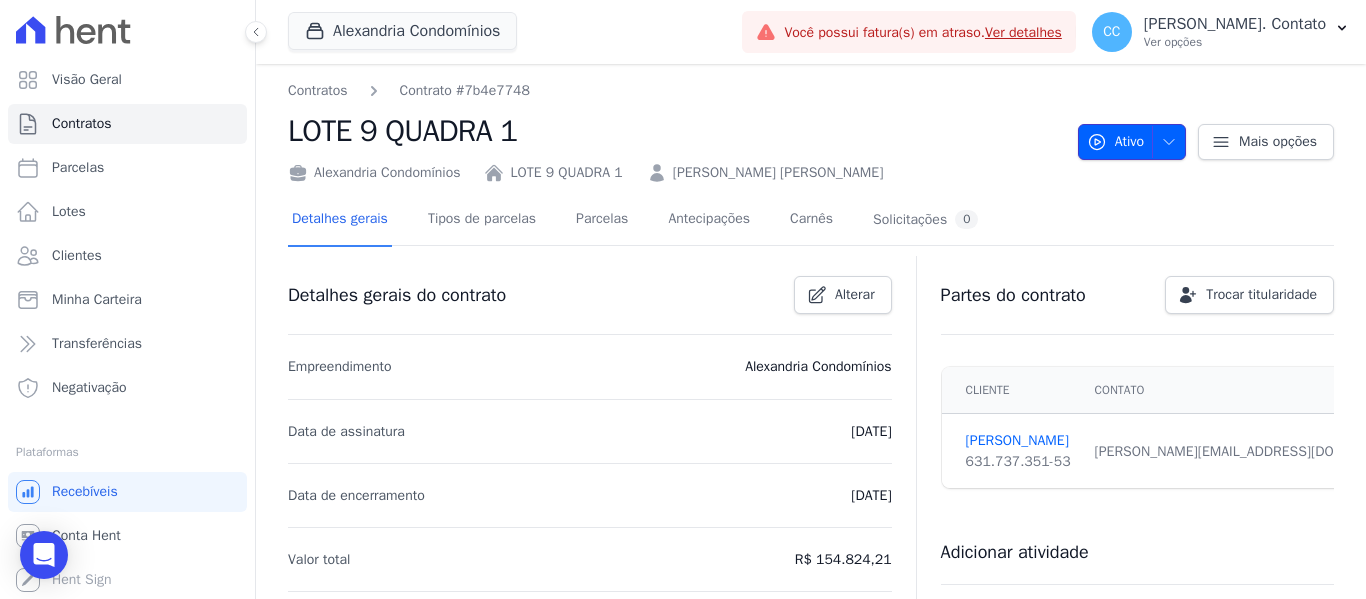 click 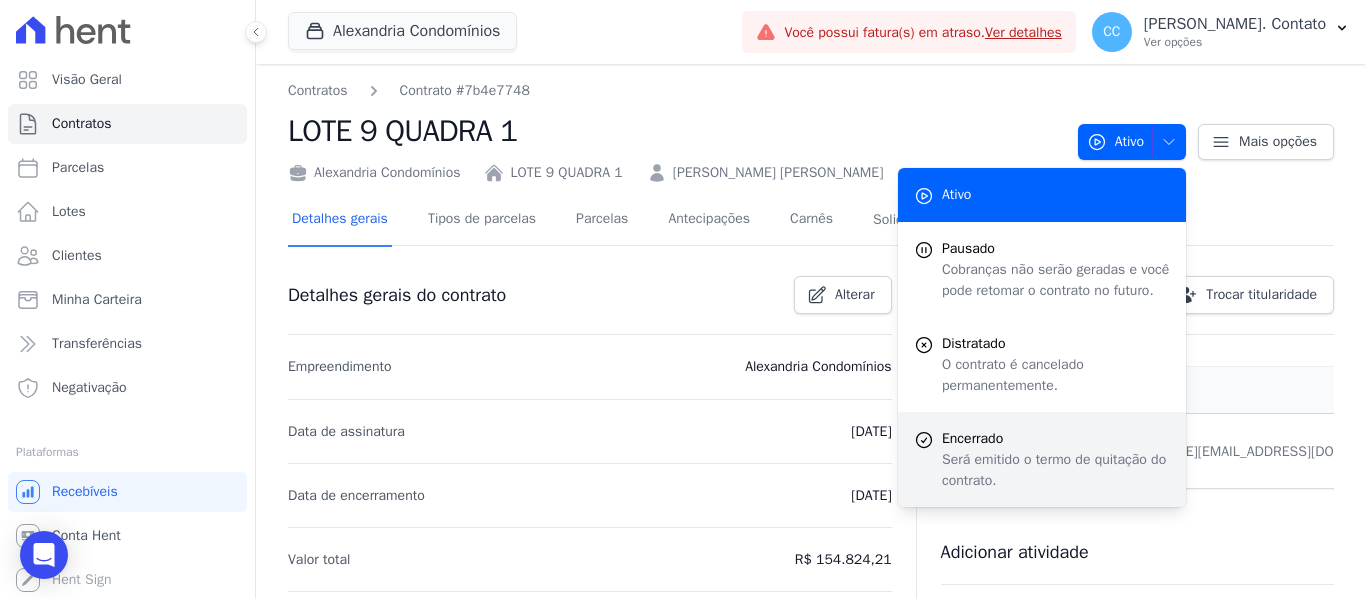 click on "Encerrado" at bounding box center (1056, 438) 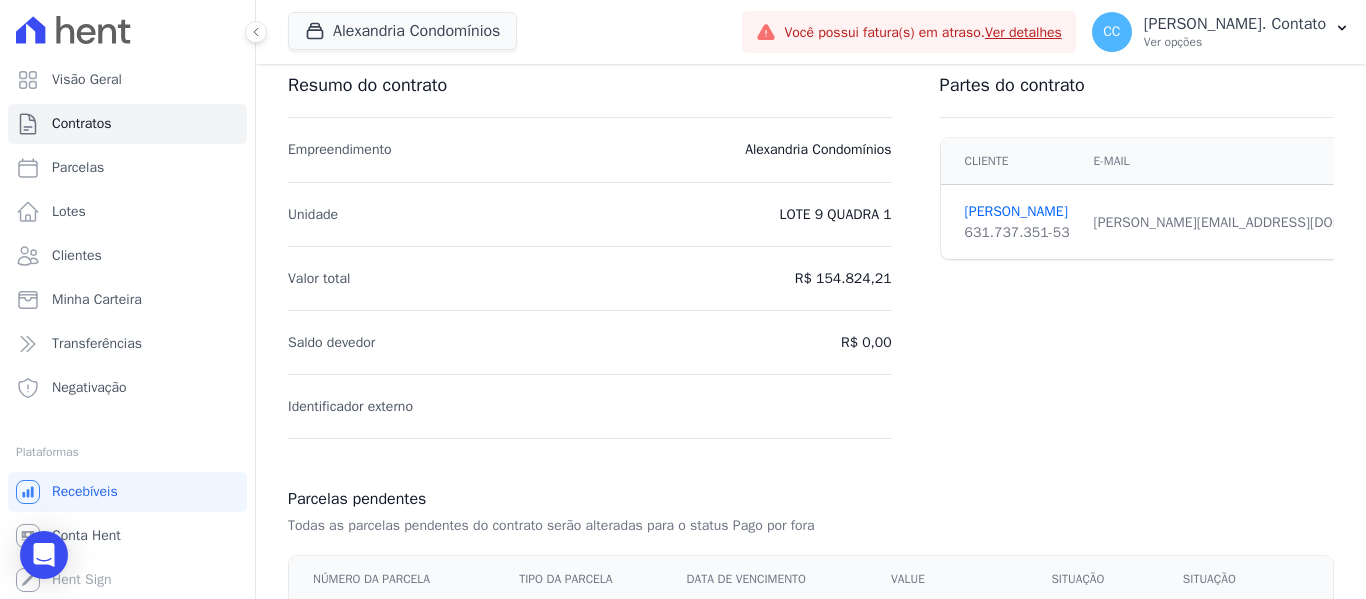 scroll, scrollTop: 572, scrollLeft: 0, axis: vertical 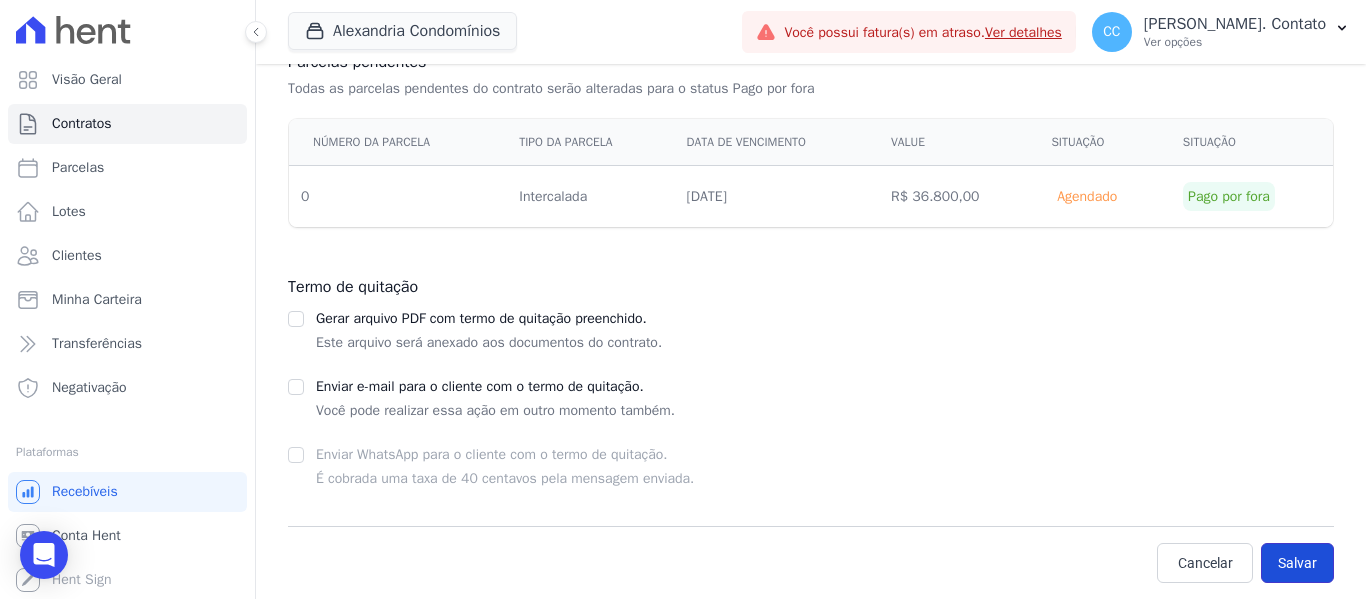 click on "Salvar" at bounding box center (1297, 563) 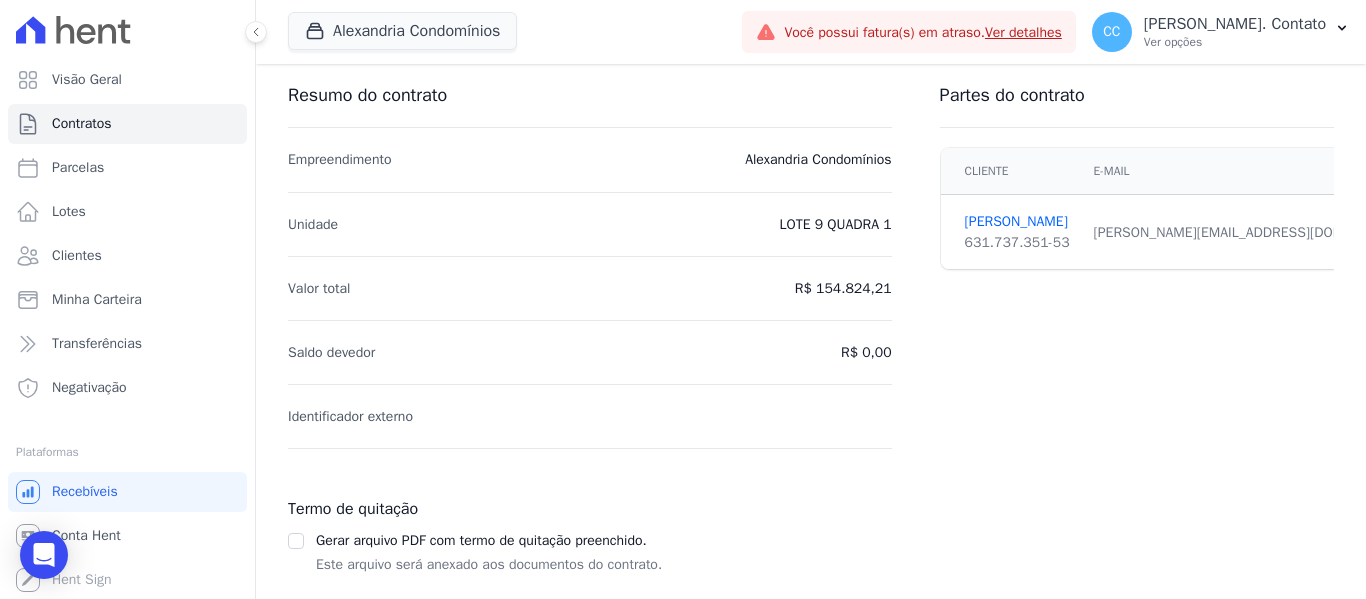 scroll, scrollTop: 347, scrollLeft: 0, axis: vertical 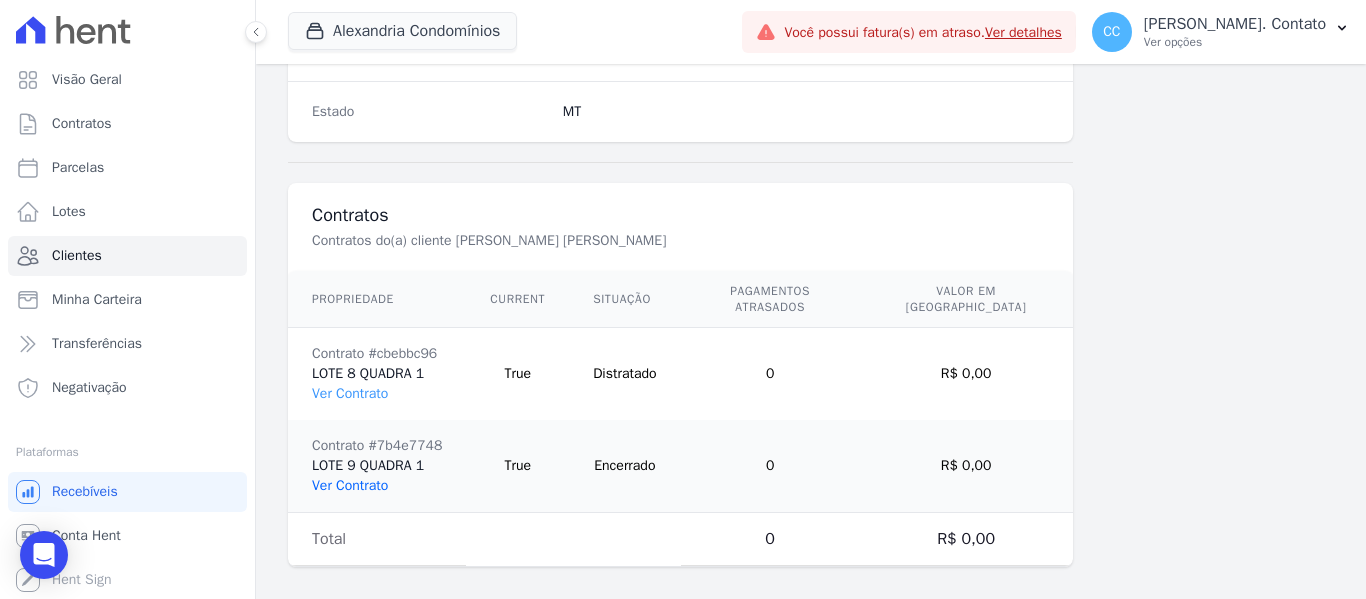 click on "Ver Contrato" at bounding box center (350, 485) 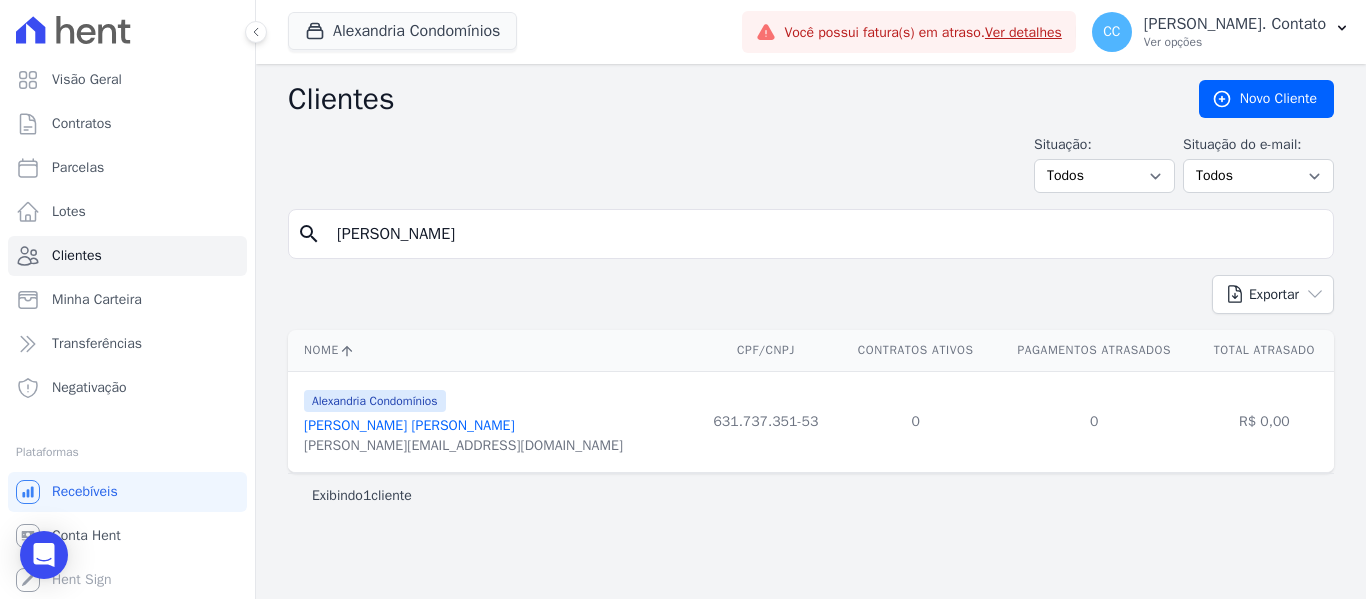 click on "Nilson Jacob Ferreira" at bounding box center [409, 425] 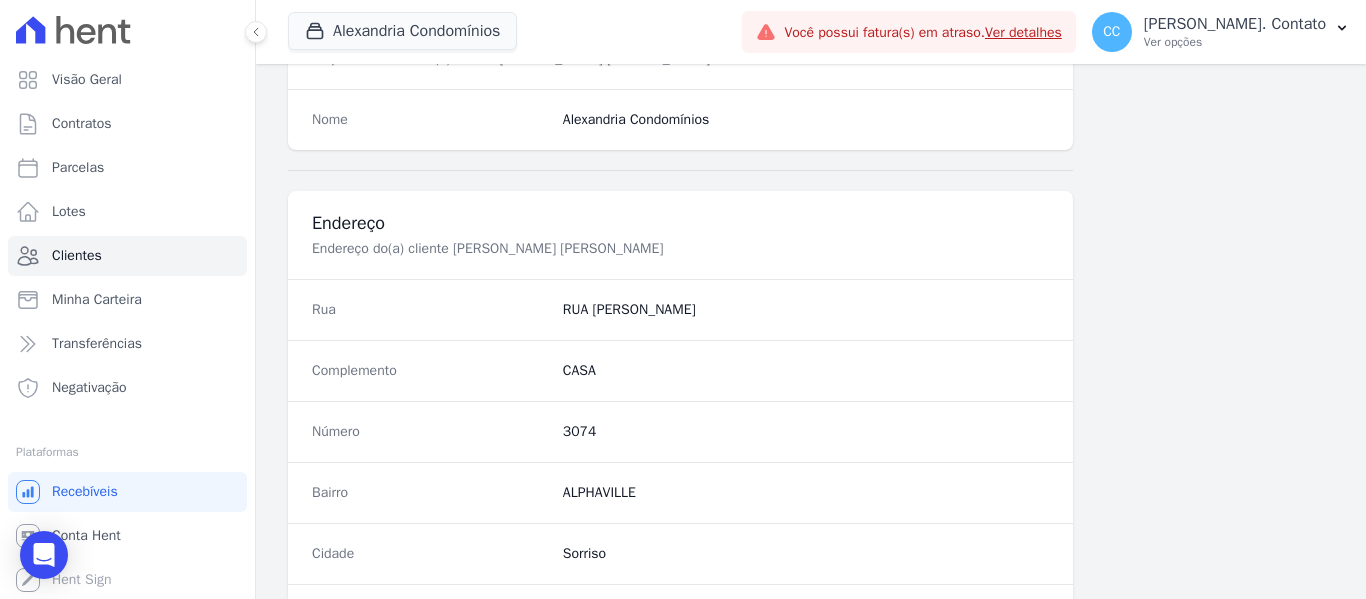 scroll, scrollTop: 1364, scrollLeft: 0, axis: vertical 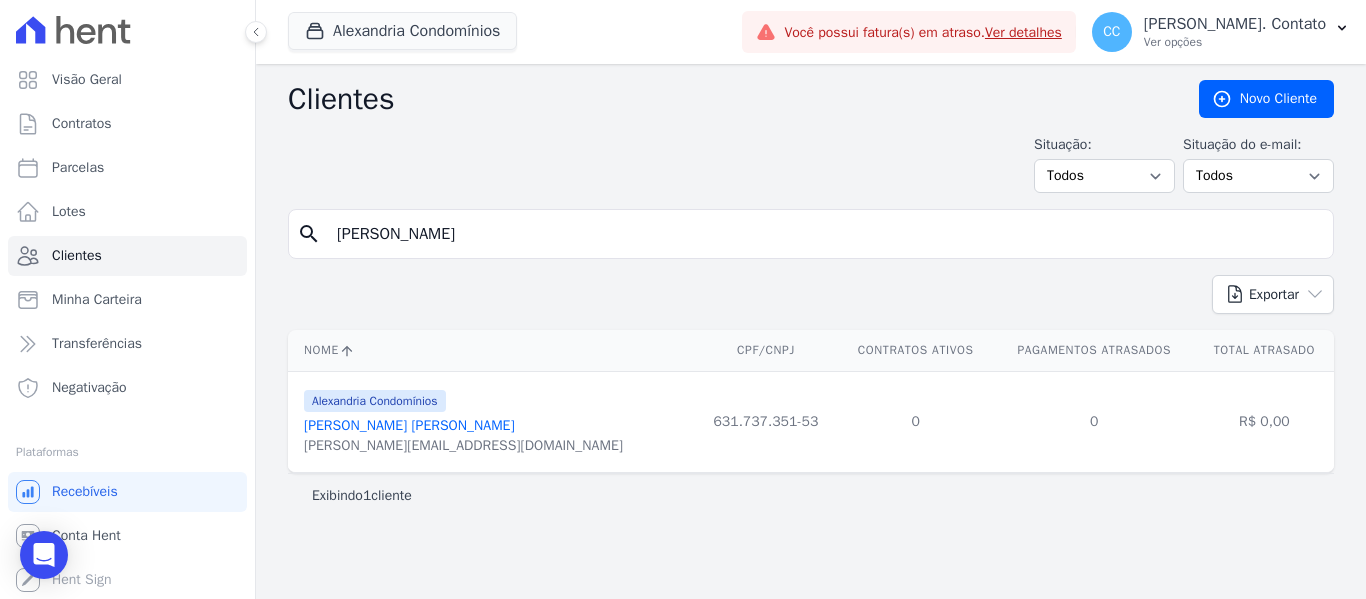 click on "Nilson Jacob Ferreira" at bounding box center (409, 425) 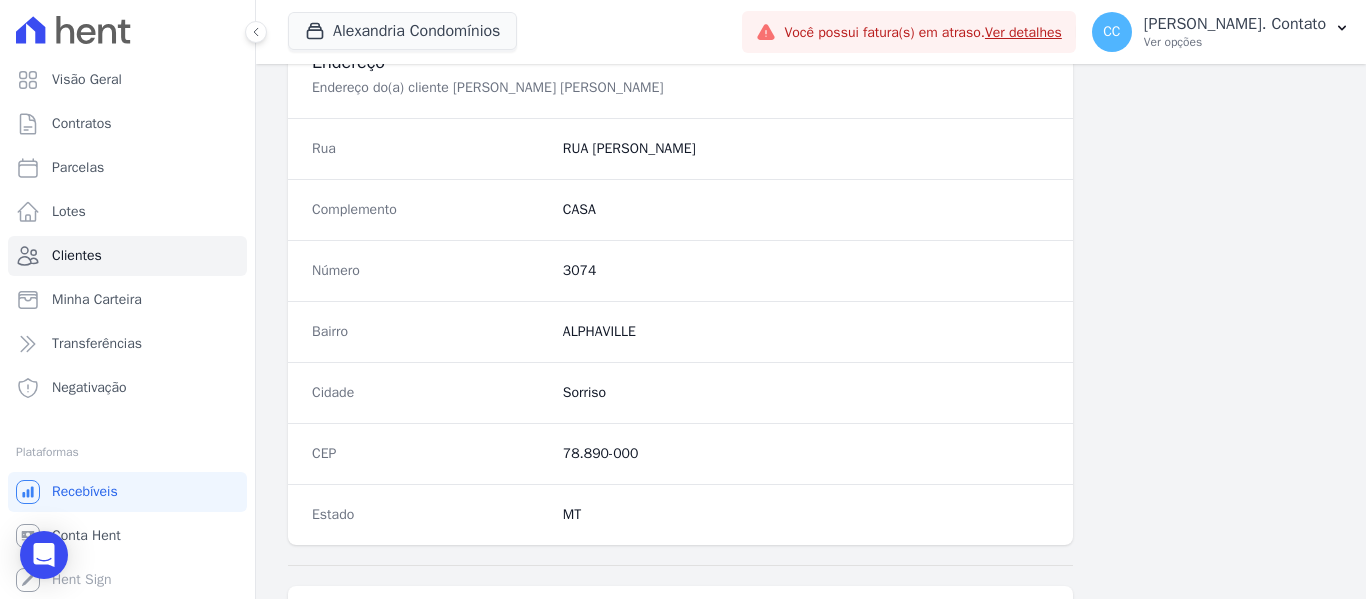 scroll, scrollTop: 1364, scrollLeft: 0, axis: vertical 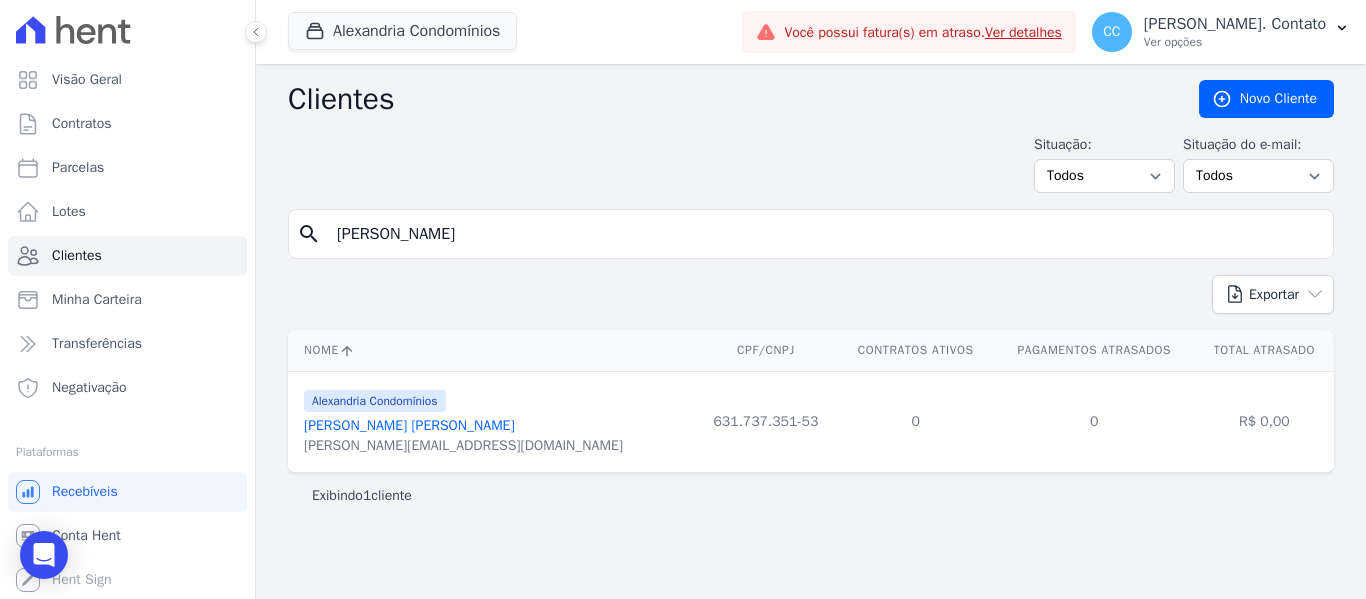 click on "Nilson Jacob Ferreira" at bounding box center [409, 425] 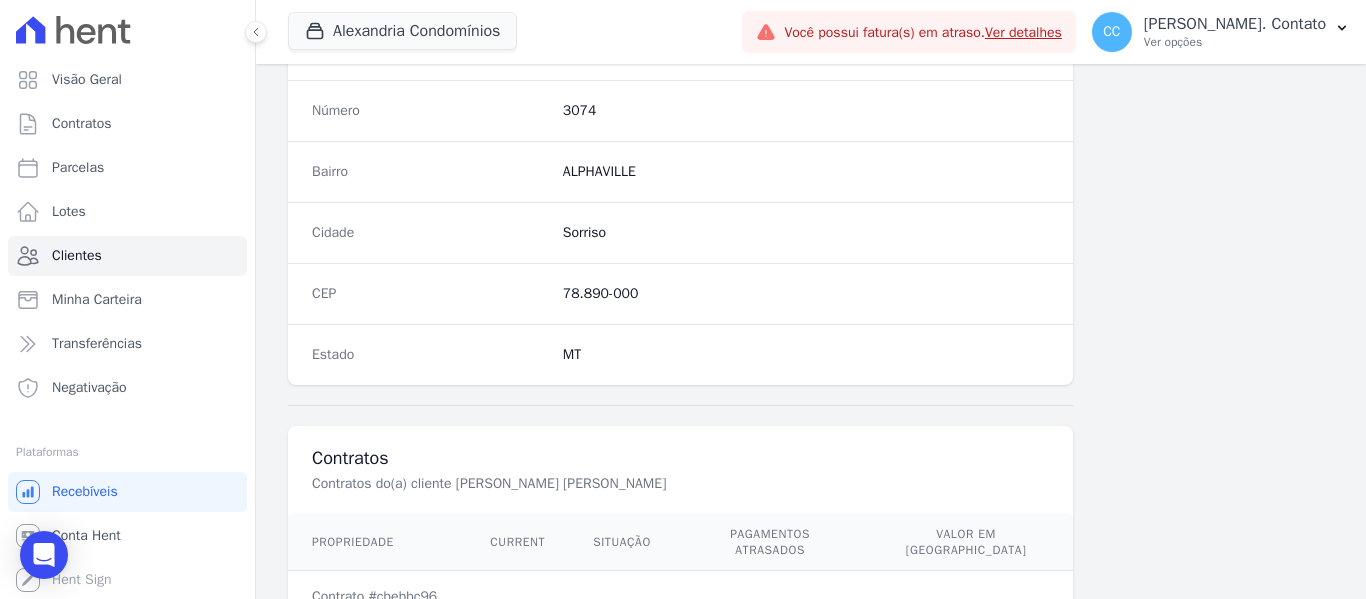 scroll, scrollTop: 1364, scrollLeft: 0, axis: vertical 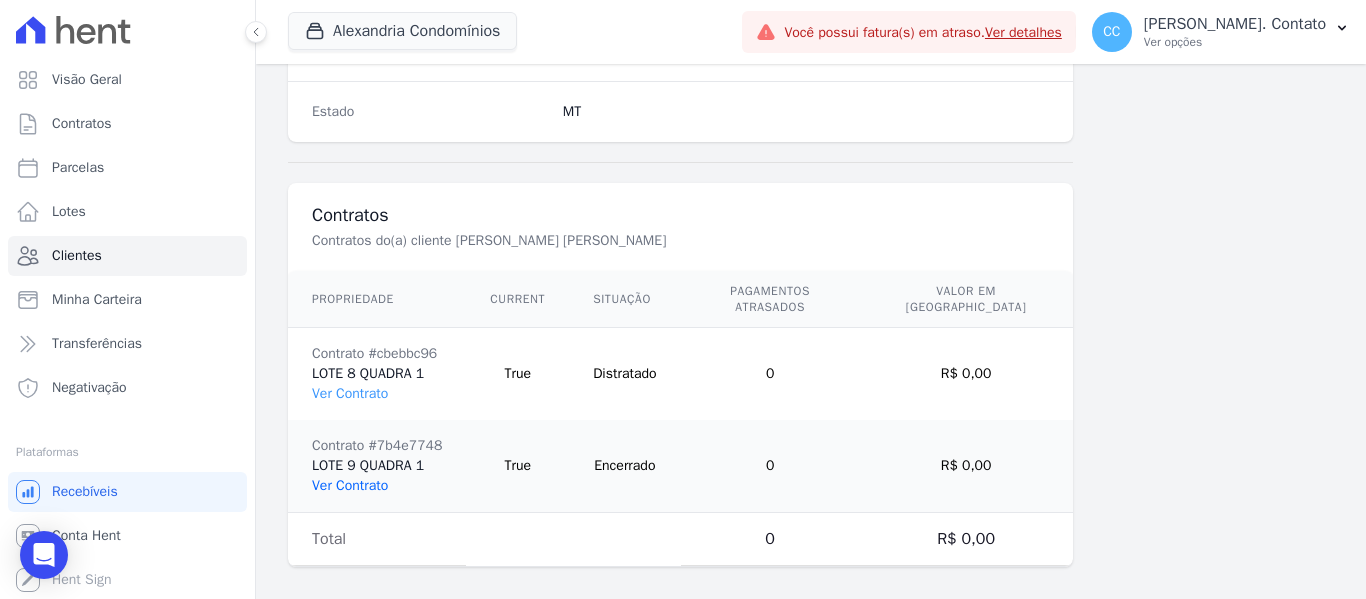 click on "Ver Contrato" at bounding box center [350, 485] 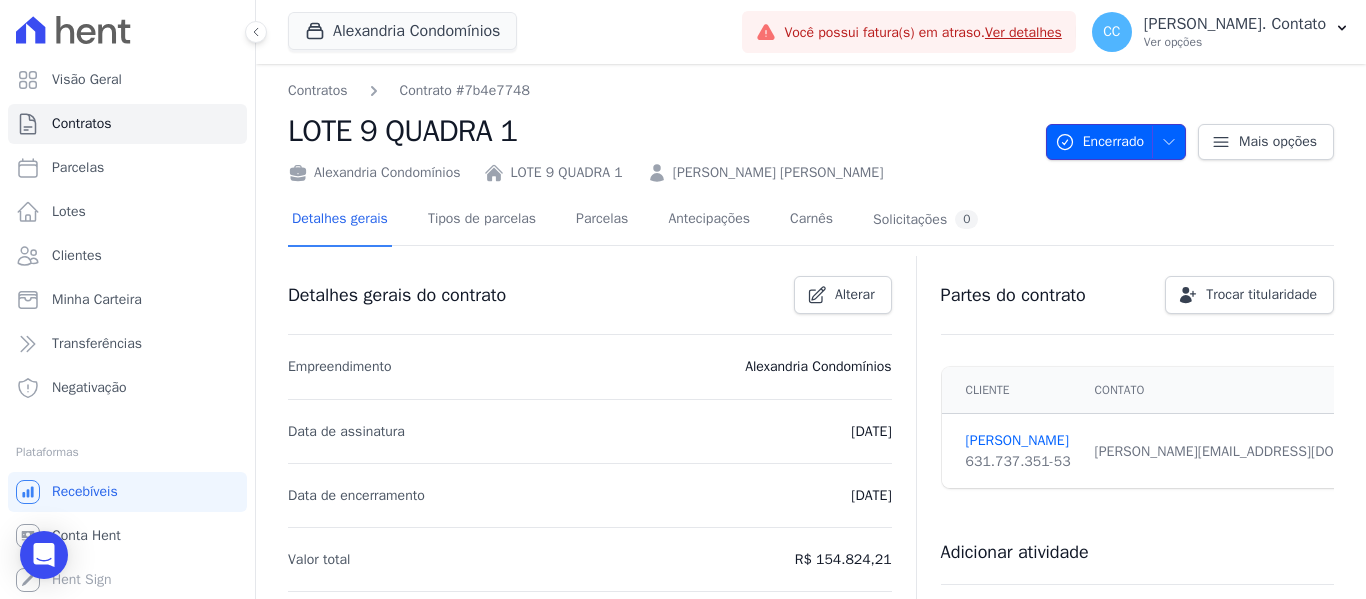 click 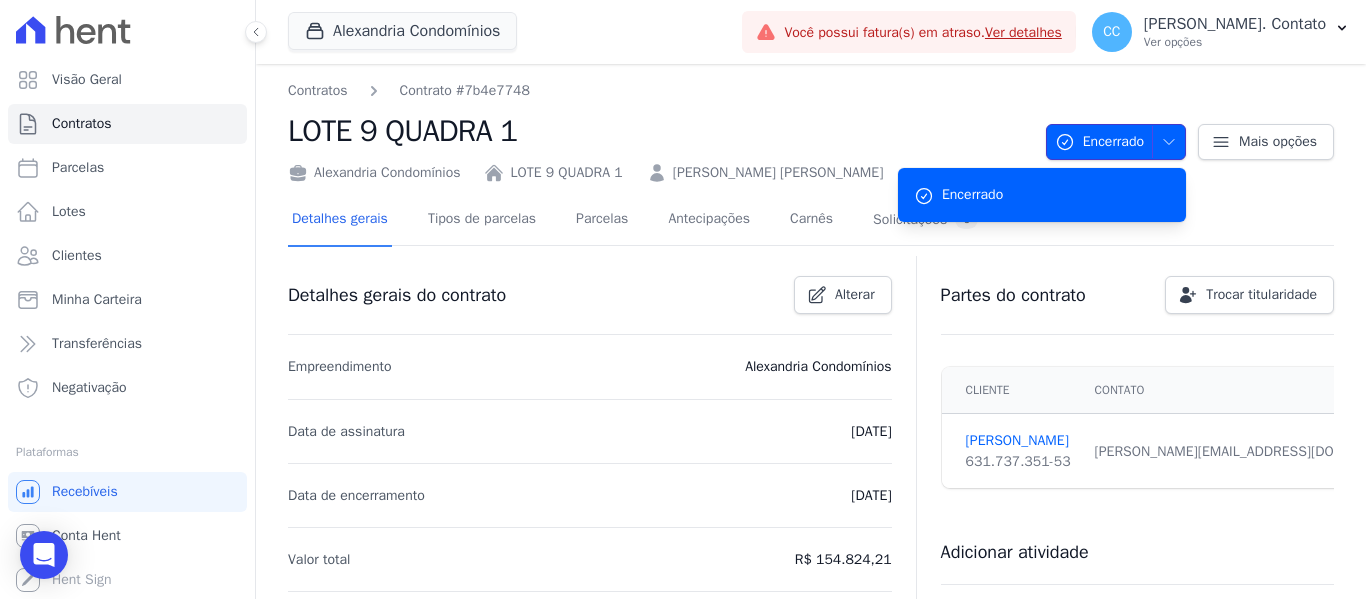 click 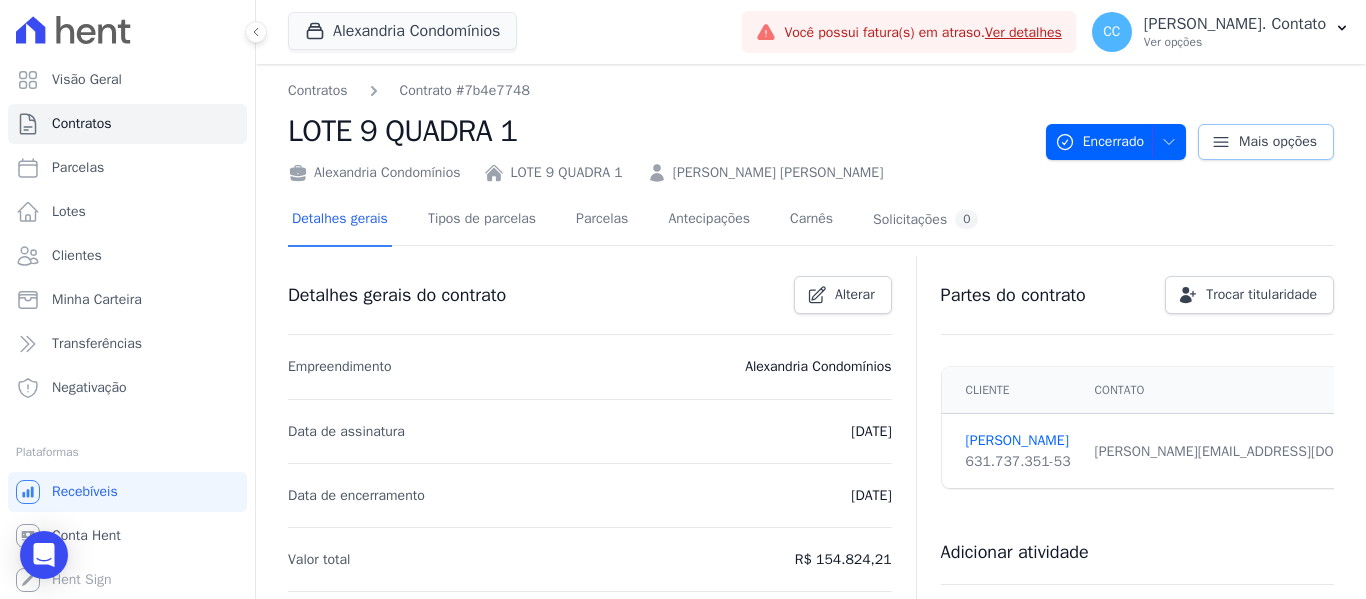 click on "Mais opções" at bounding box center [1266, 142] 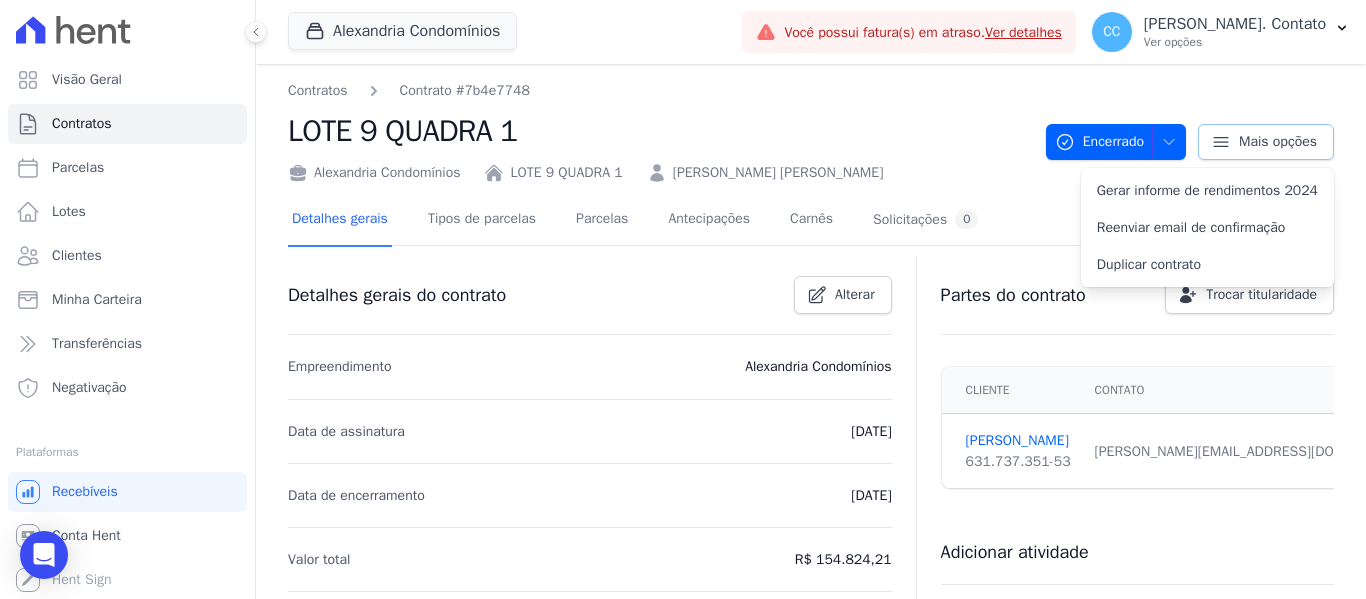 click on "Mais opções" at bounding box center [1266, 142] 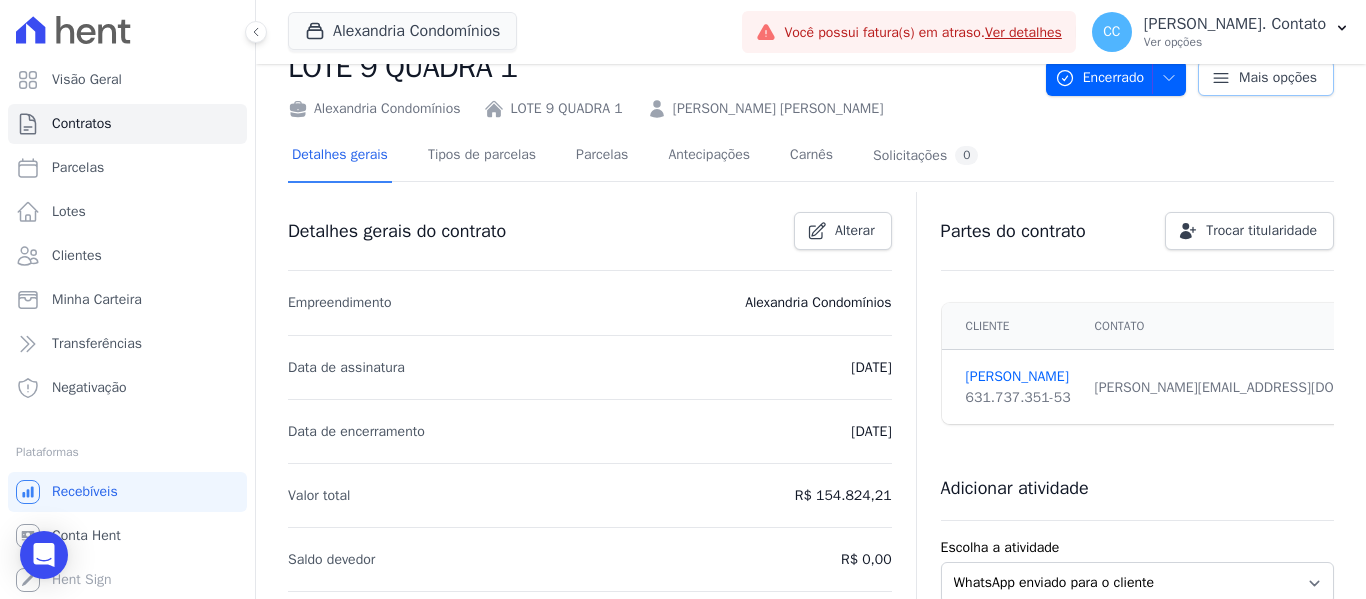 scroll, scrollTop: 100, scrollLeft: 0, axis: vertical 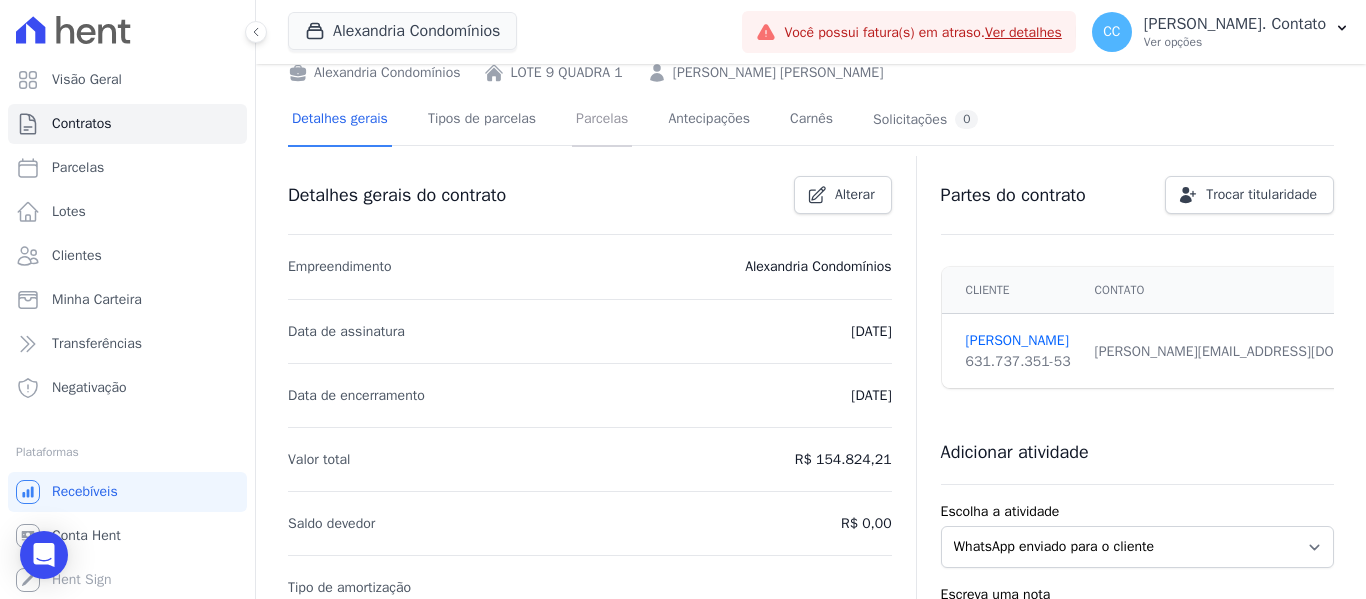 click on "Parcelas" at bounding box center (602, 120) 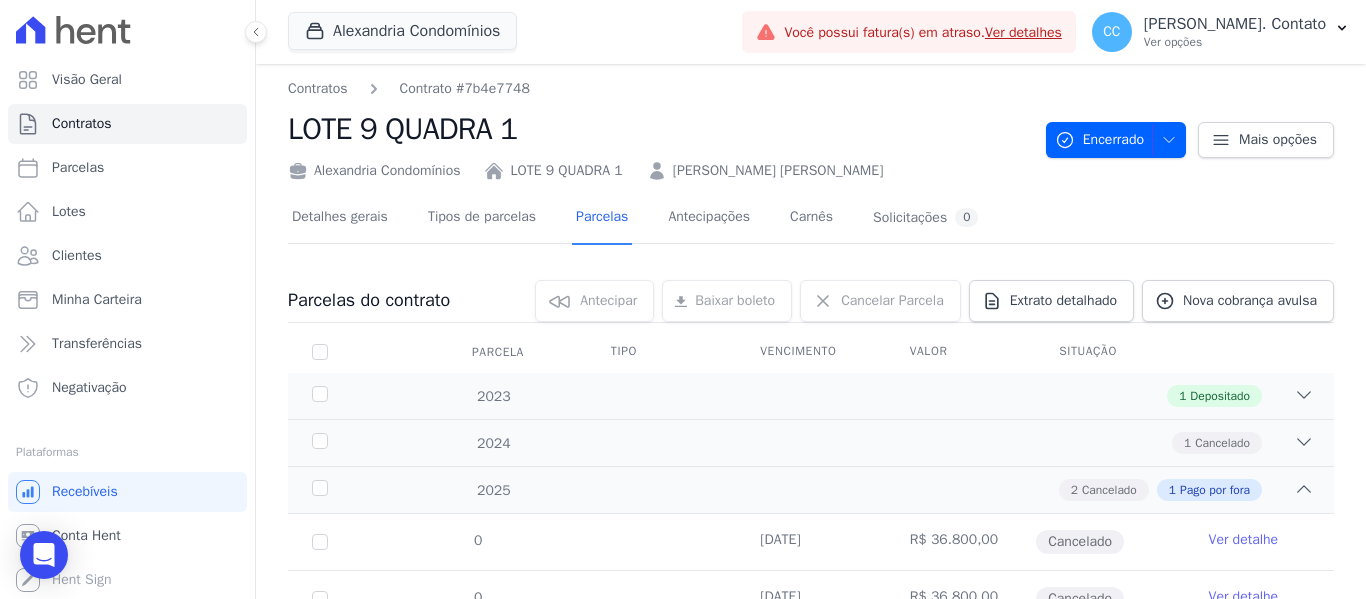 scroll, scrollTop: 0, scrollLeft: 0, axis: both 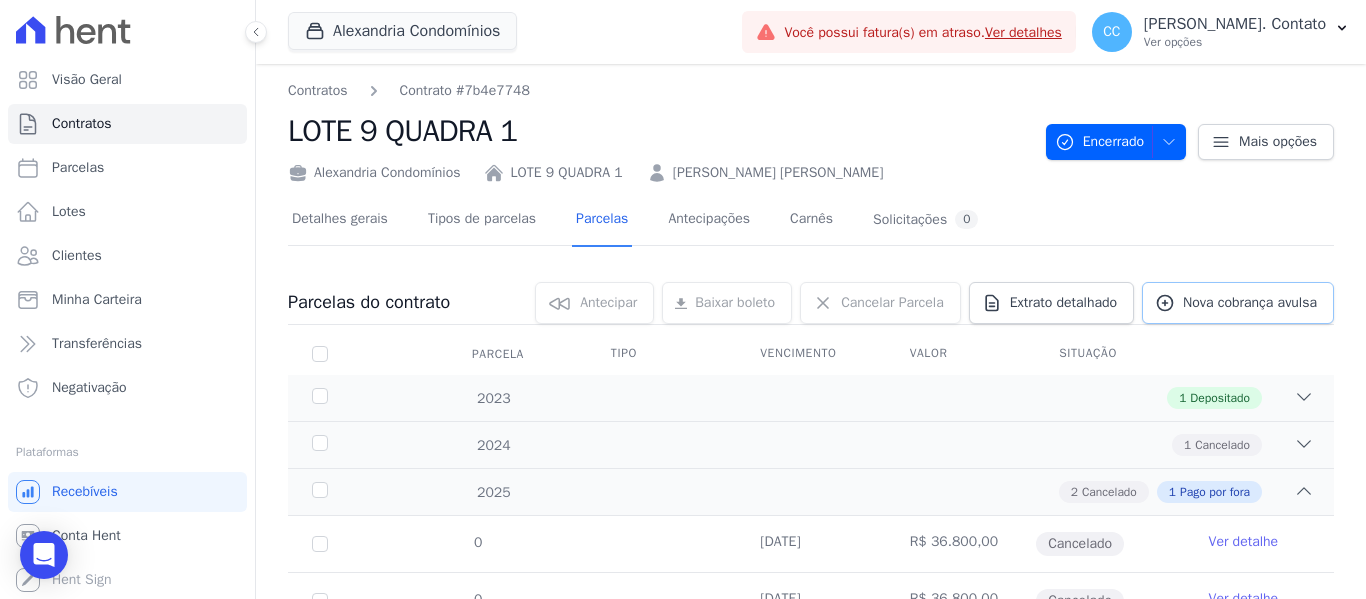 click on "Nova cobrança avulsa" at bounding box center [1250, 303] 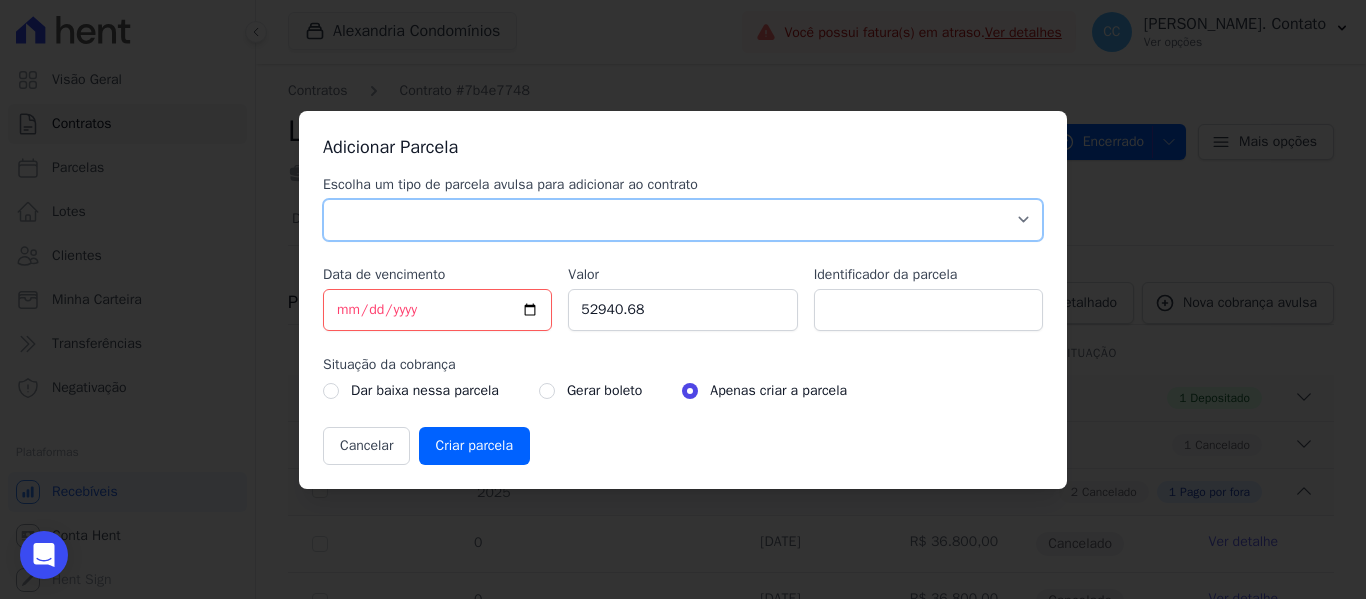 click on "Parcela Normal
Sinal
Caução
Intercalada
Chaves
Pré Chaves
Pós Chaves
Taxas
Quitação
Outros
Parcela do Cliente
Acordo
Financiamento CEF
Comissão
Antecipação" at bounding box center (683, 220) 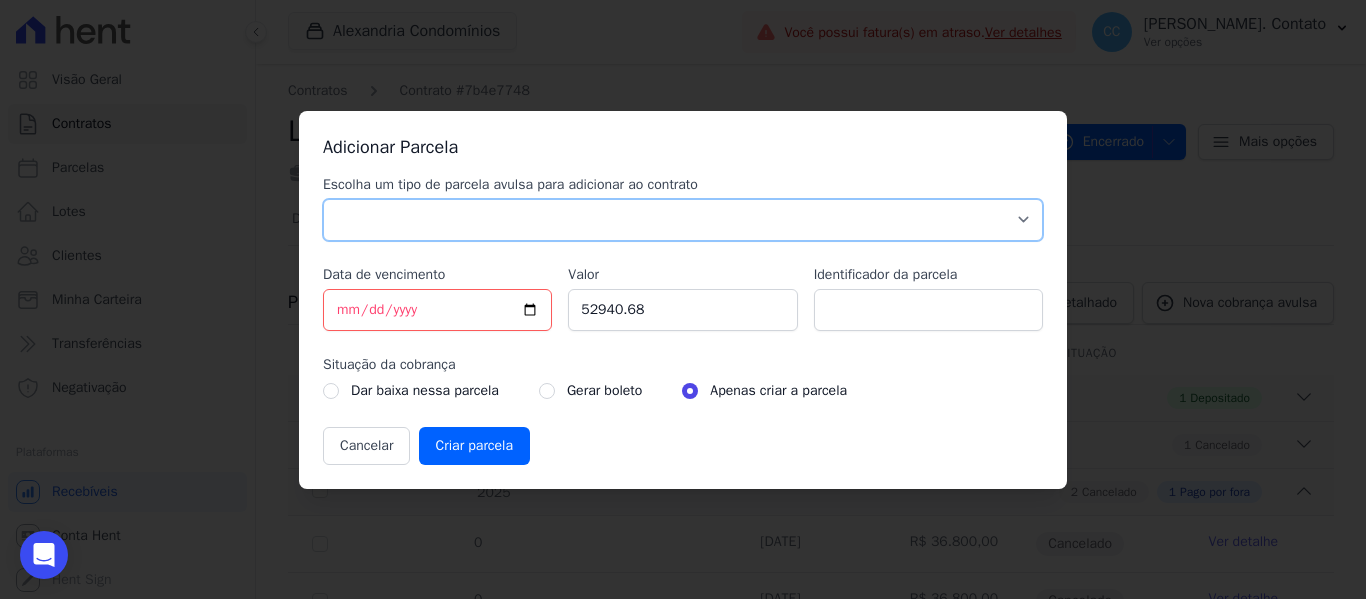 select on "discharge" 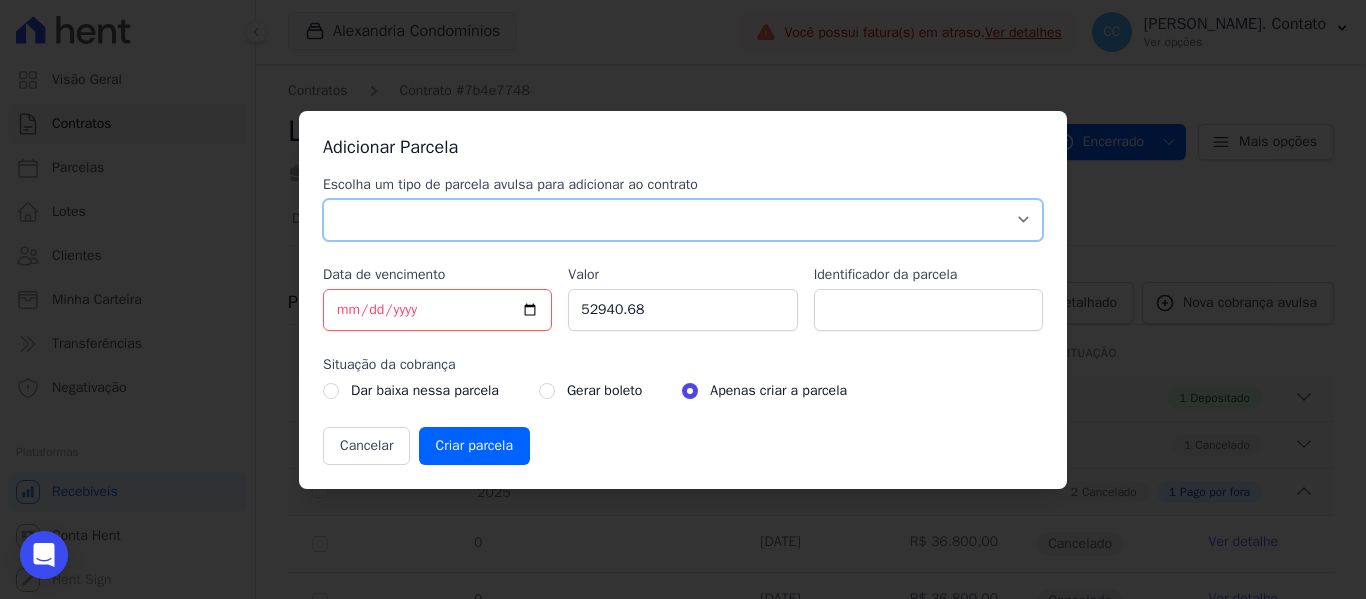 click on "Parcela Normal
Sinal
Caução
Intercalada
Chaves
Pré Chaves
Pós Chaves
Taxas
Quitação
Outros
Parcela do Cliente
Acordo
Financiamento CEF
Comissão
Antecipação" at bounding box center (683, 220) 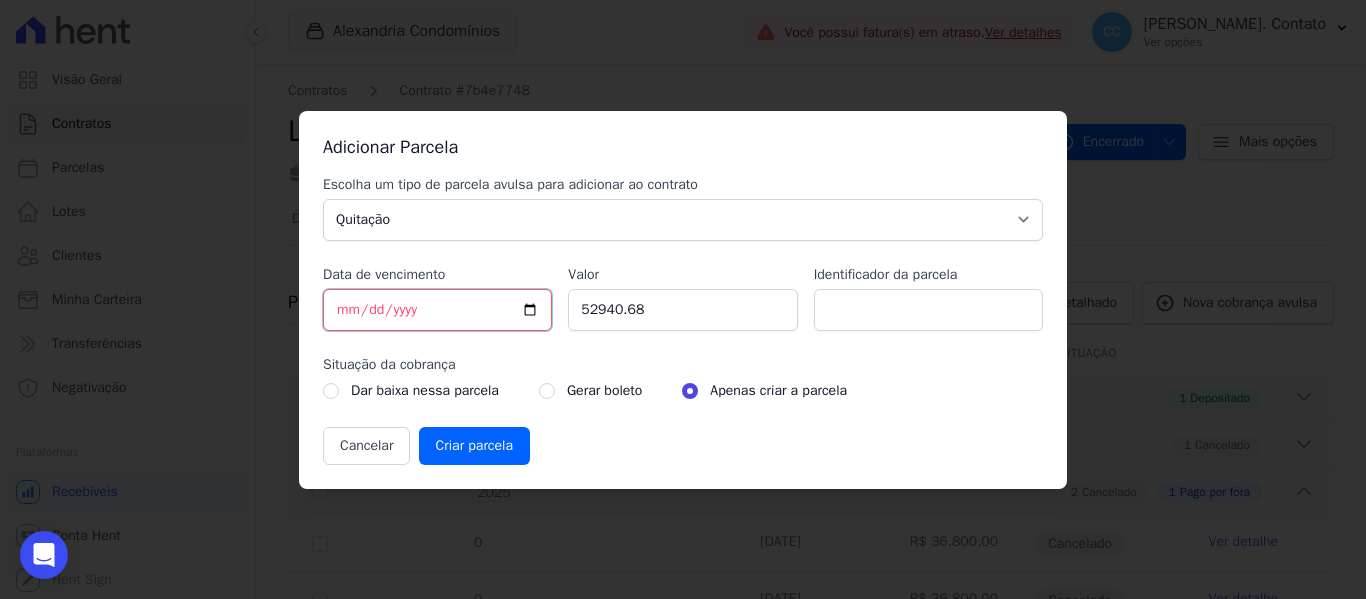 click on "[DATE]" at bounding box center [437, 310] 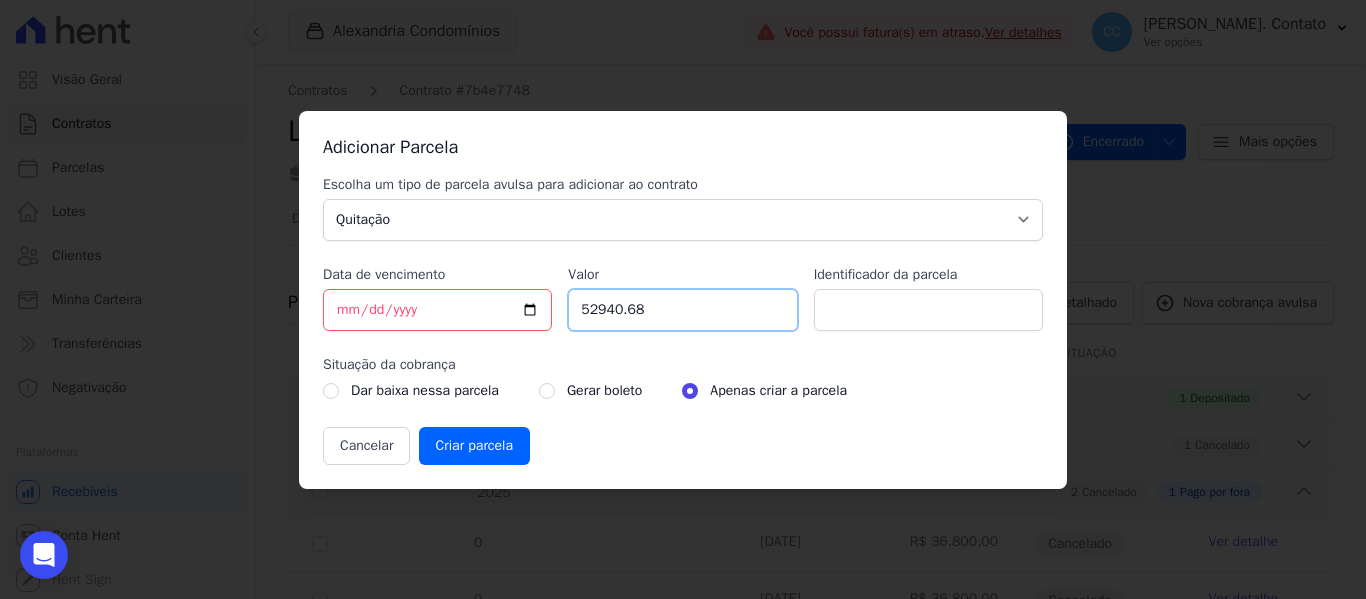 drag, startPoint x: 695, startPoint y: 310, endPoint x: 383, endPoint y: 310, distance: 312 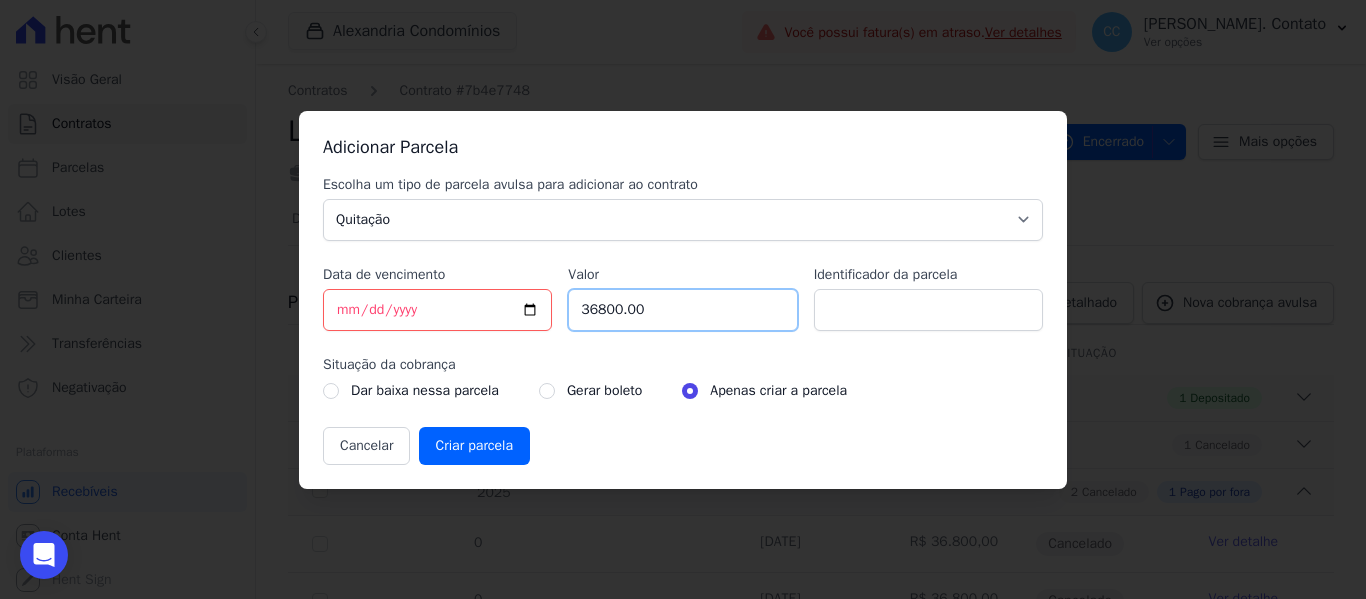 type on "36800.00" 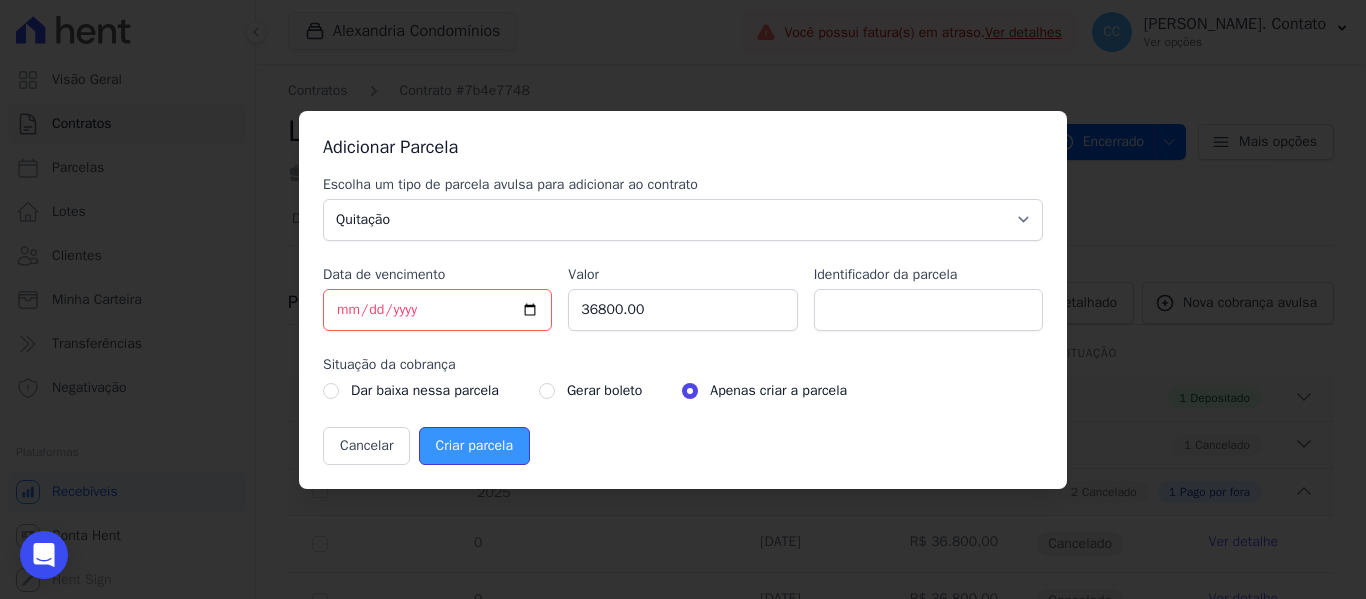 click on "Criar parcela" at bounding box center (474, 446) 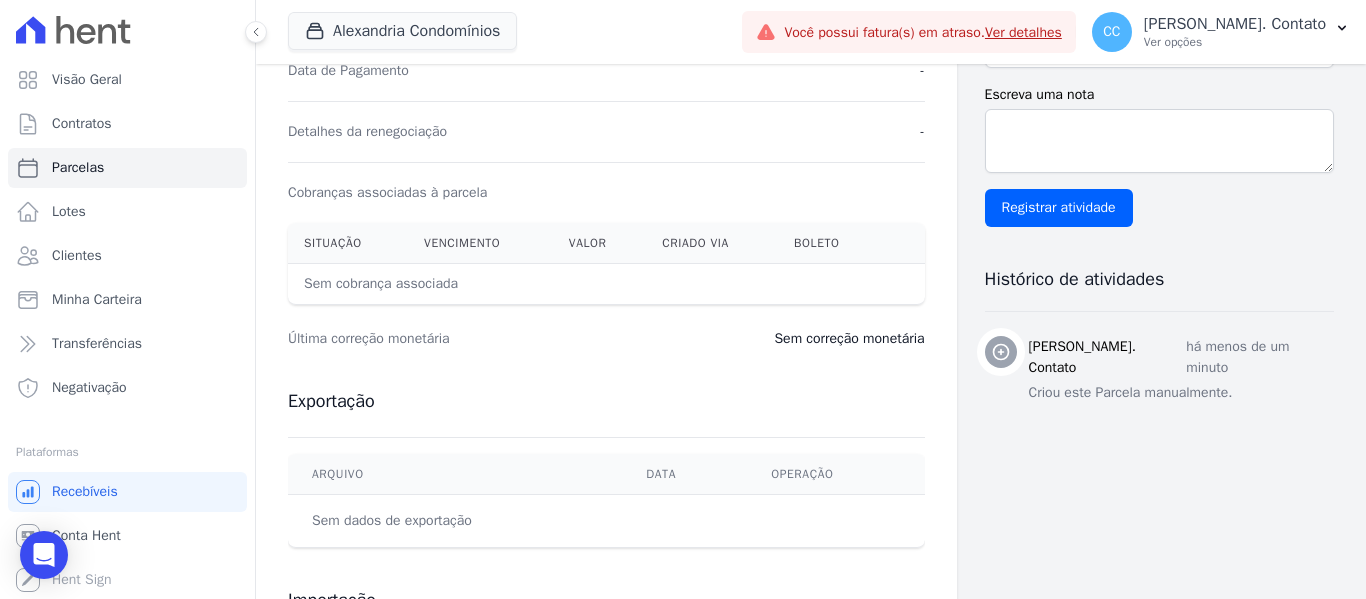 scroll, scrollTop: 767, scrollLeft: 0, axis: vertical 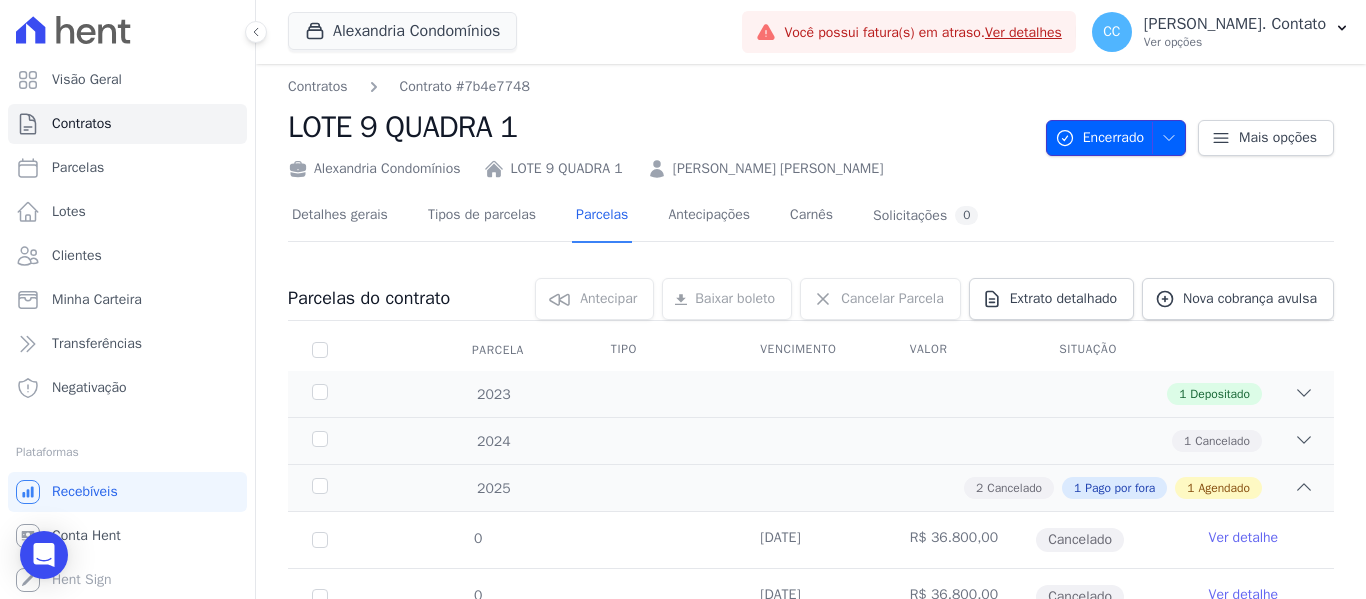 click on "Encerrado" at bounding box center [1116, 138] 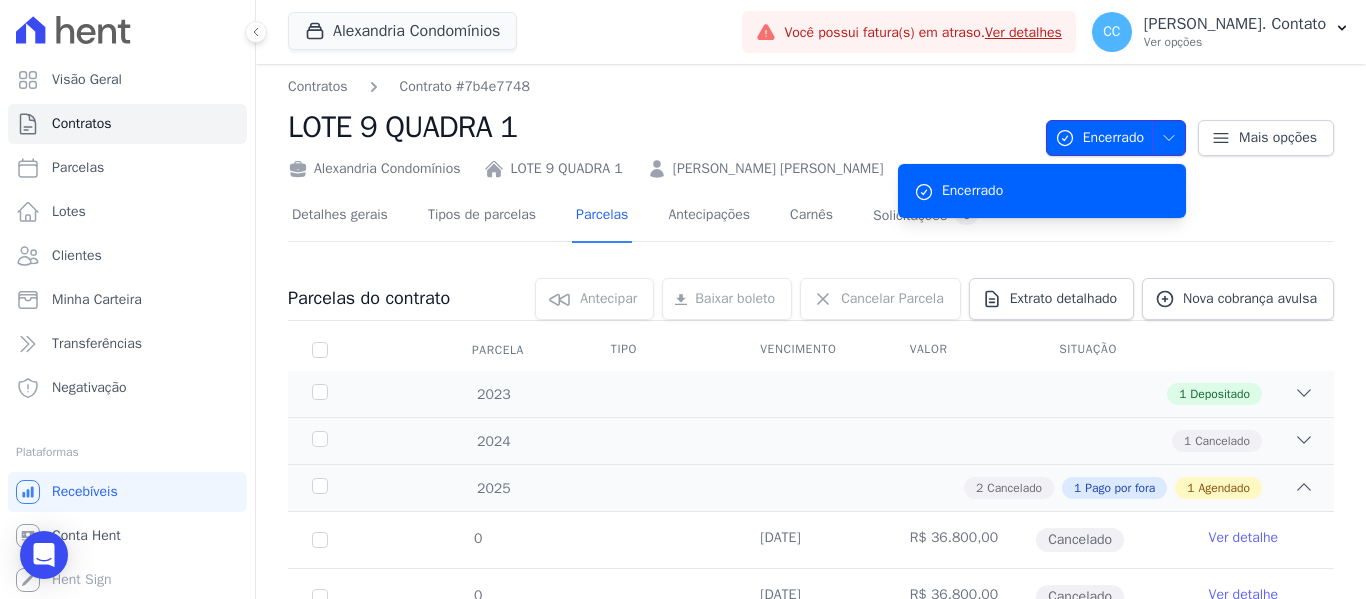 click on "Encerrado" at bounding box center (1116, 138) 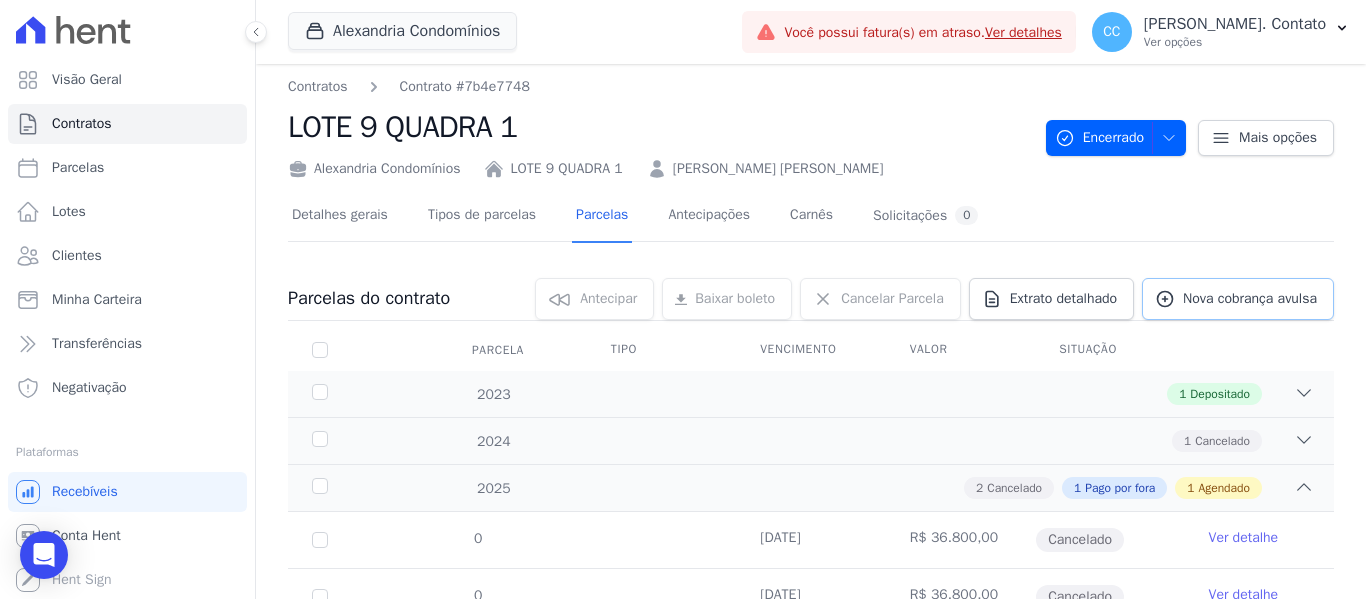click on "Nova cobrança avulsa" at bounding box center (1250, 299) 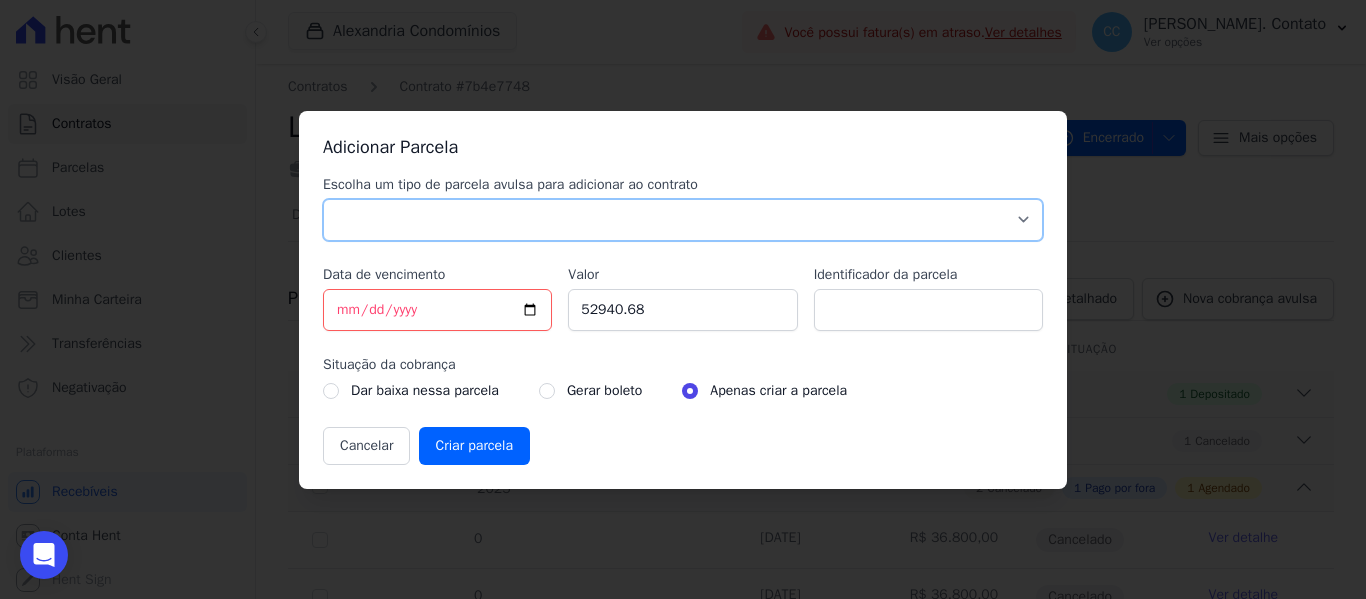 click on "Parcela Normal
Sinal
Caução
Intercalada
Chaves
Pré Chaves
Pós Chaves
Taxas
Quitação
Outros
Parcela do Cliente
Acordo
Financiamento CEF
Comissão
Antecipação" at bounding box center [683, 220] 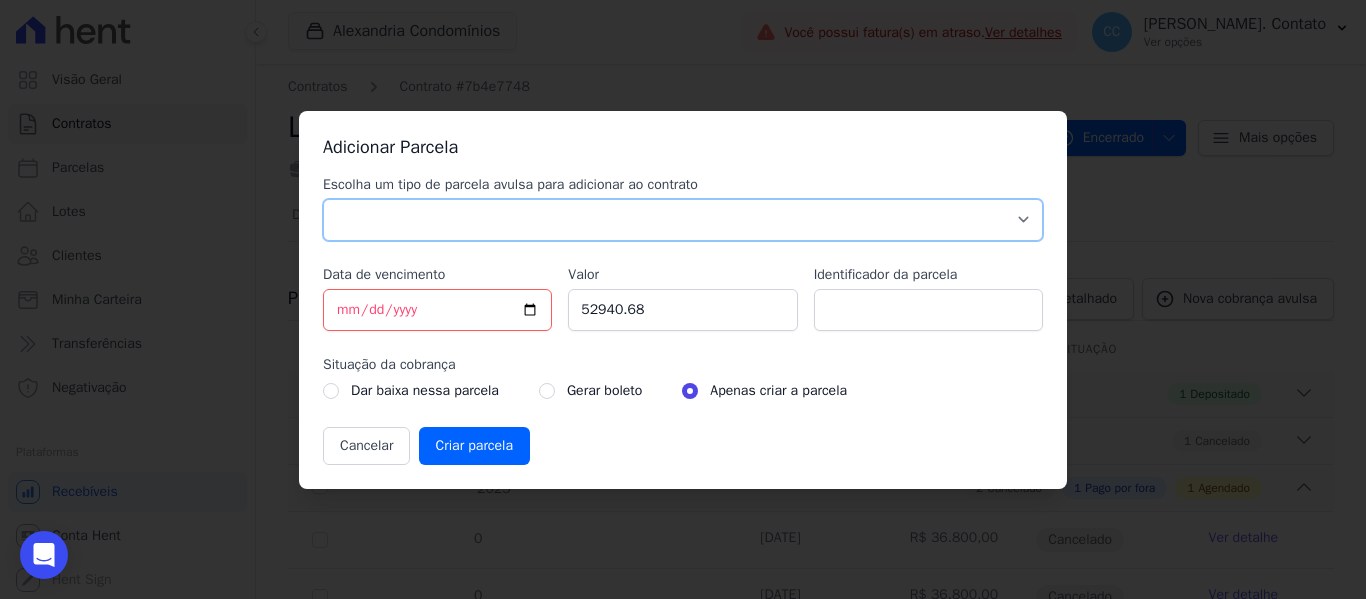 select on "standard" 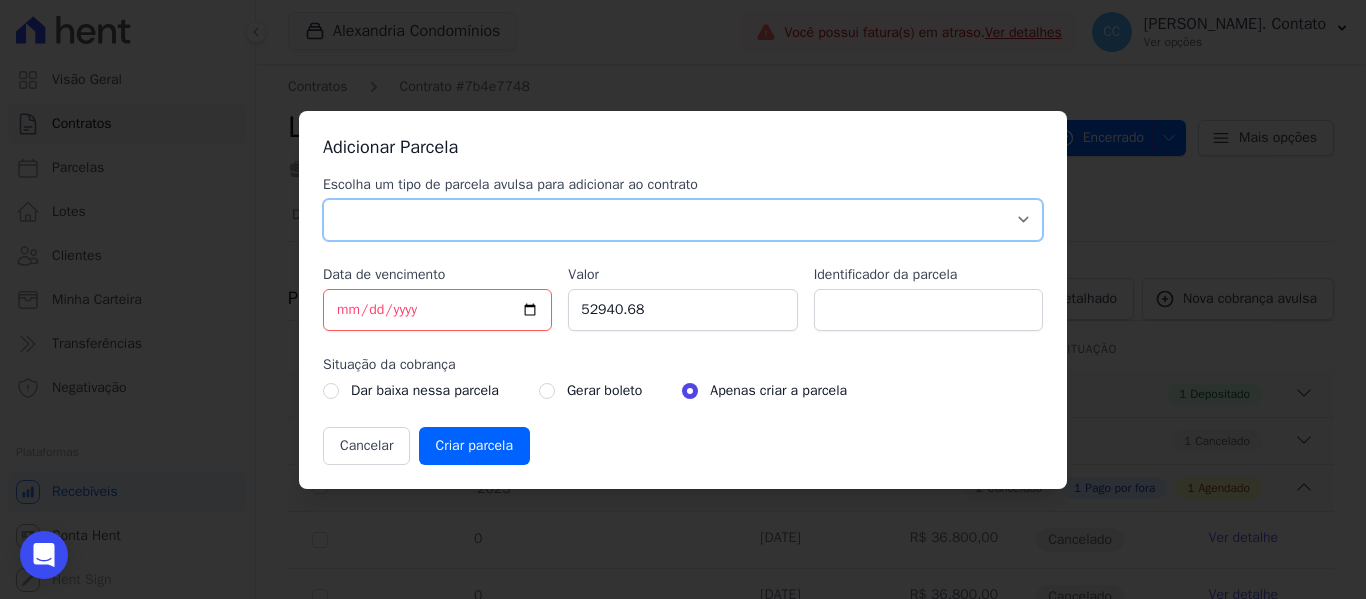 click on "Parcela Normal
Sinal
Caução
Intercalada
Chaves
Pré Chaves
Pós Chaves
Taxas
Quitação
Outros
Parcela do Cliente
Acordo
Financiamento CEF
Comissão
Antecipação" at bounding box center (683, 220) 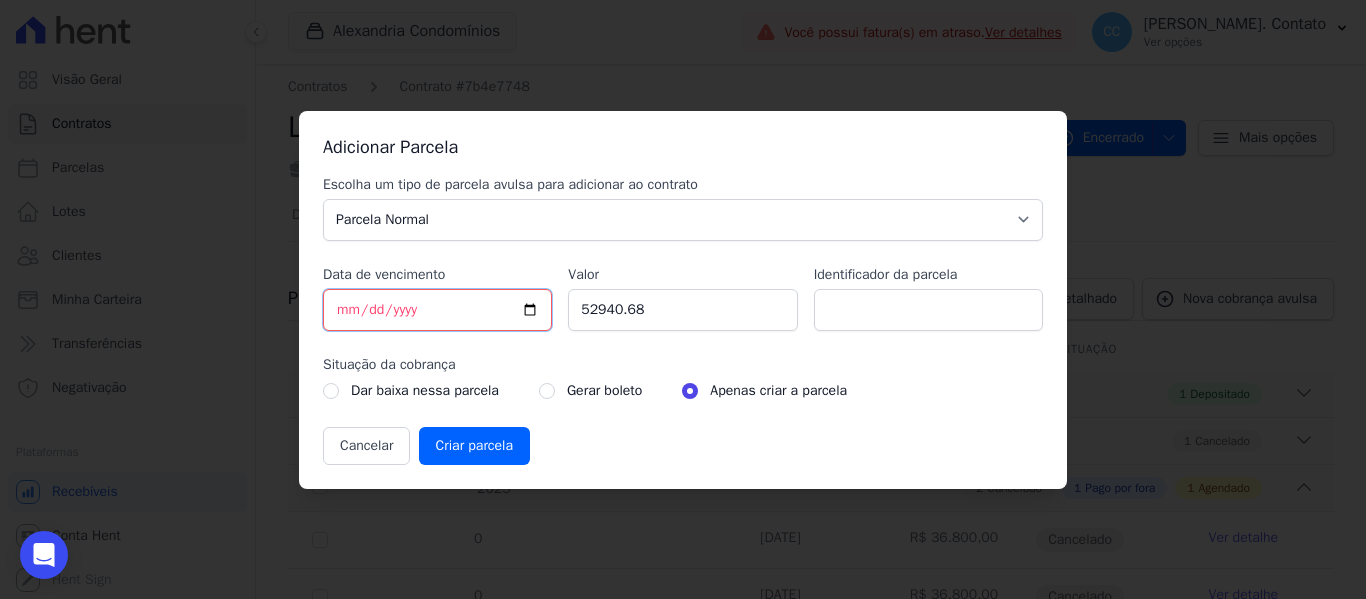 click on "[DATE]" at bounding box center [437, 310] 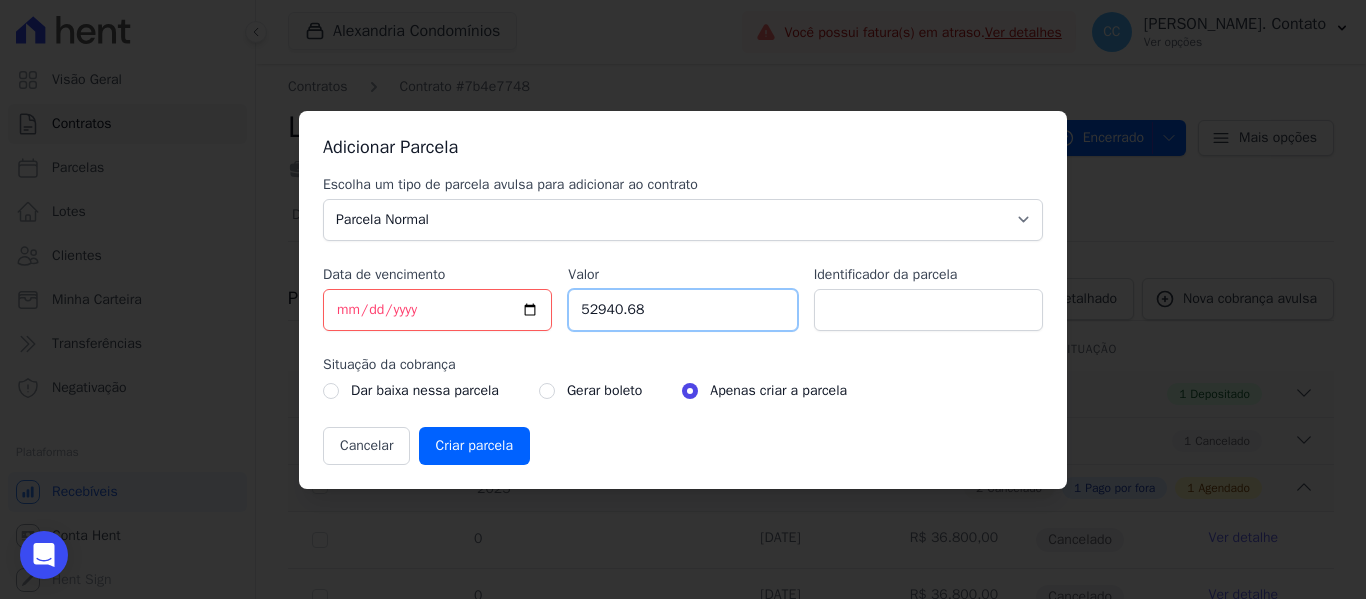 drag, startPoint x: 661, startPoint y: 305, endPoint x: 410, endPoint y: 269, distance: 253.56853 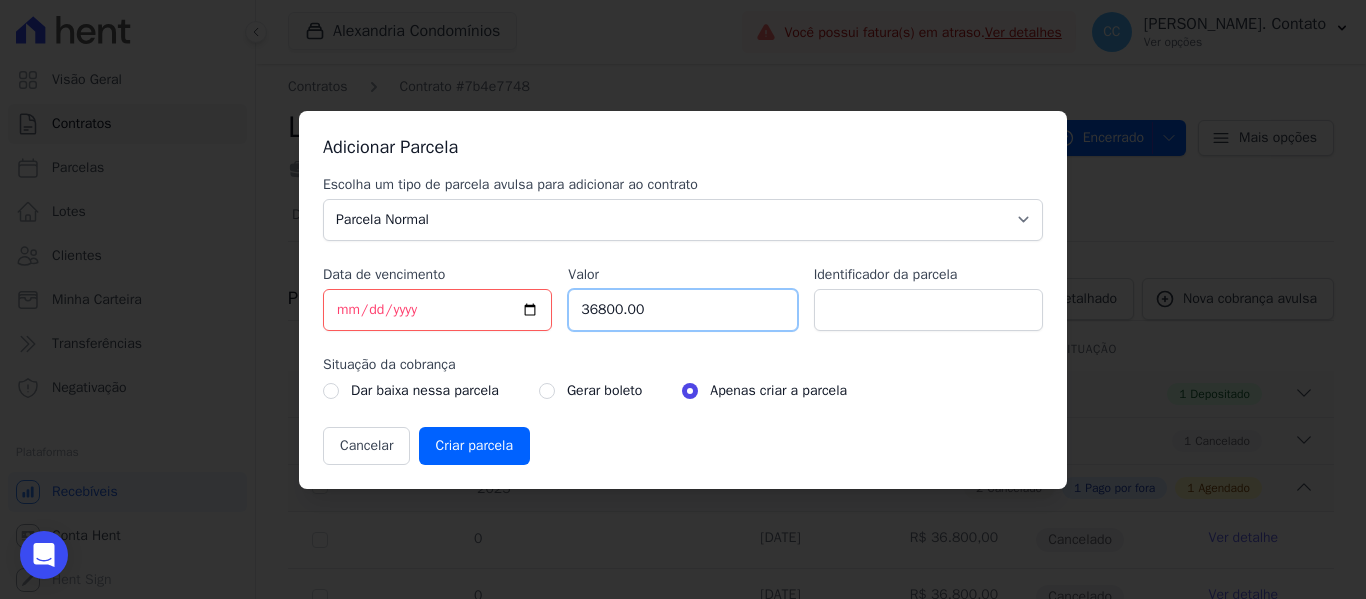 type on "36800.00" 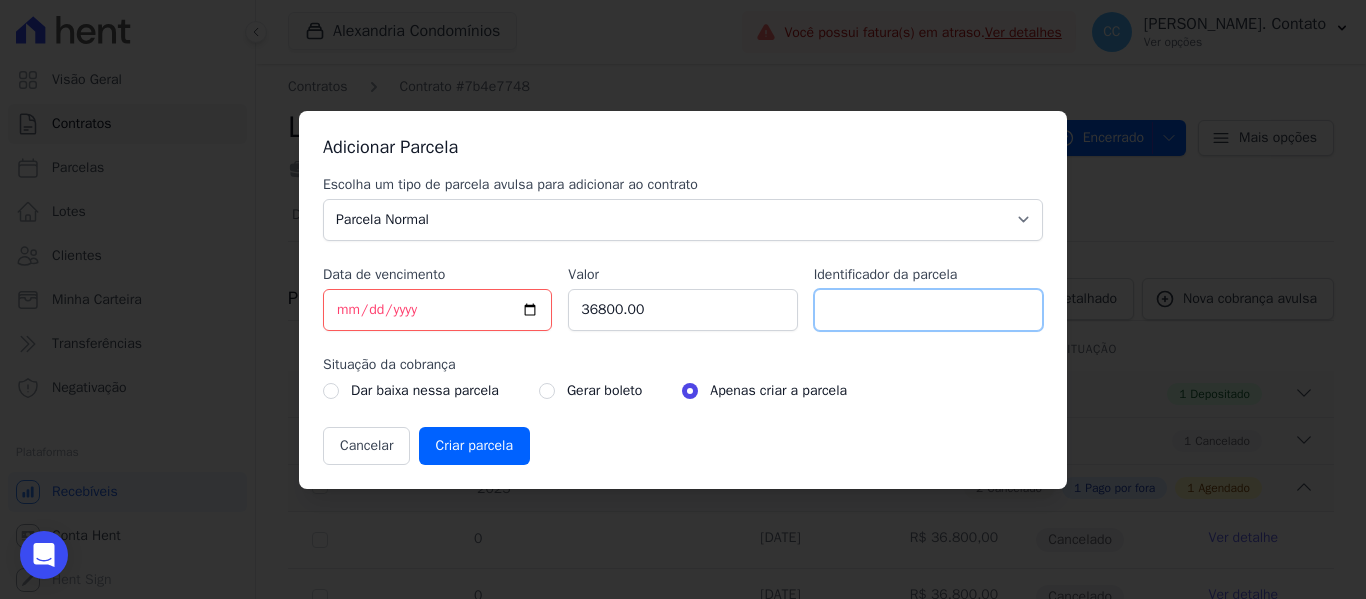 click on "Identificador da parcela" at bounding box center [928, 310] 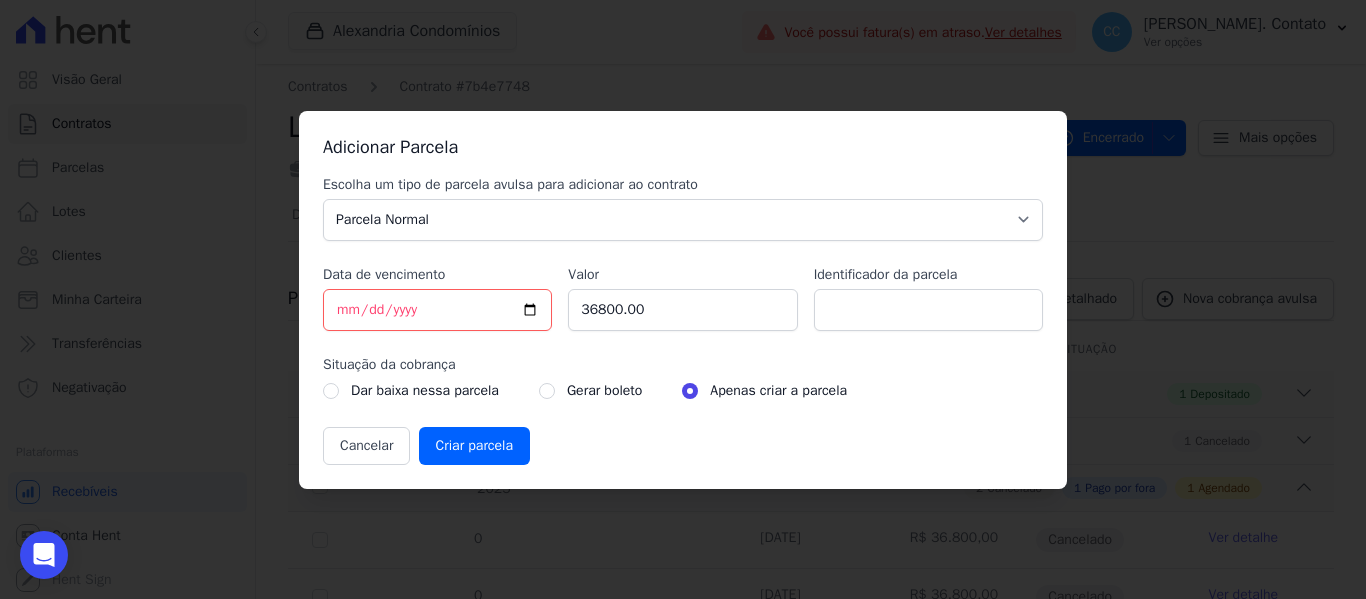 click on "Escolha um tipo de parcela avulsa para adicionar ao contrato
Parcela Normal
Sinal
Caução
Intercalada
Chaves
Pré Chaves
Pós Chaves
Taxas
Quitação
Outros
Parcela do Cliente
Acordo
Financiamento CEF
Comissão
Antecipação
Data de vencimento
2025-10-30
Valor
36800.00
Identificador da parcela
Situação da cobrança
Dar baixa nessa parcela
Gerar boleto" at bounding box center (683, 320) 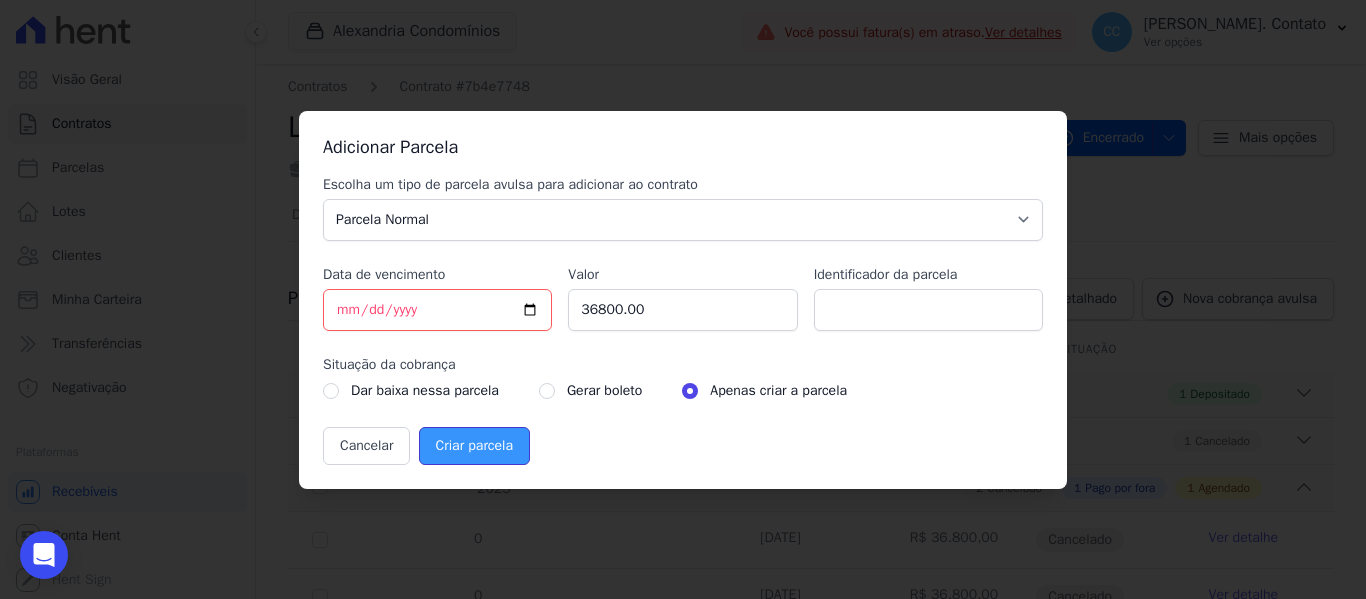 click on "Criar parcela" at bounding box center [474, 446] 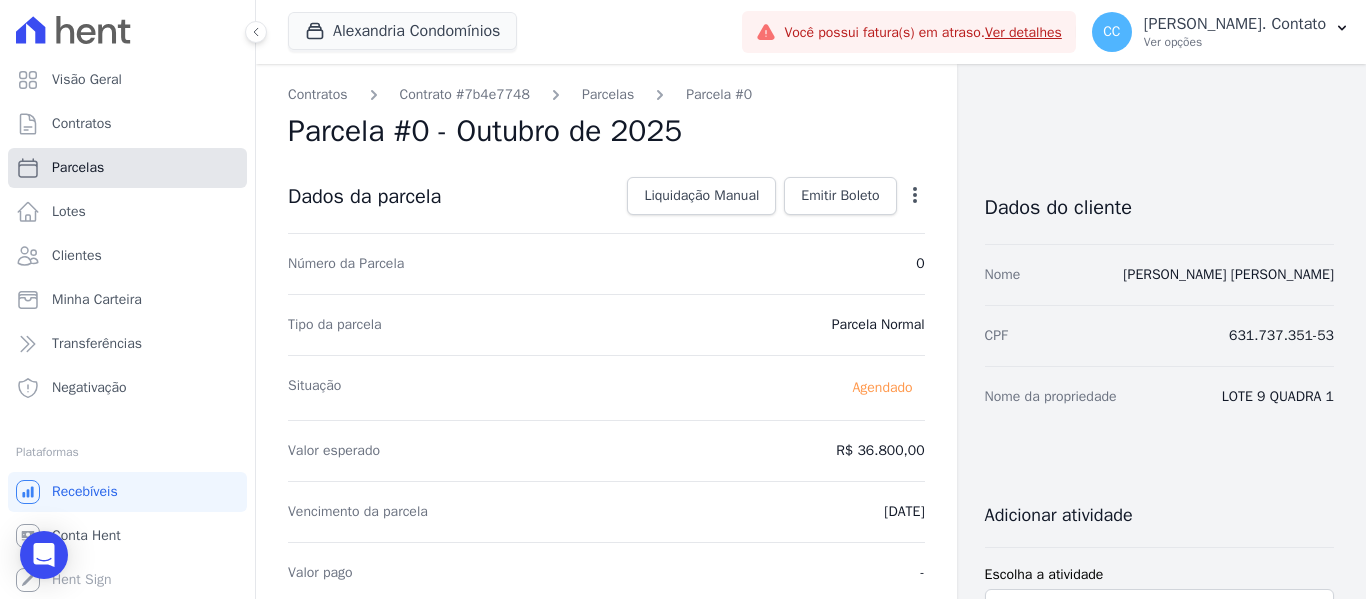 click on "Parcelas" at bounding box center [78, 168] 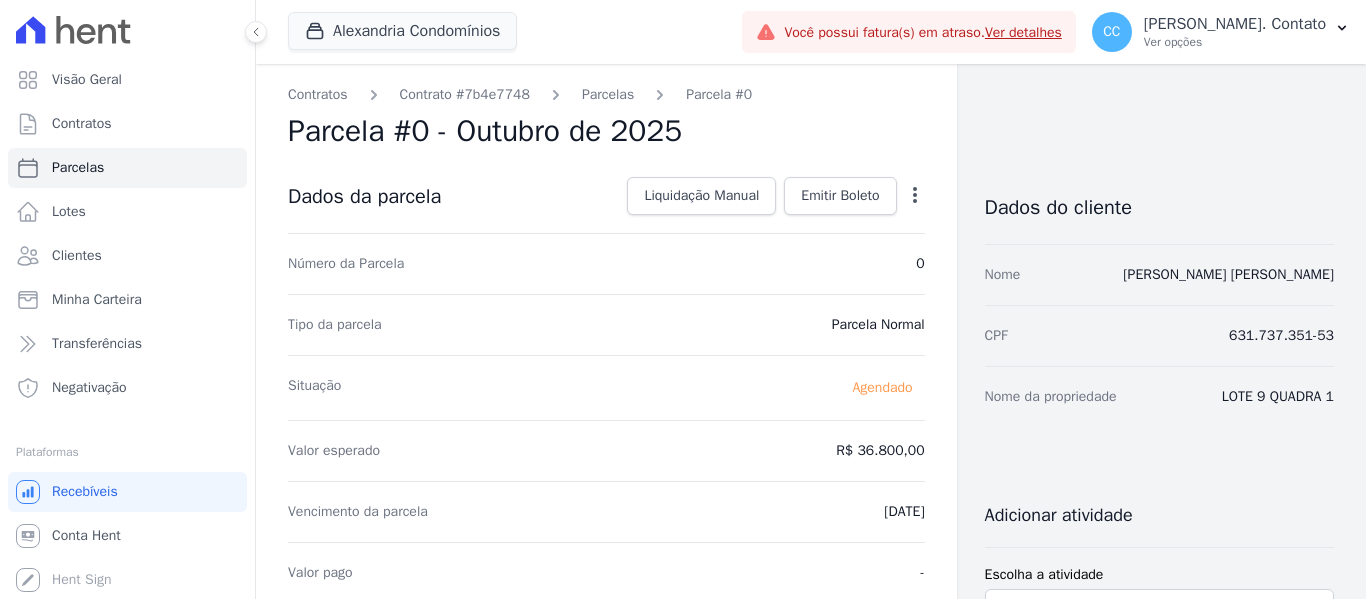 select 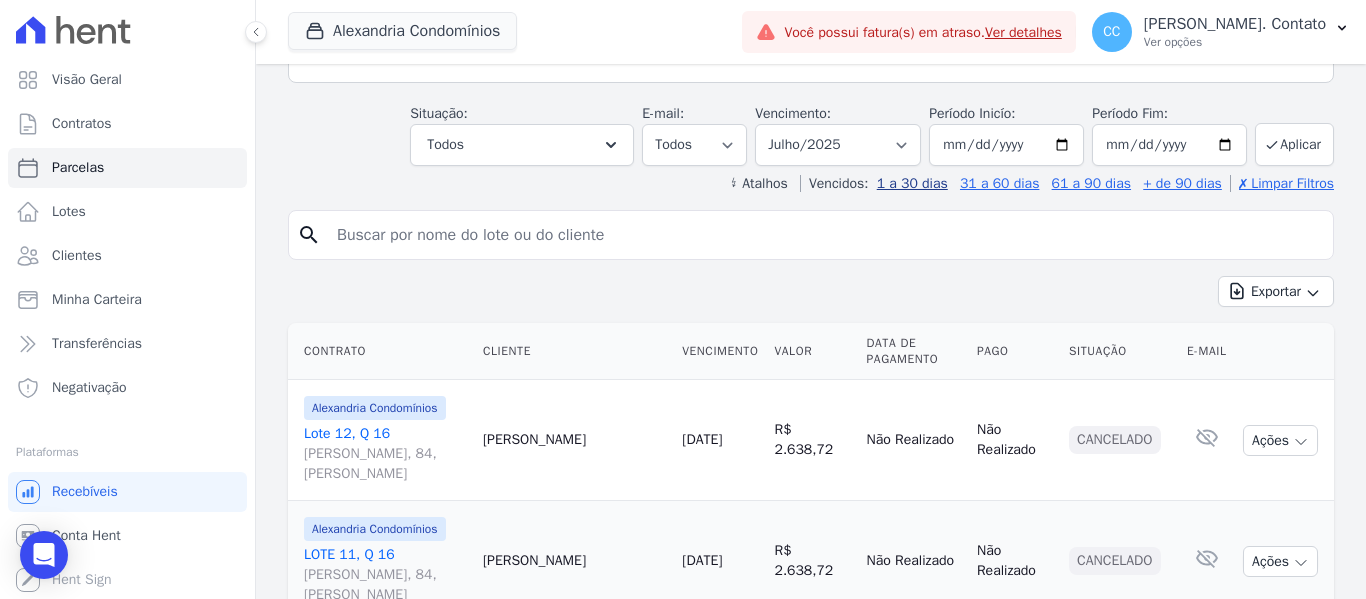 scroll, scrollTop: 0, scrollLeft: 0, axis: both 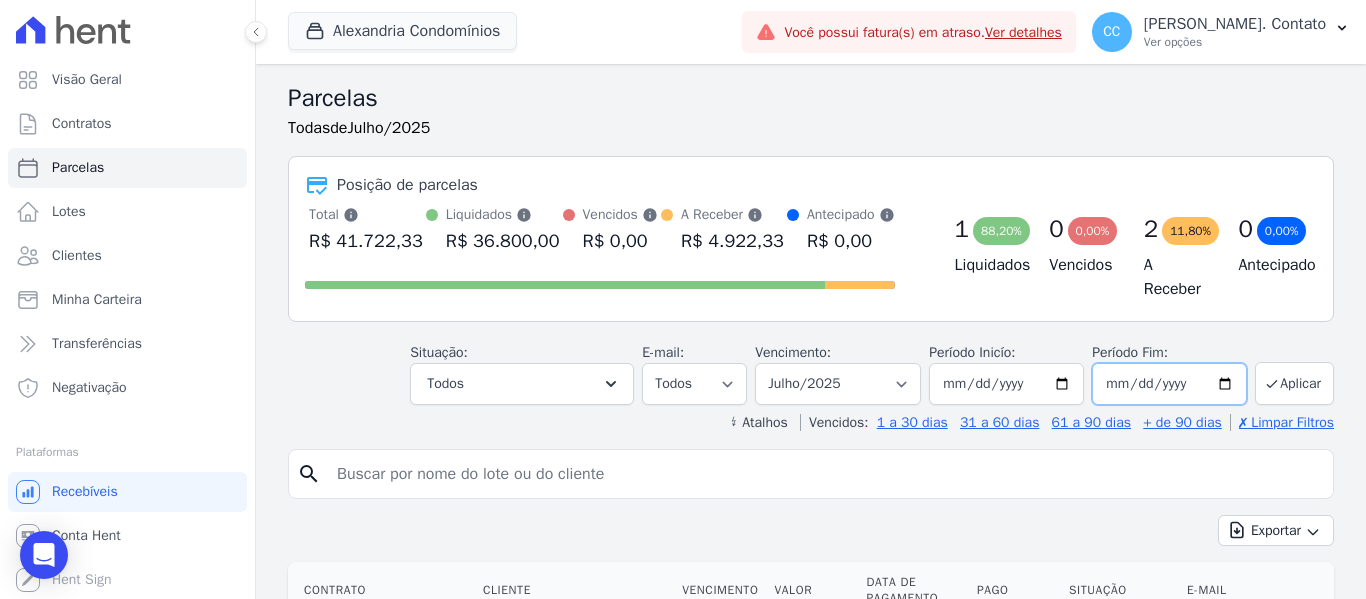 click on "[DATE]" at bounding box center [1169, 384] 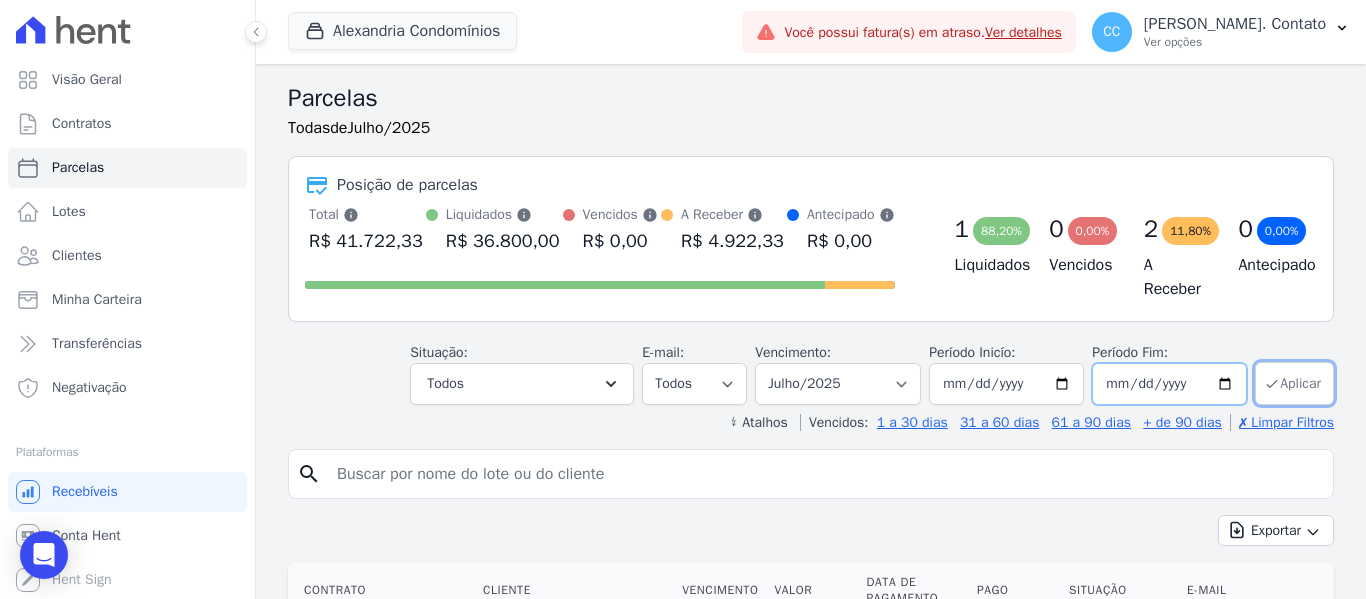 type on "[DATE]" 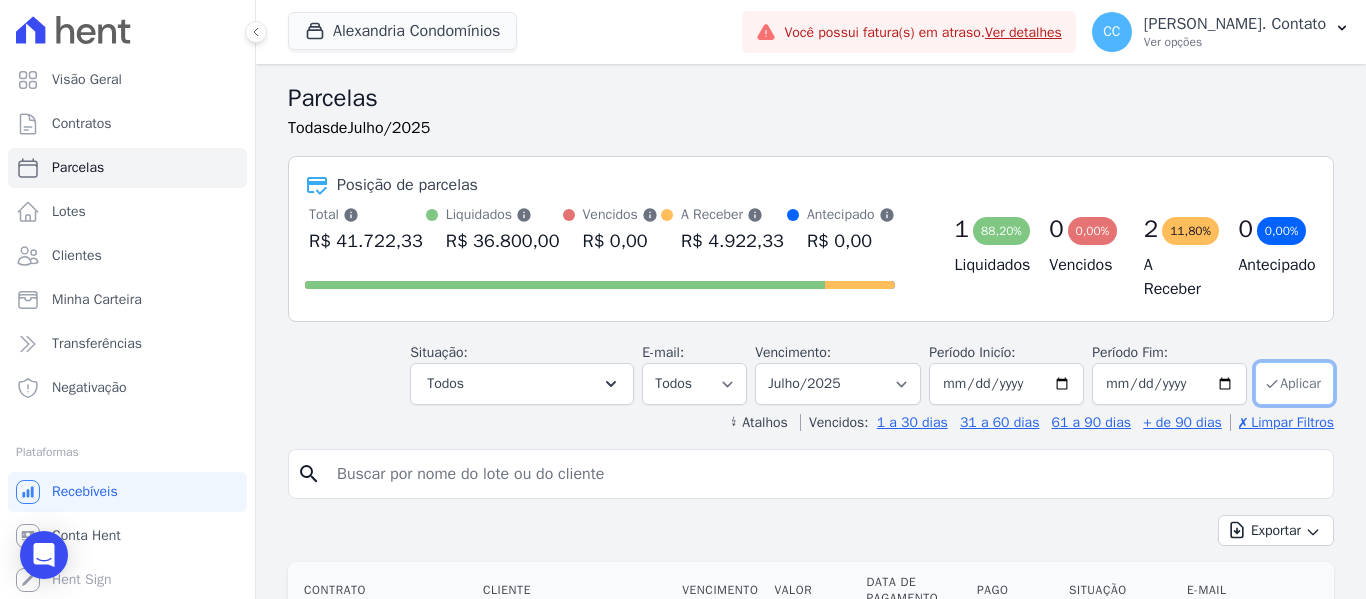 click 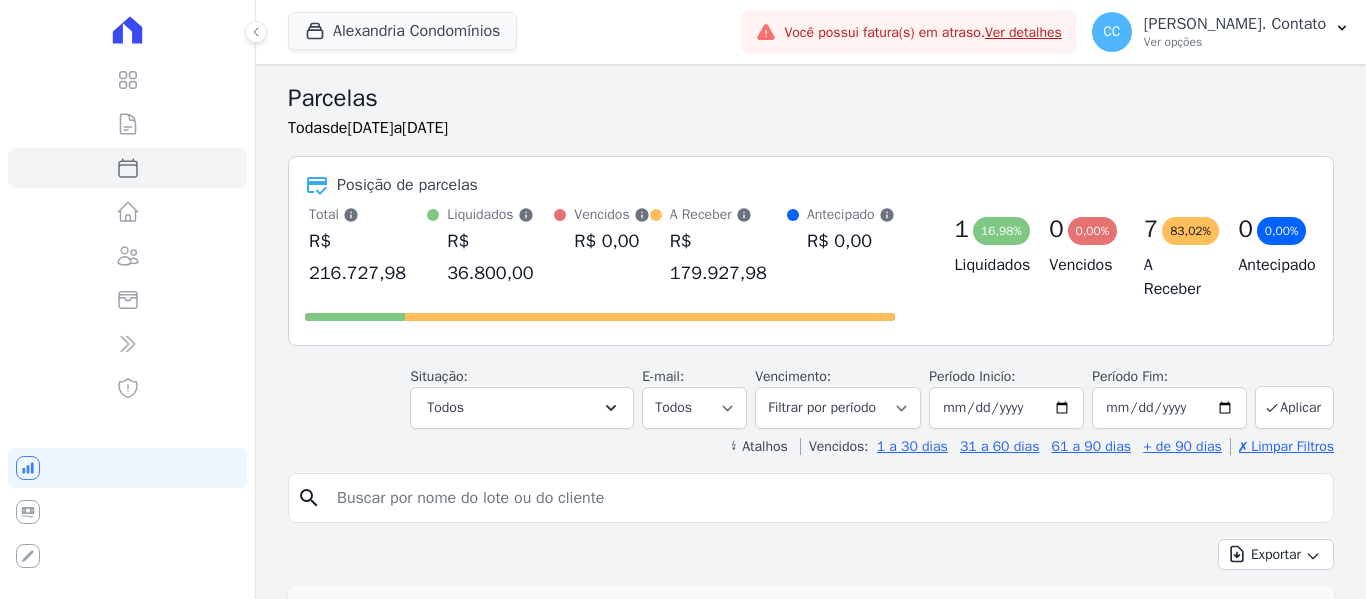 select 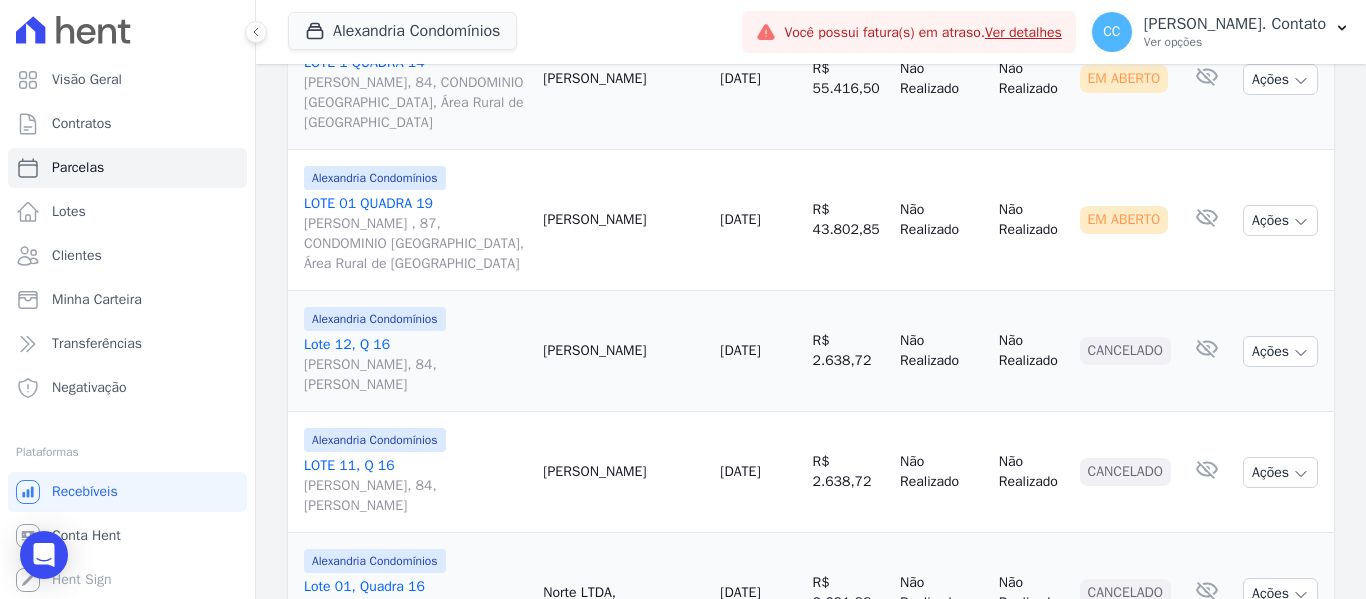 scroll, scrollTop: 2576, scrollLeft: 0, axis: vertical 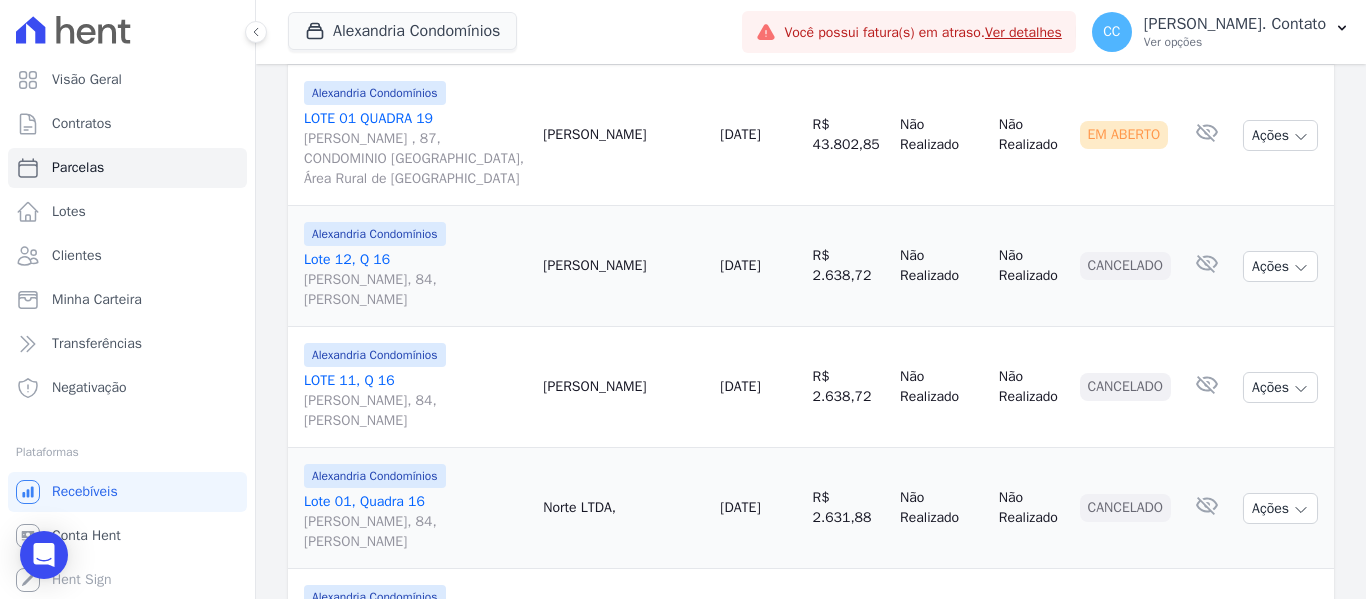 click on "2" at bounding box center [1268, 924] 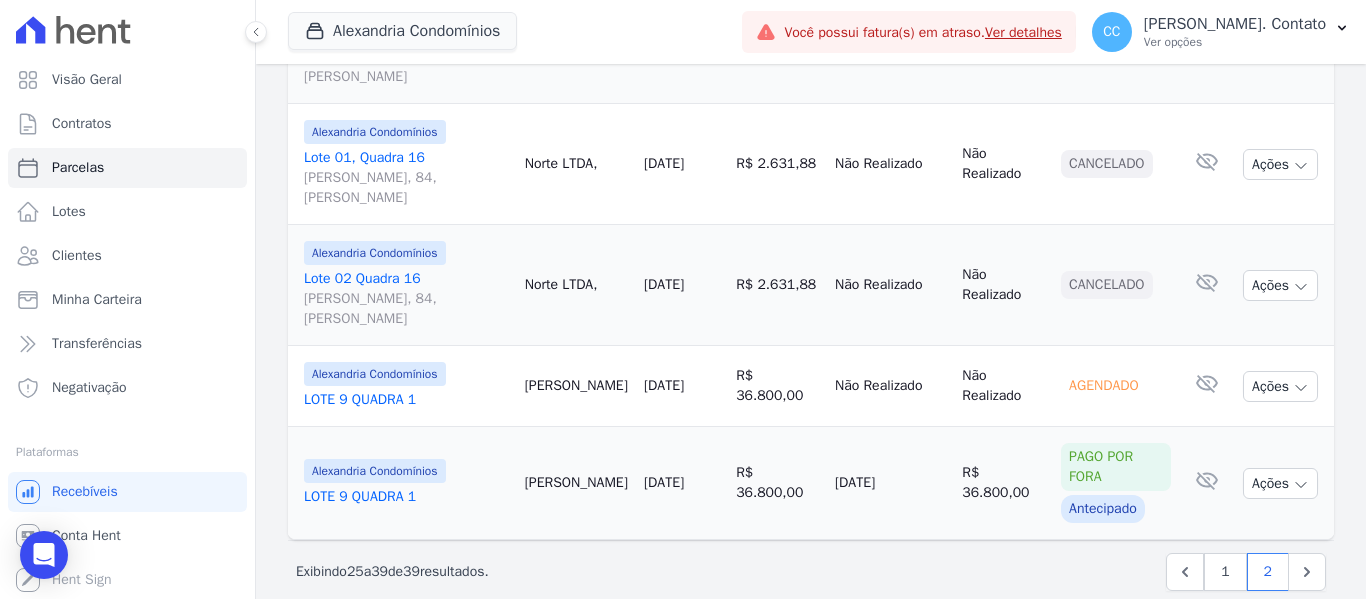 scroll, scrollTop: 1737, scrollLeft: 0, axis: vertical 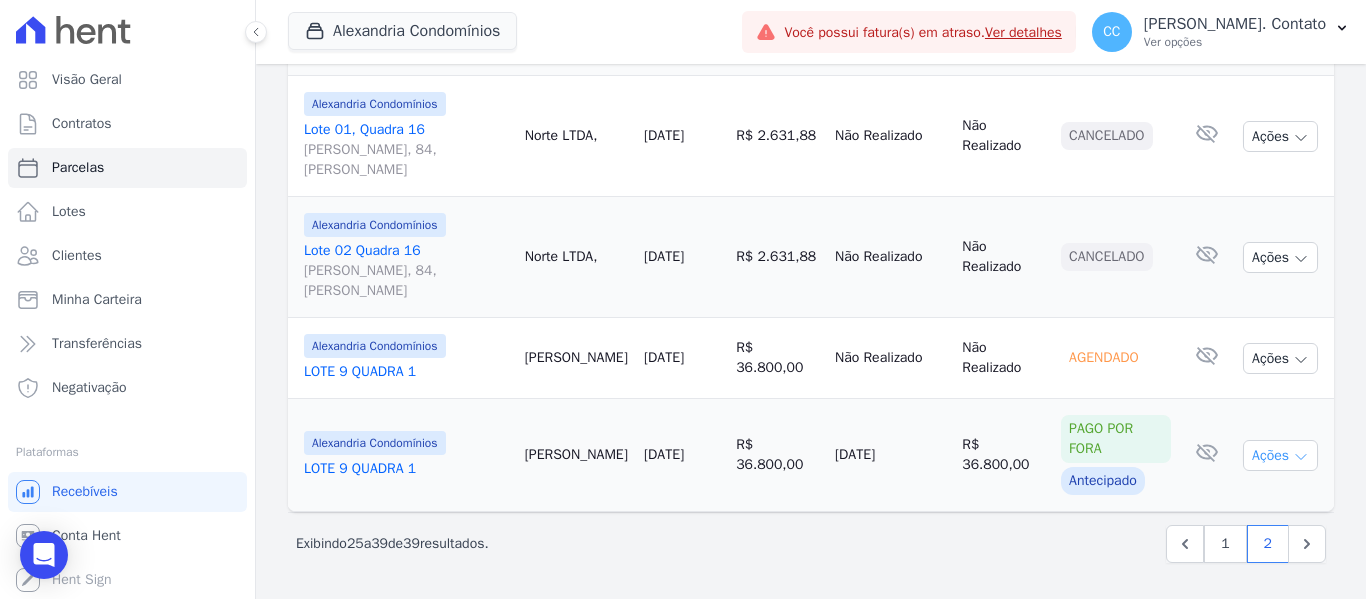 click on "Ações" at bounding box center [1280, 455] 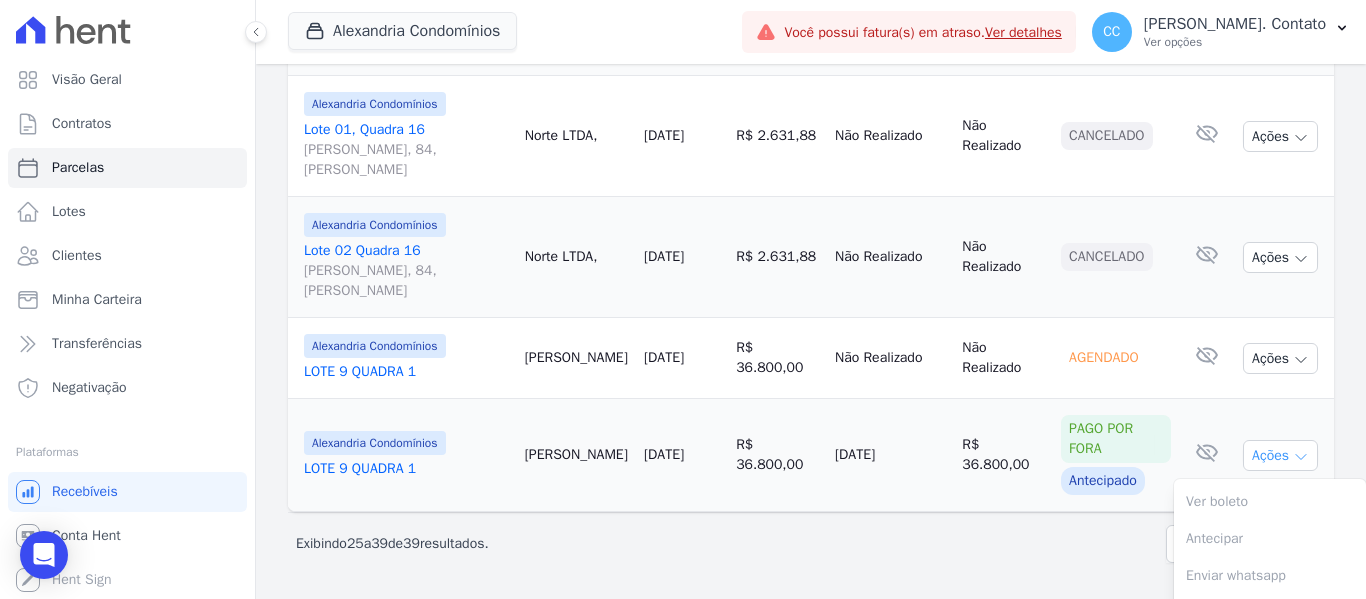 click on "Ações" at bounding box center (1280, 455) 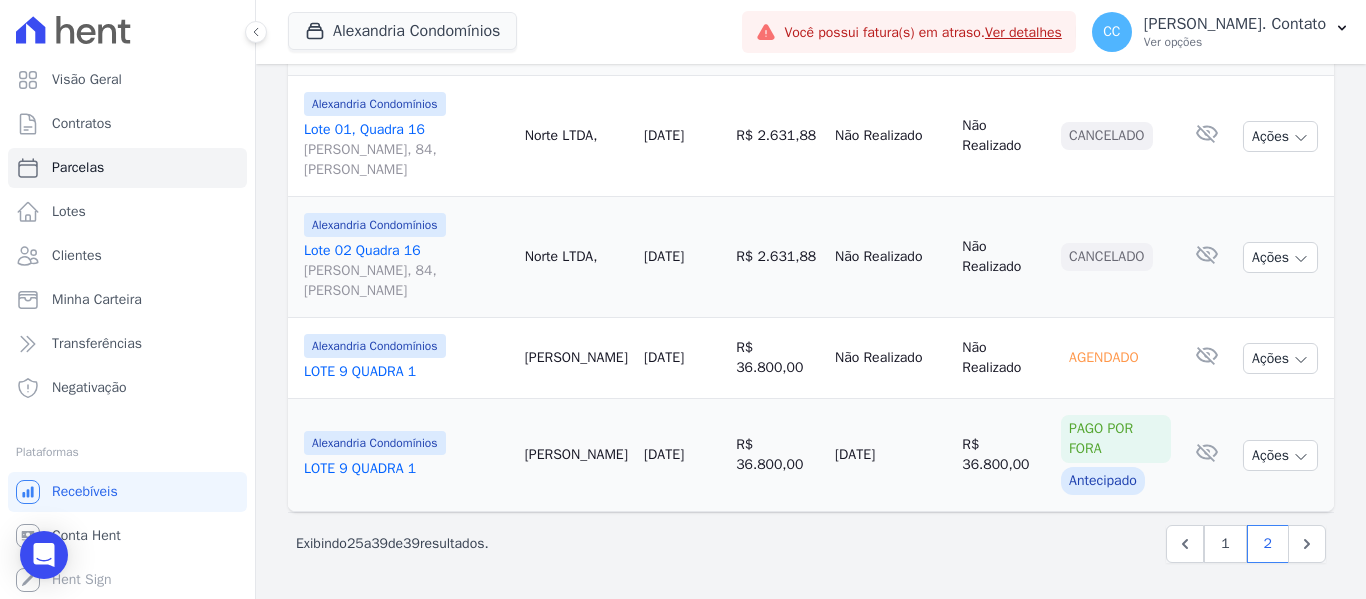 click on "LOTE 9 QUADRA 1" at bounding box center [406, 469] 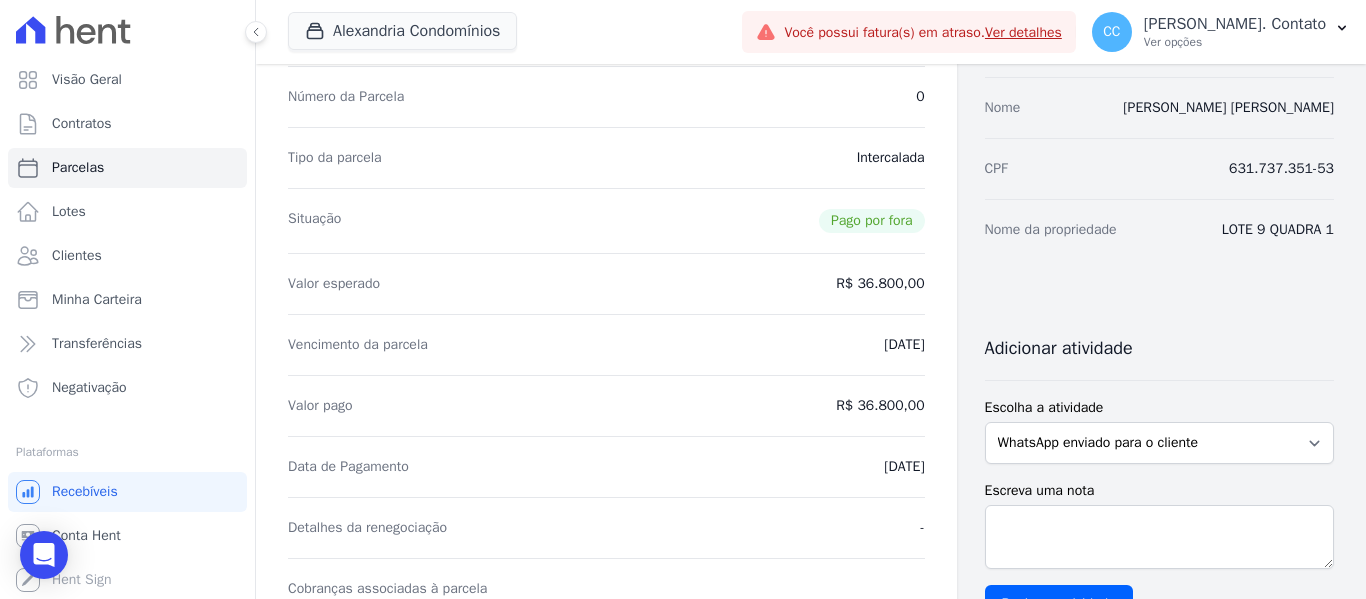 scroll, scrollTop: 0, scrollLeft: 0, axis: both 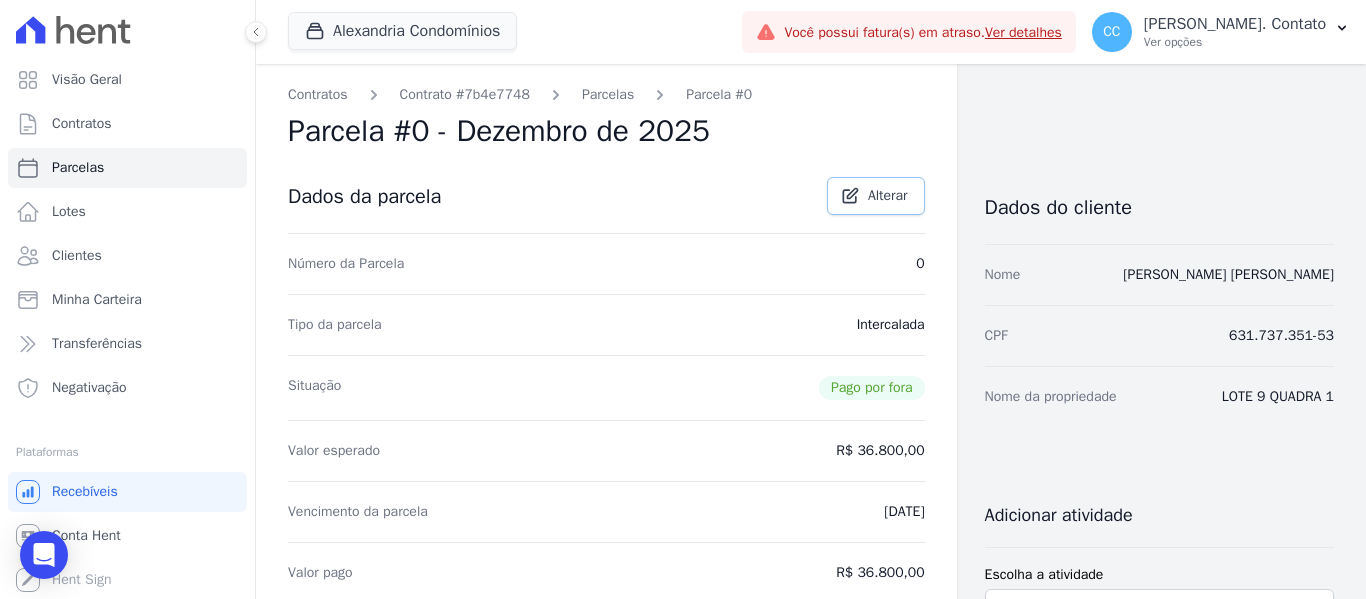 click on "Alterar" at bounding box center [888, 196] 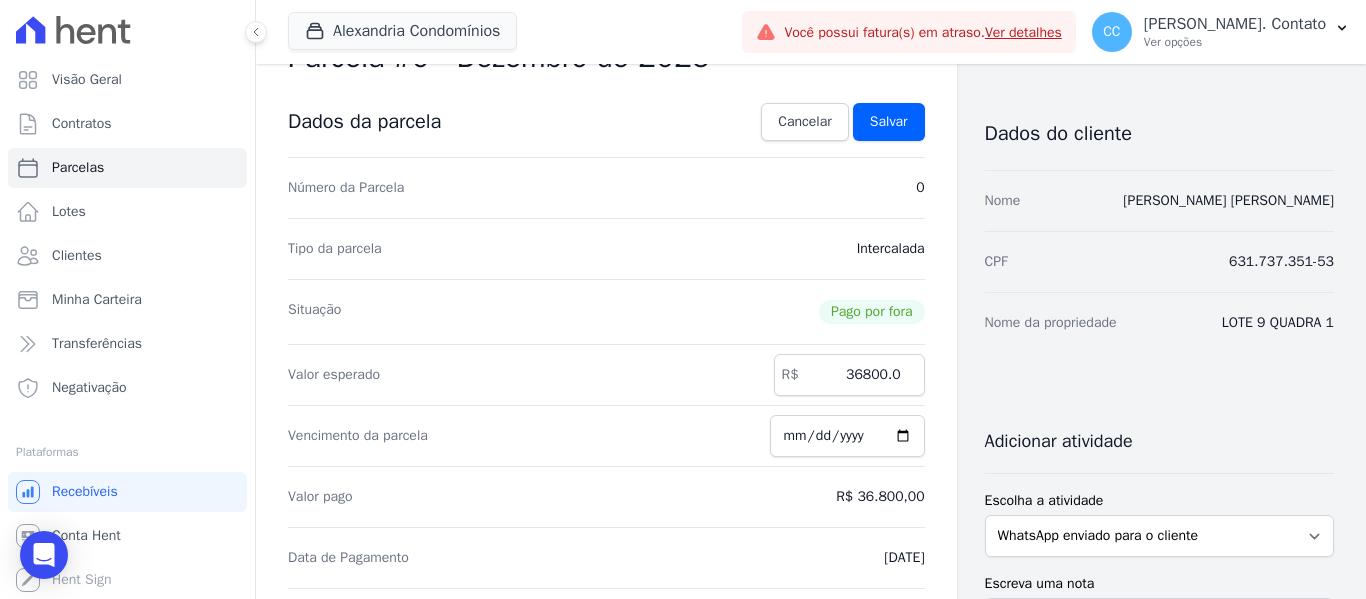 scroll, scrollTop: 0, scrollLeft: 0, axis: both 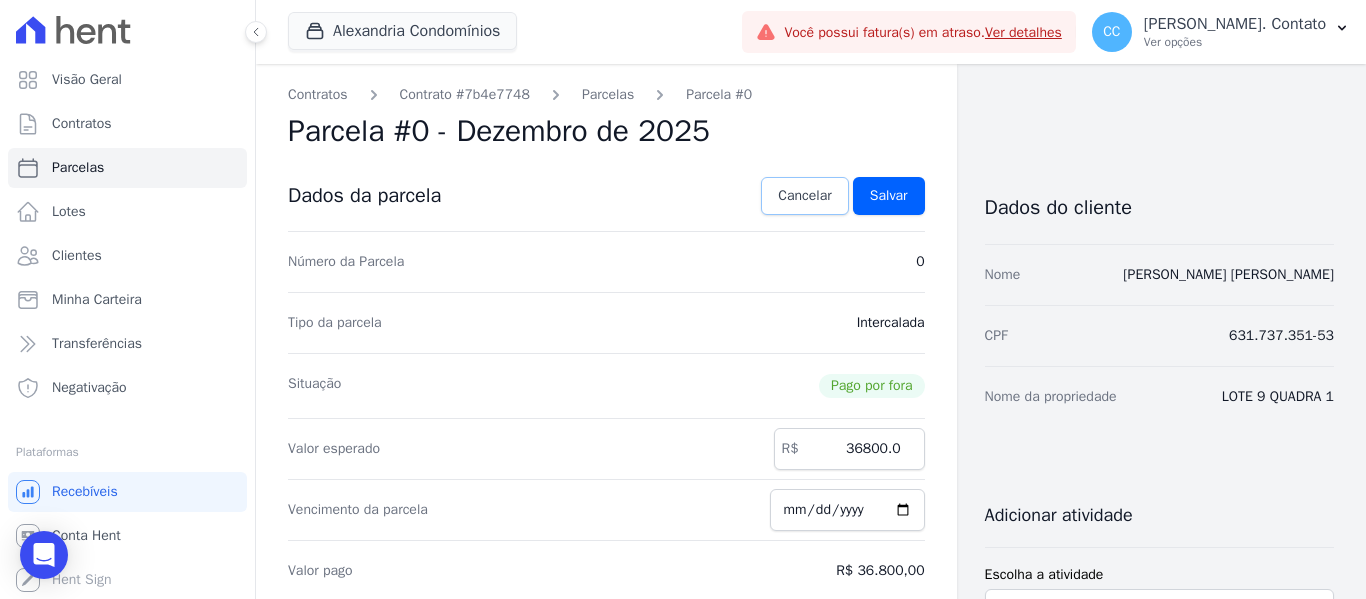 click on "Cancelar" at bounding box center (804, 196) 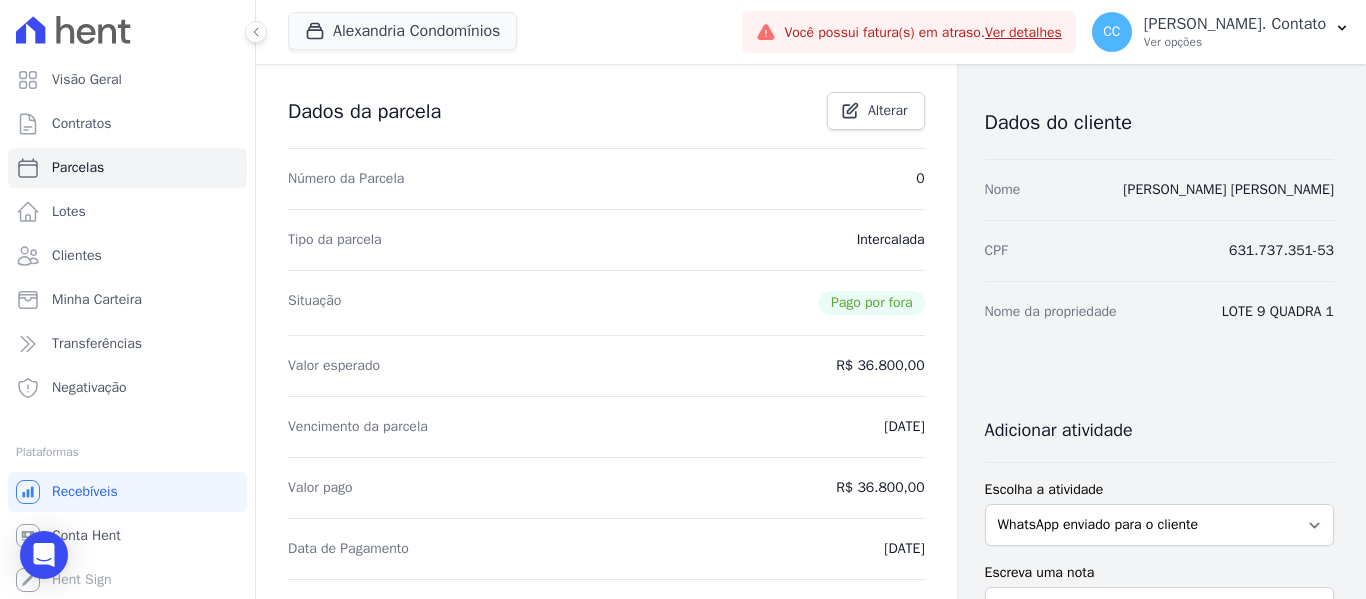 scroll, scrollTop: 0, scrollLeft: 0, axis: both 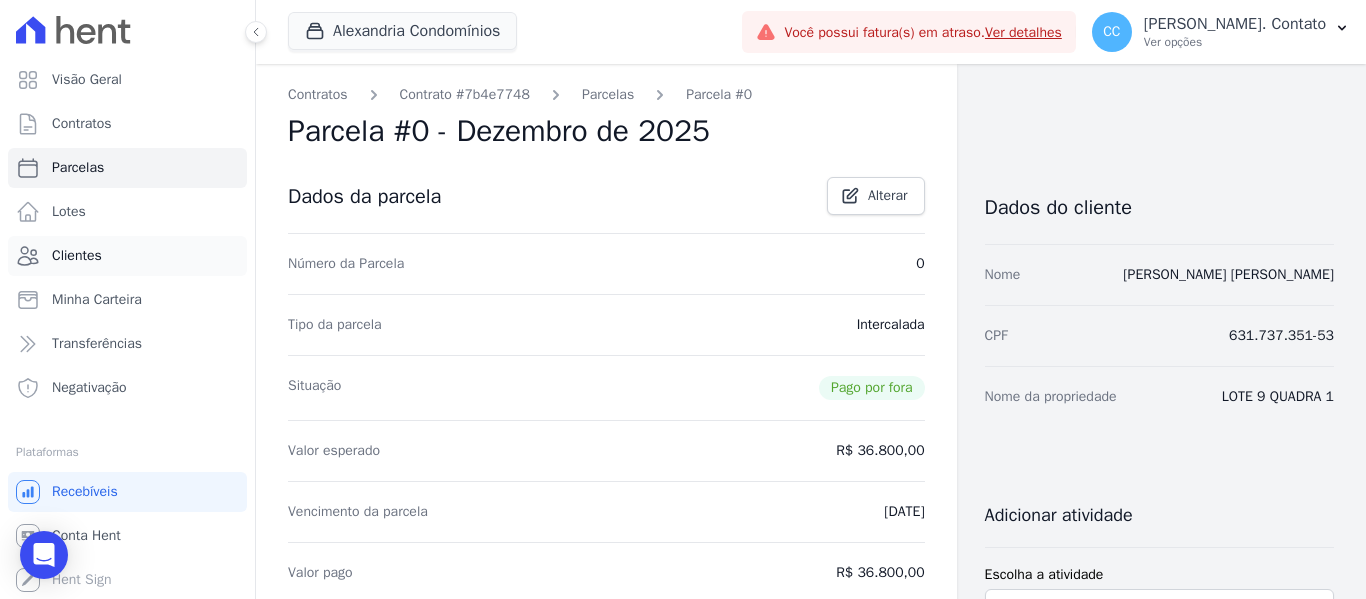 click on "Clientes" at bounding box center (77, 256) 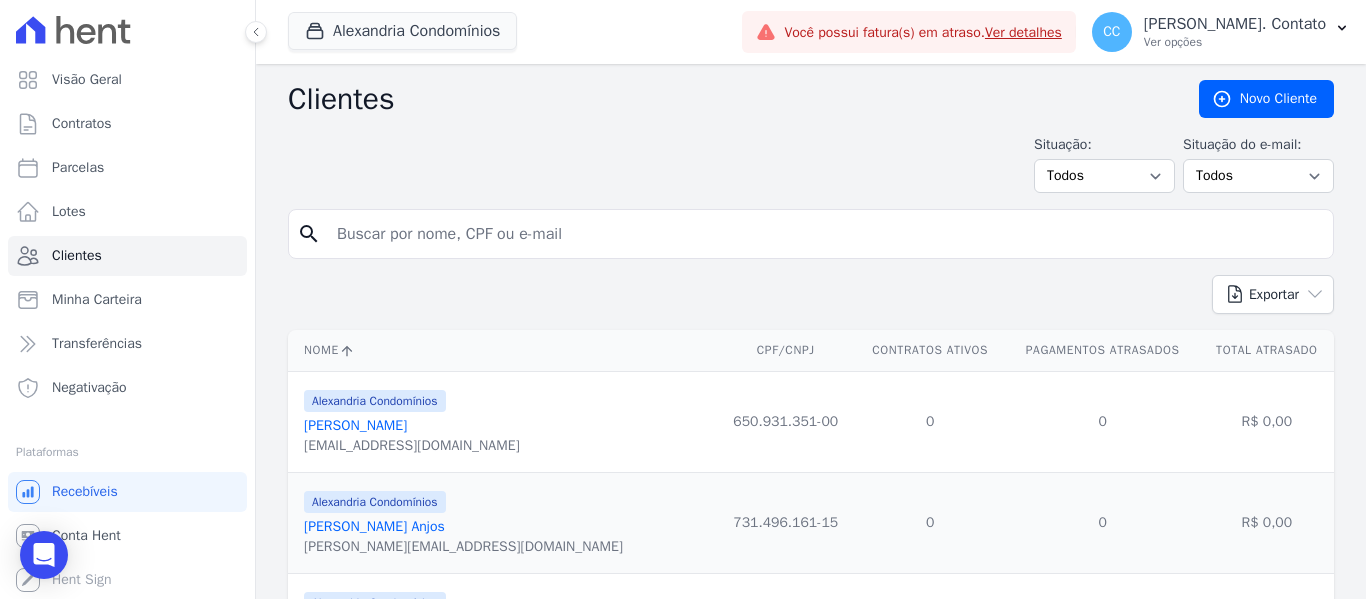 click on "Clientes
[GEOGRAPHIC_DATA]
Situação:
Todos
Adimplentes
Inadimplentes
Situação do e-mail:
Todos
Confirmado
Não confirmado
search
Exportar
PDF
CSV
Dimob 2024
Nome
CPF/CNPJ
Contratos Ativos
Pagamentos Atrasados
Total Atrasado" at bounding box center (811, 1504) 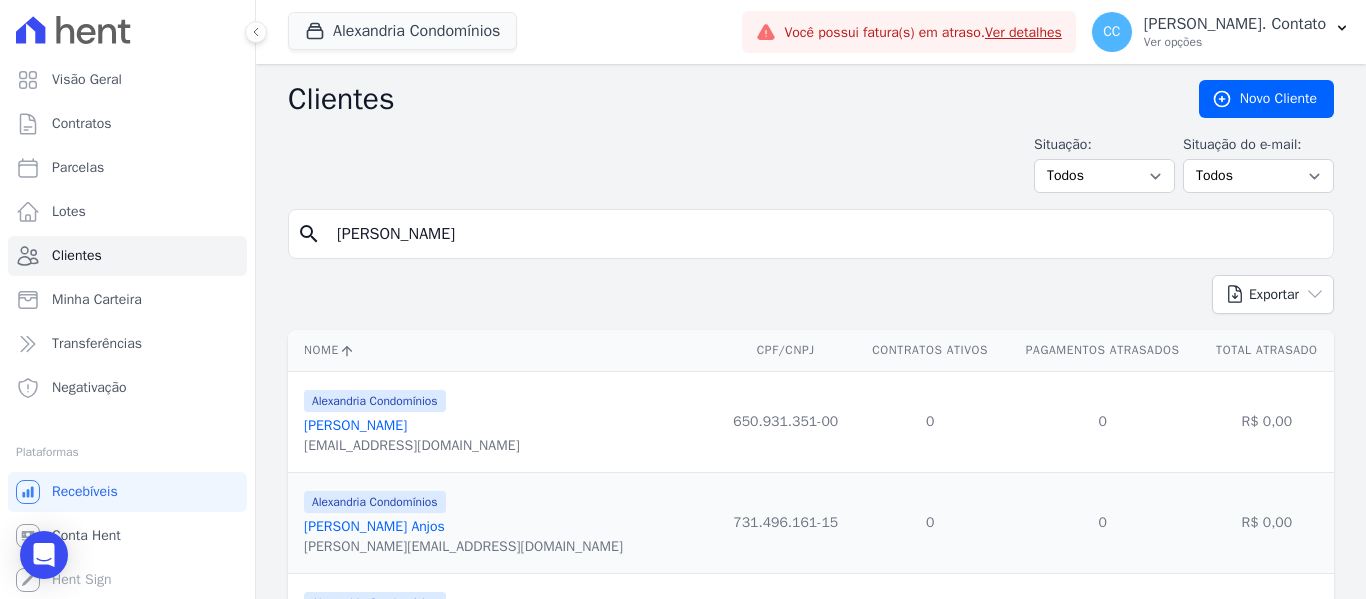 type on "[PERSON_NAME]" 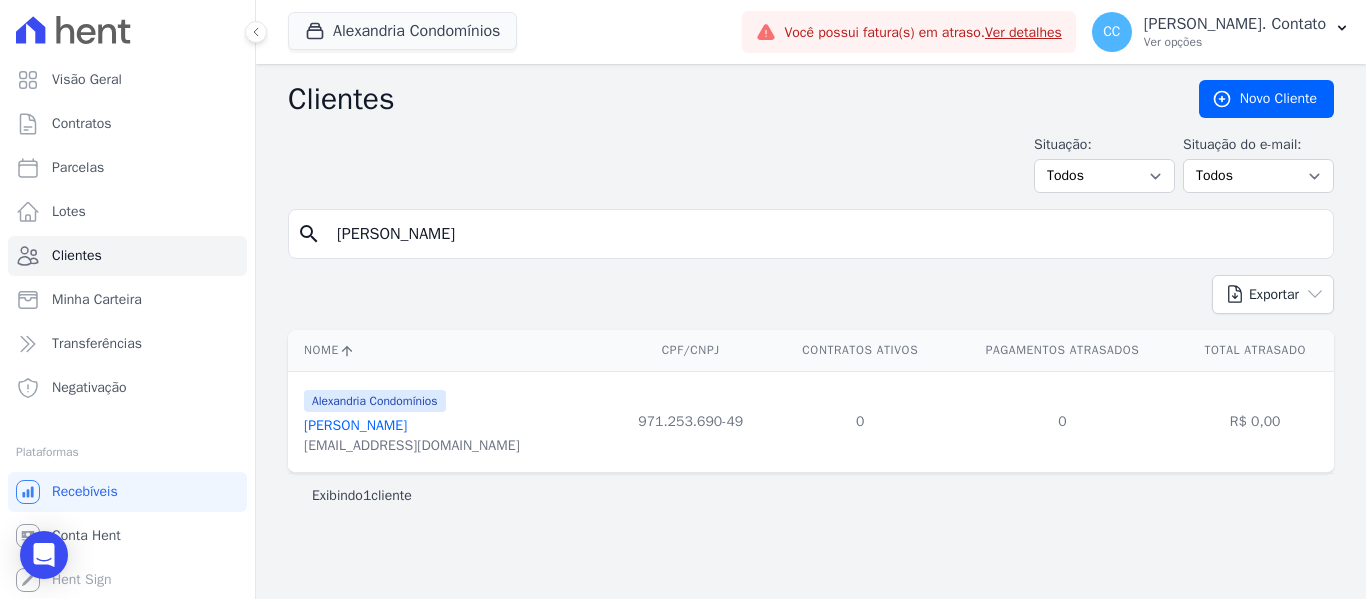 click on "[PERSON_NAME]" at bounding box center (355, 425) 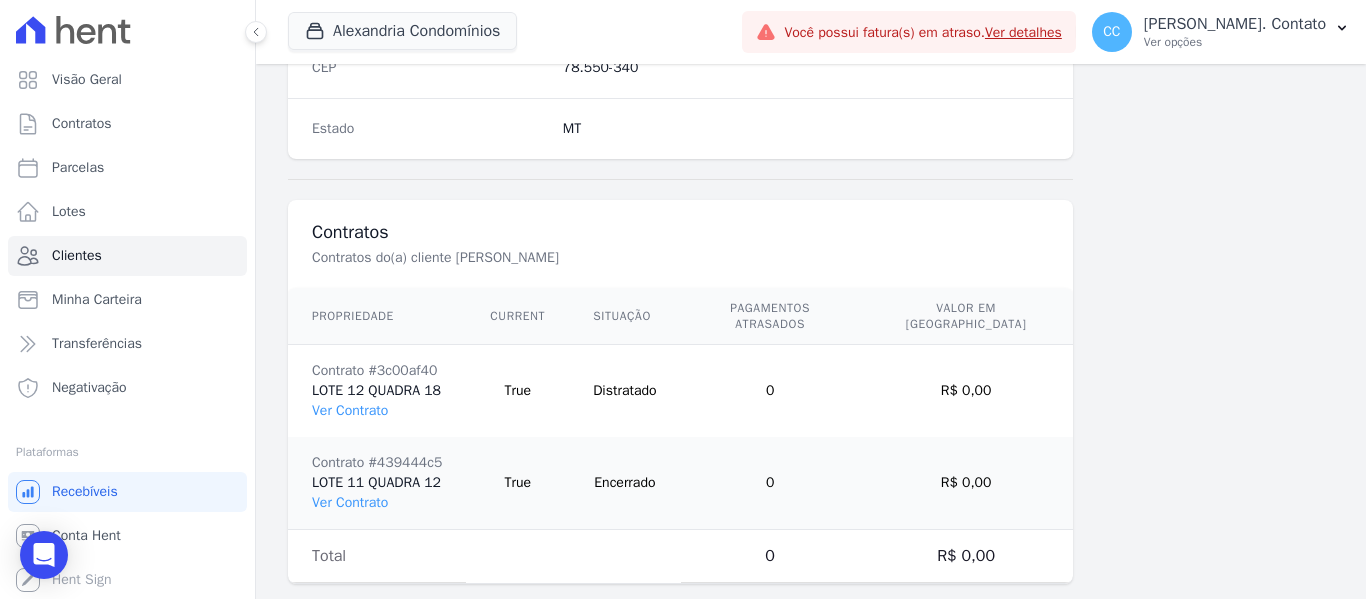 scroll, scrollTop: 1364, scrollLeft: 0, axis: vertical 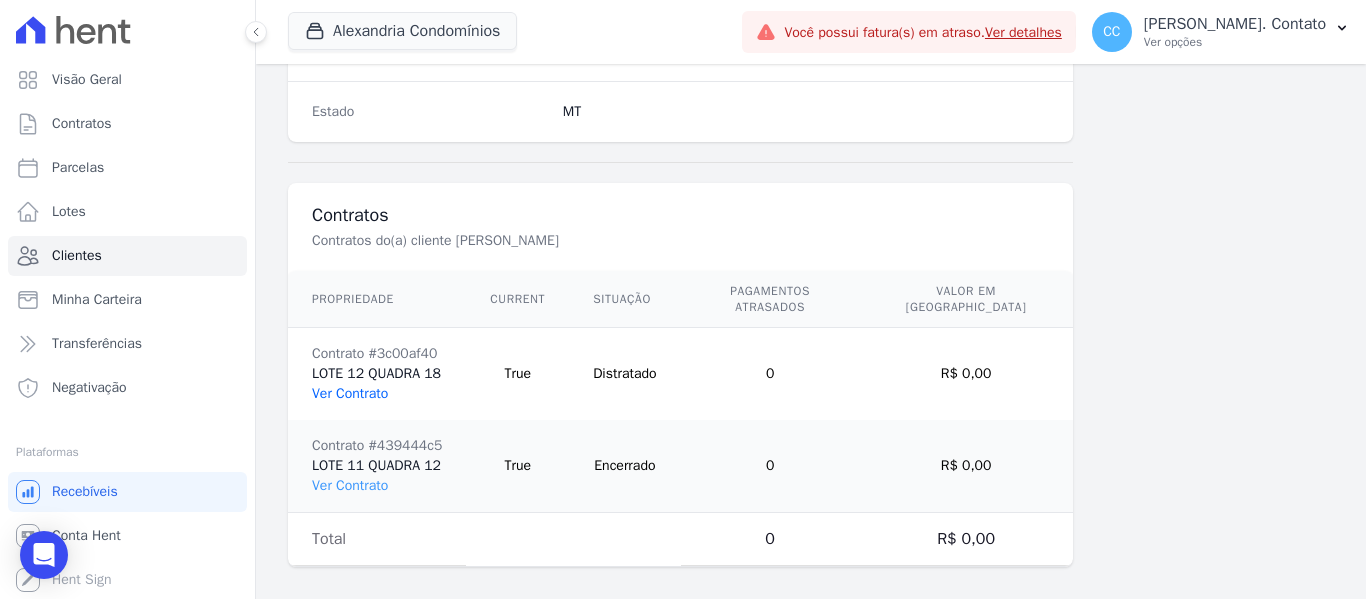 click on "Ver Contrato" at bounding box center [350, 393] 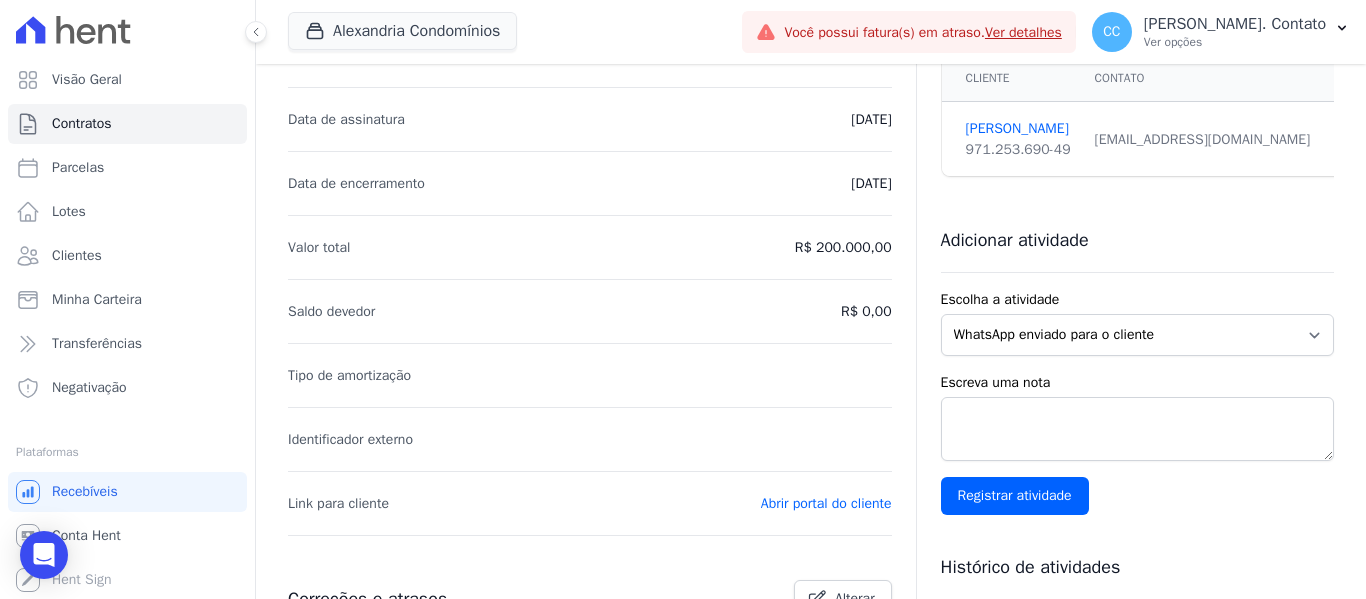 scroll, scrollTop: 0, scrollLeft: 0, axis: both 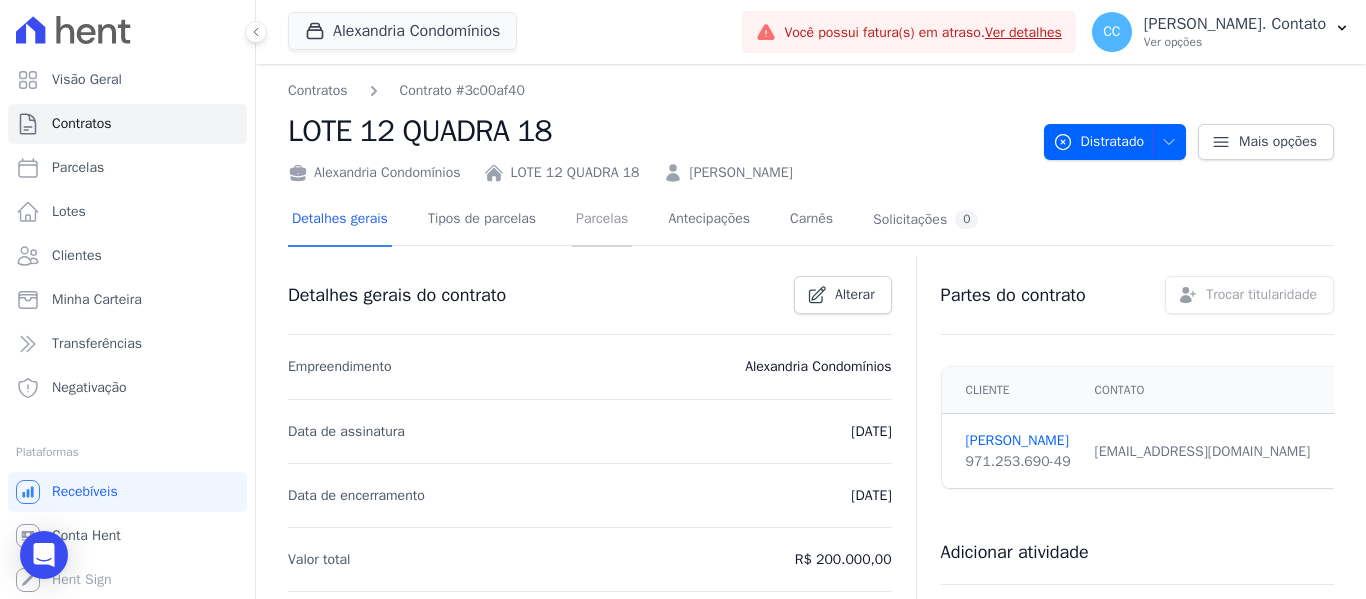 click on "Parcelas" at bounding box center (602, 220) 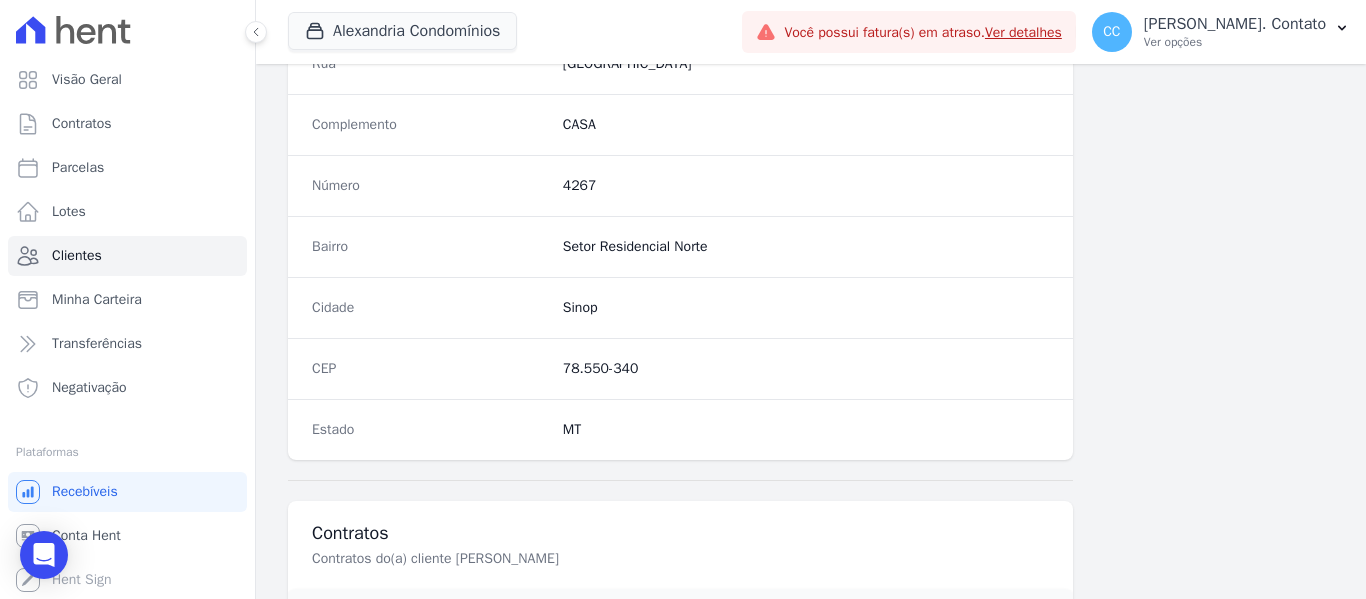 scroll, scrollTop: 1364, scrollLeft: 0, axis: vertical 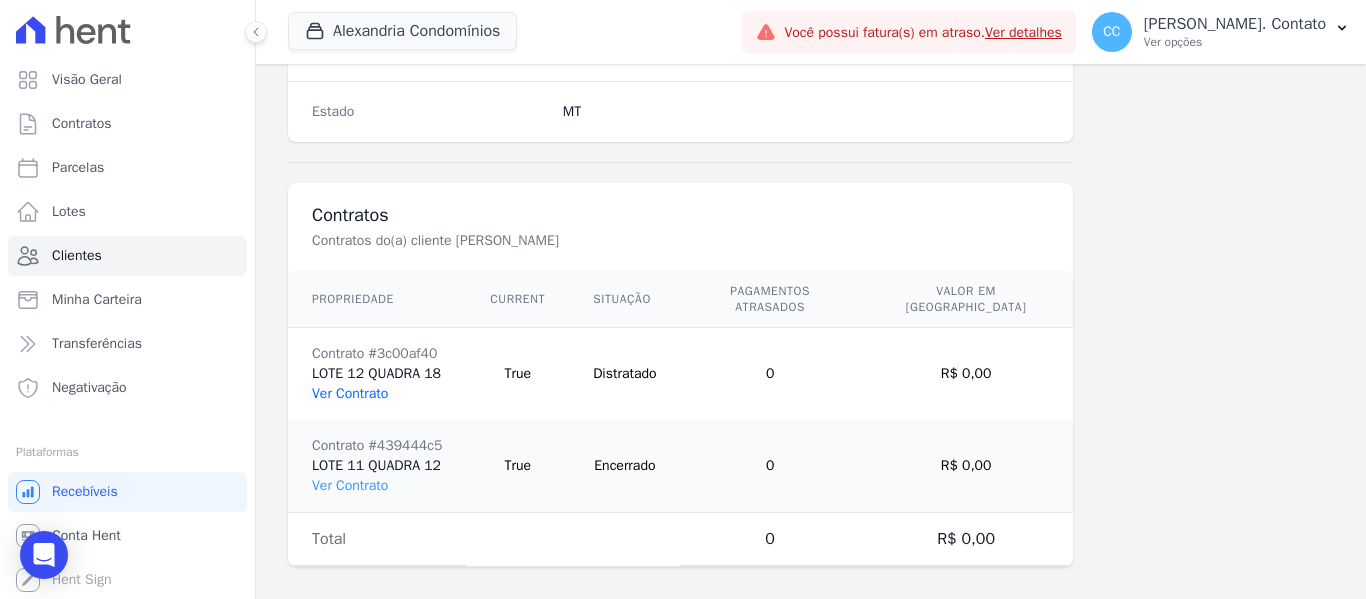 click on "Ver Contrato" at bounding box center (350, 393) 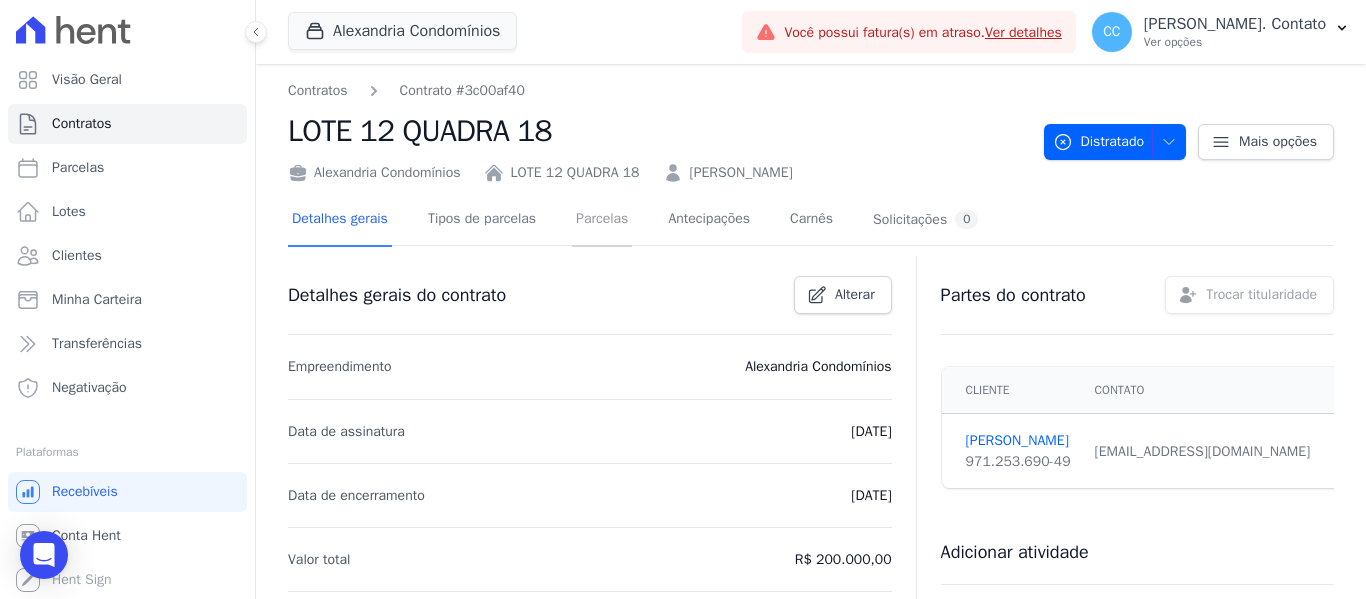 click on "Parcelas" at bounding box center (602, 220) 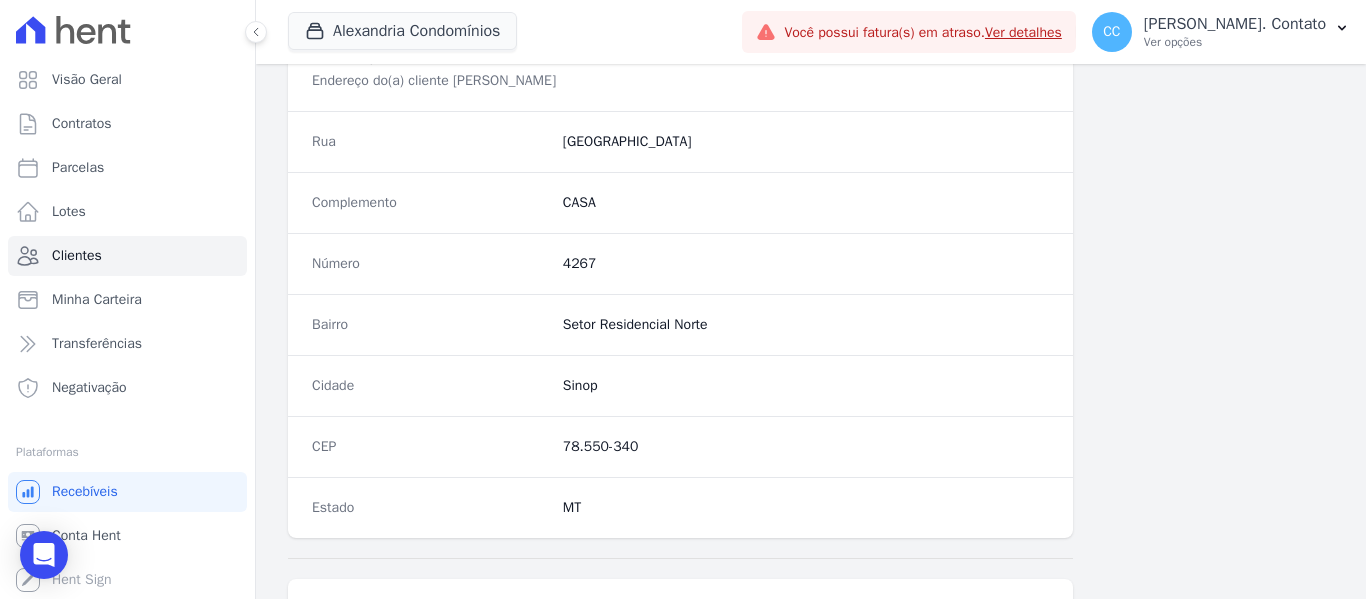 scroll, scrollTop: 1364, scrollLeft: 0, axis: vertical 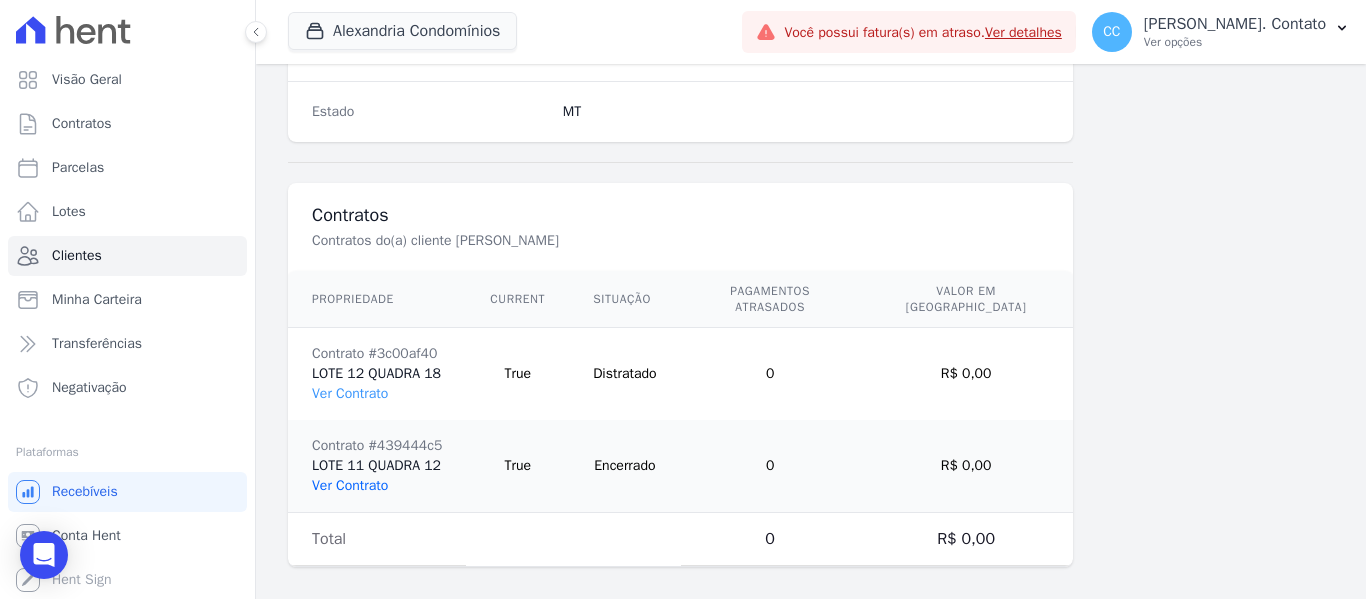 click on "Ver Contrato" at bounding box center (350, 485) 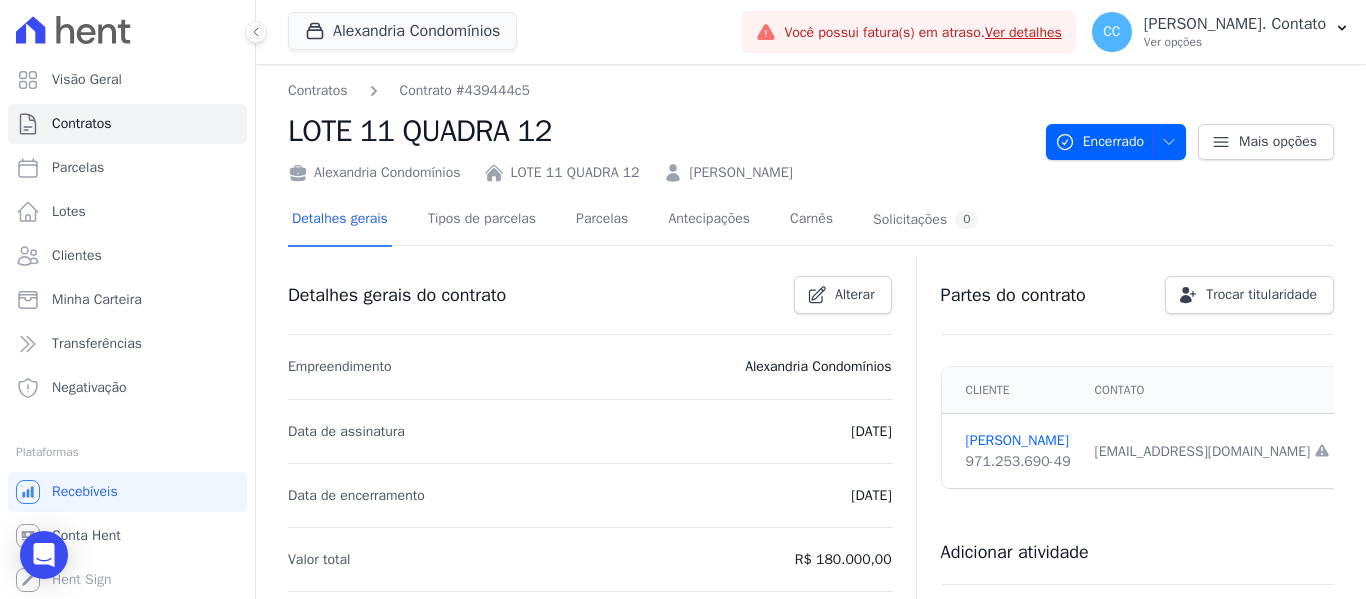 scroll, scrollTop: 100, scrollLeft: 0, axis: vertical 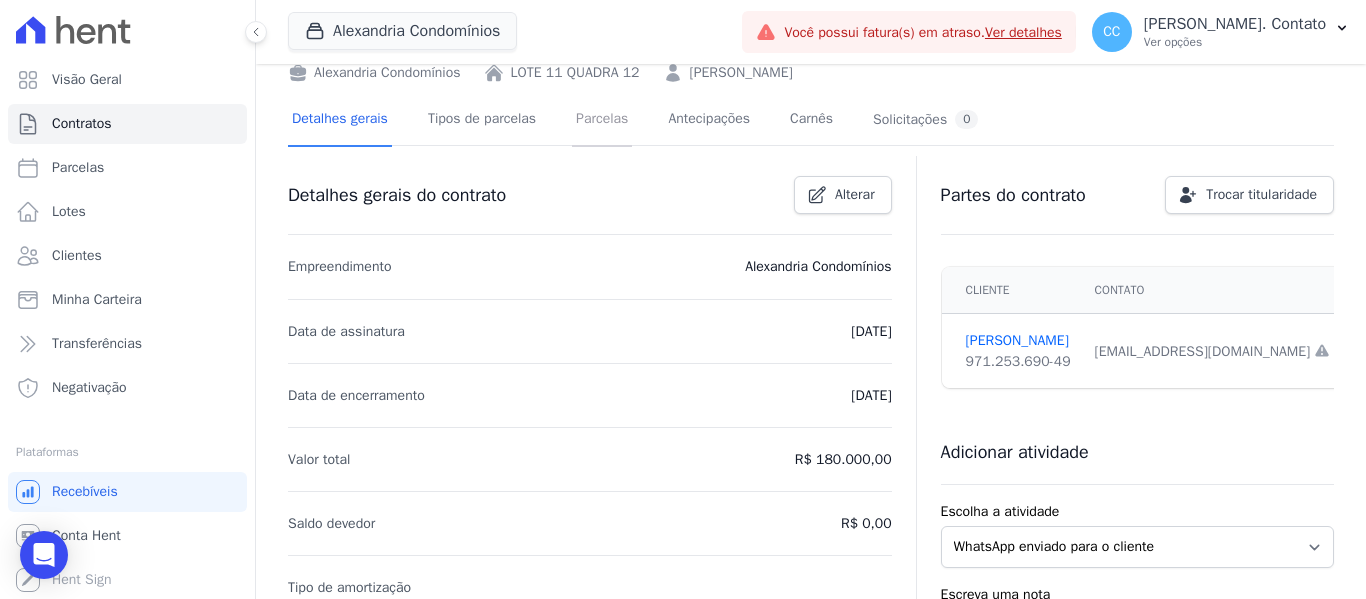 click on "Parcelas" at bounding box center [602, 120] 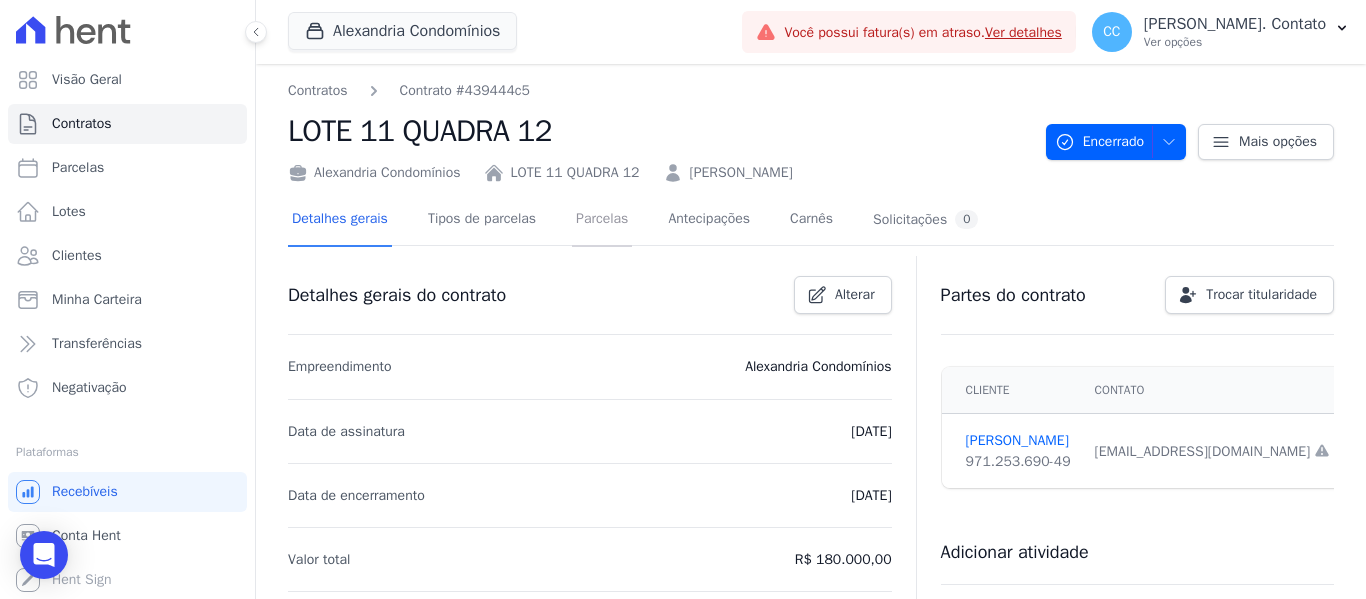 click on "Parcelas" at bounding box center (602, 220) 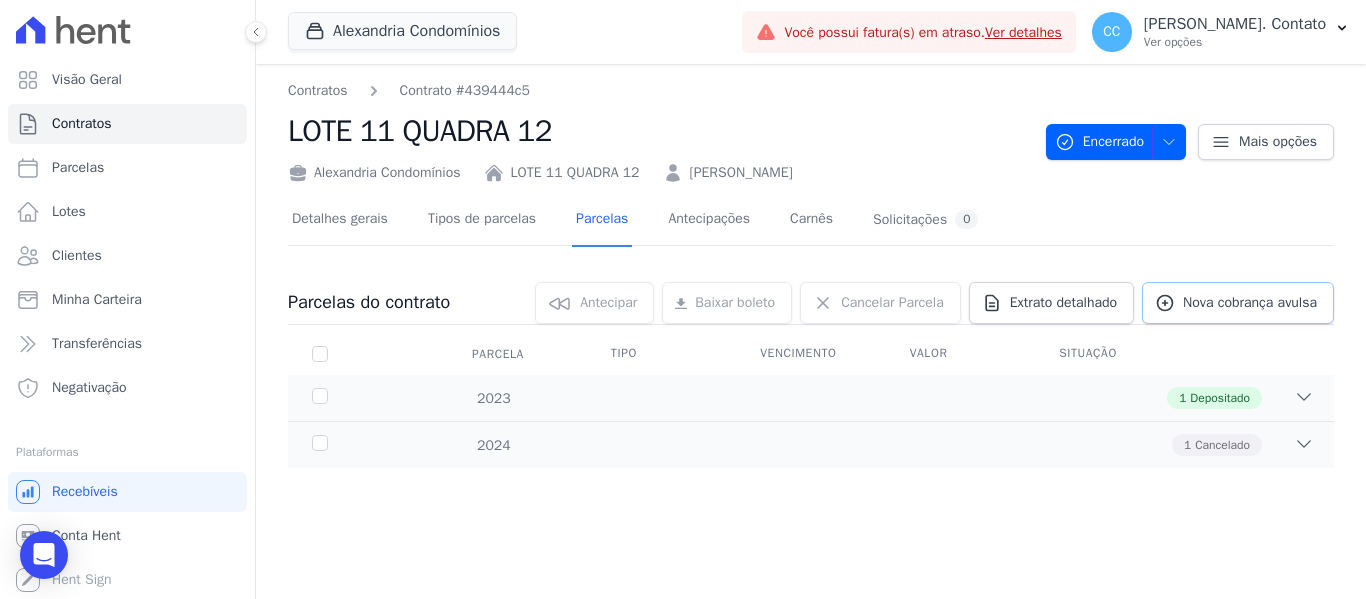 click on "Nova cobrança avulsa" at bounding box center (1250, 303) 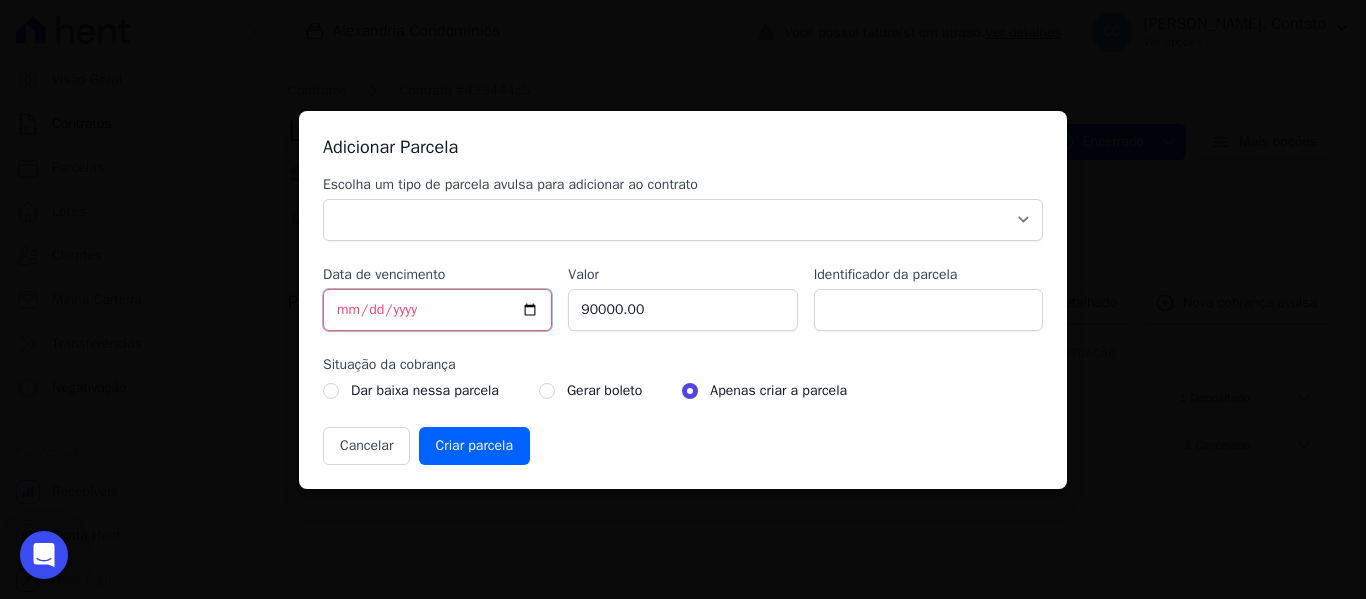 click on "[DATE]" at bounding box center (437, 310) 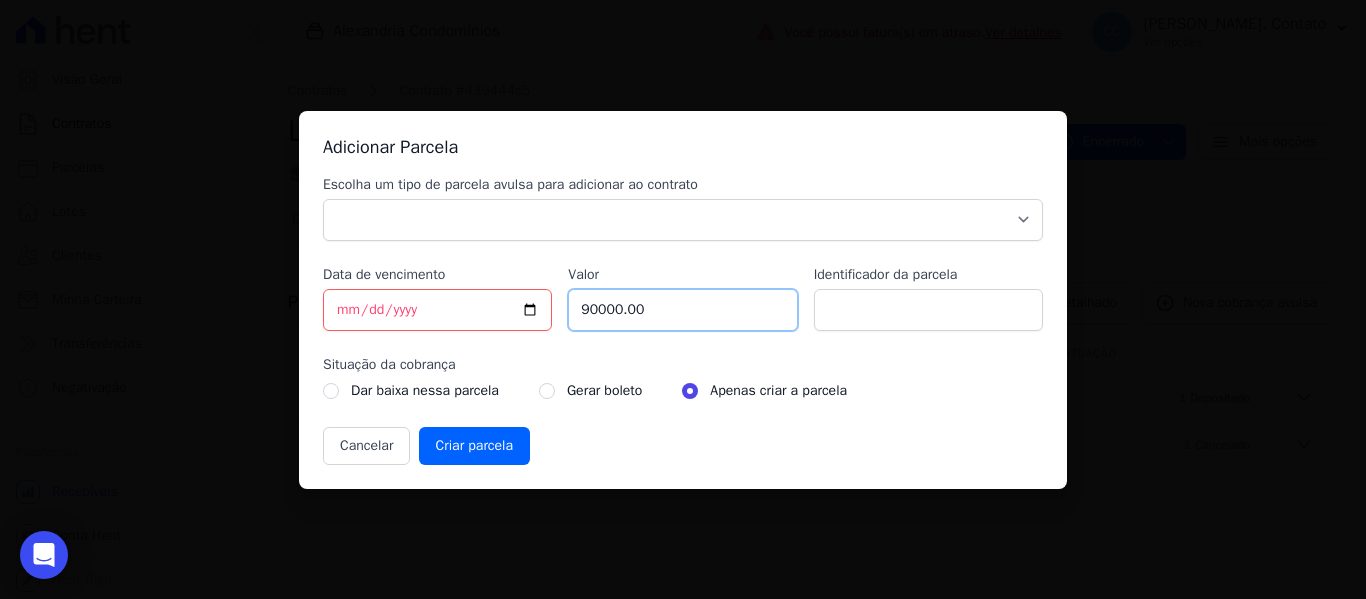drag, startPoint x: 636, startPoint y: 308, endPoint x: 426, endPoint y: 314, distance: 210.0857 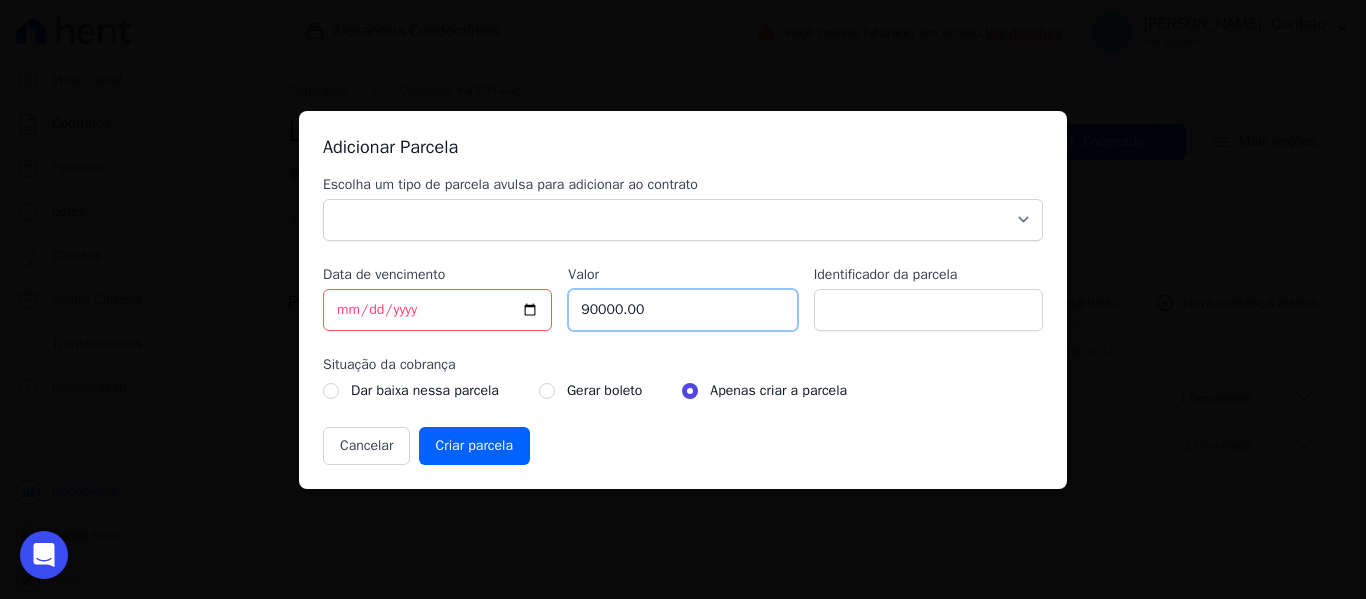 click on "Escolha um tipo de parcela avulsa para adicionar ao contrato
Parcela Normal
Sinal
Caução
Intercalada
[PERSON_NAME]
Pré [PERSON_NAME]
Pós [PERSON_NAME]
Taxas
Quitação
Outros
Parcela do Cliente
Acordo
Financiamento CEF
Comissão
Antecipação
Data de vencimento
[DATE]
Valor
90000.00
Identificador da parcela
Situação da cobrança
Dar baixa nessa parcela
Gerar boleto" at bounding box center [683, 320] 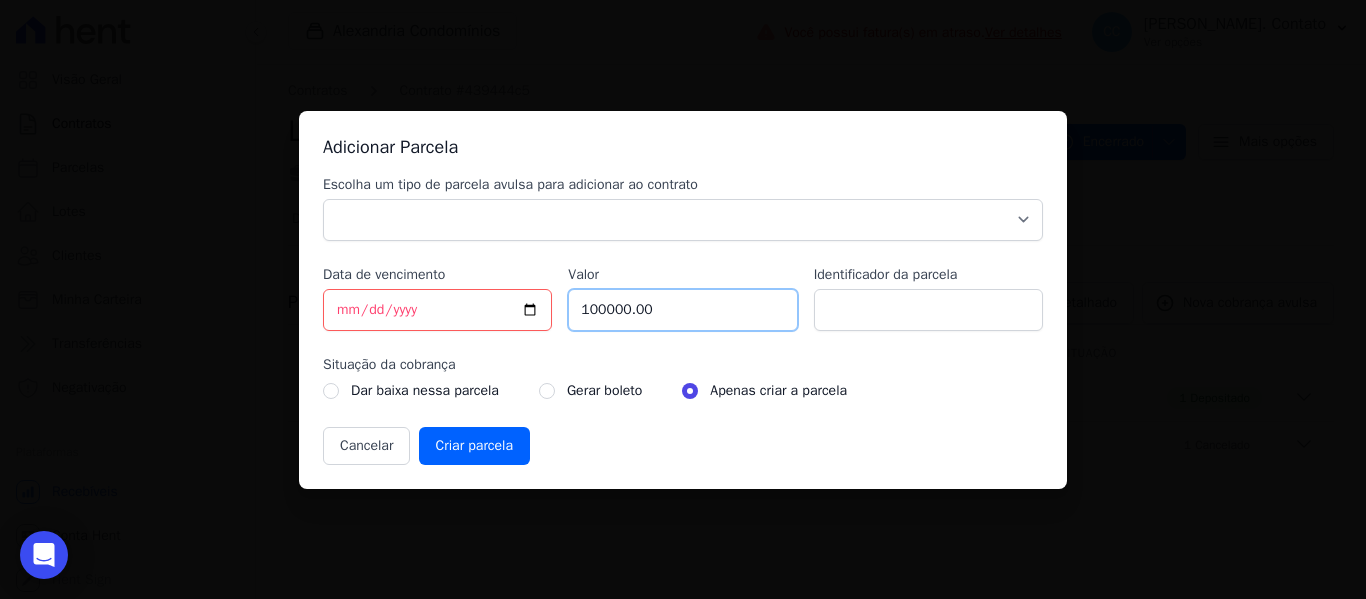 type on "100000.00" 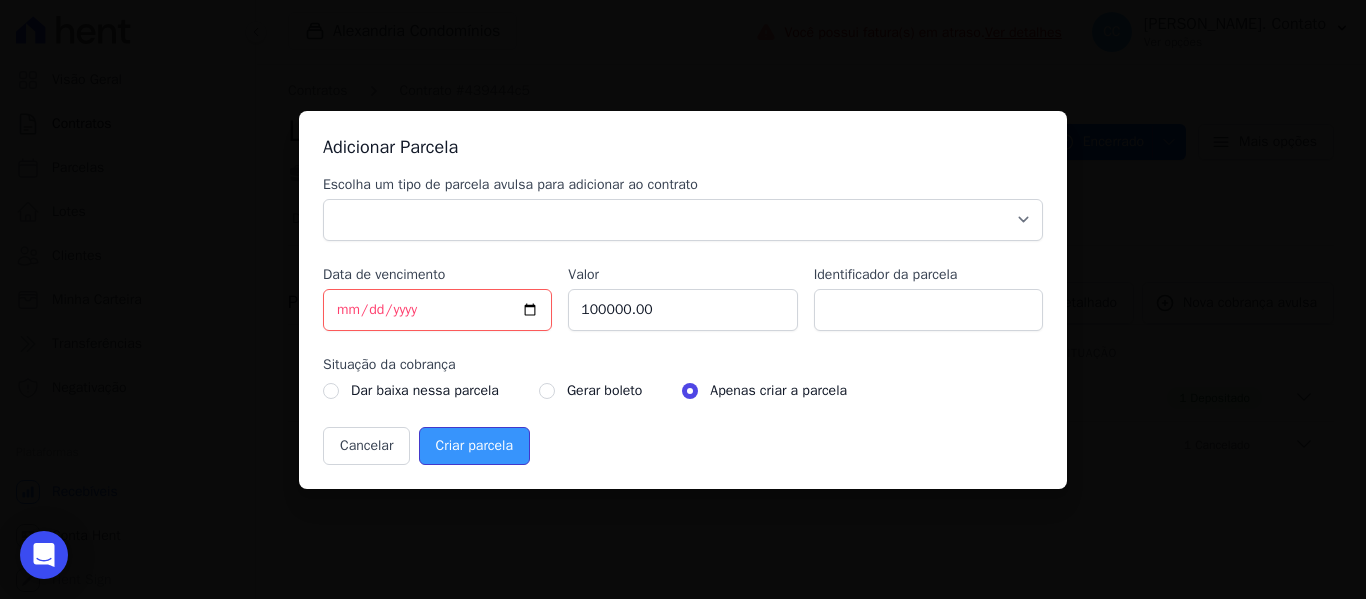 click on "Criar parcela" at bounding box center (474, 446) 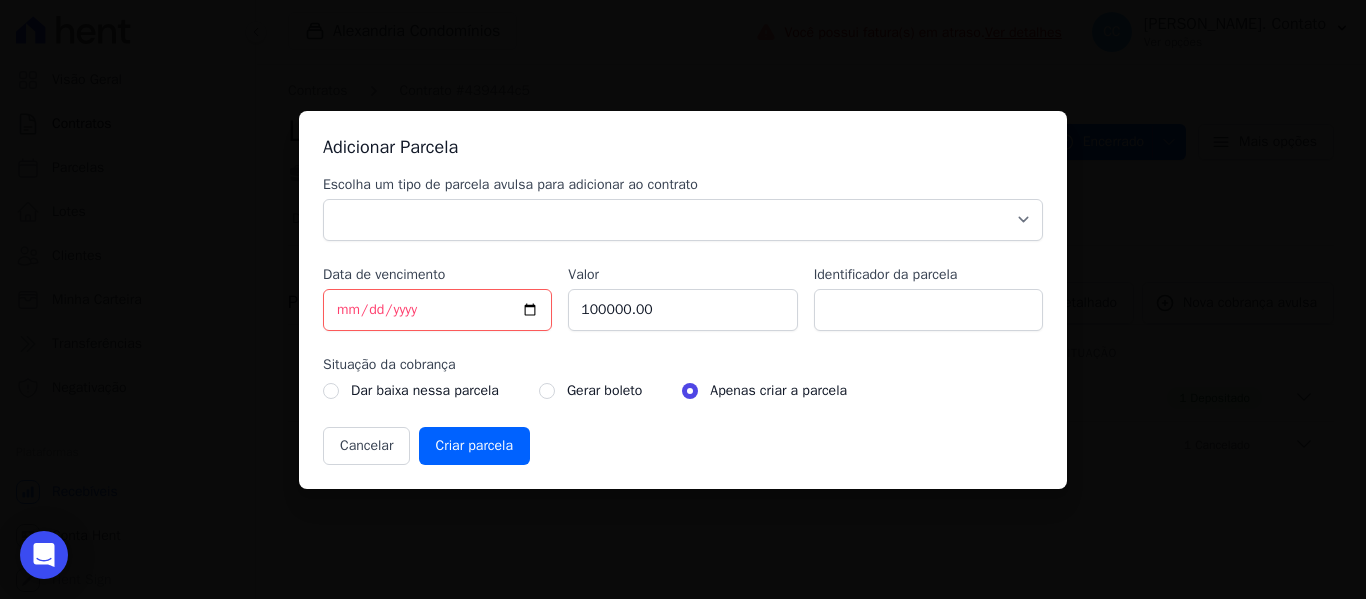 click on "Escolha um tipo de parcela avulsa para adicionar ao contrato" at bounding box center [683, 185] 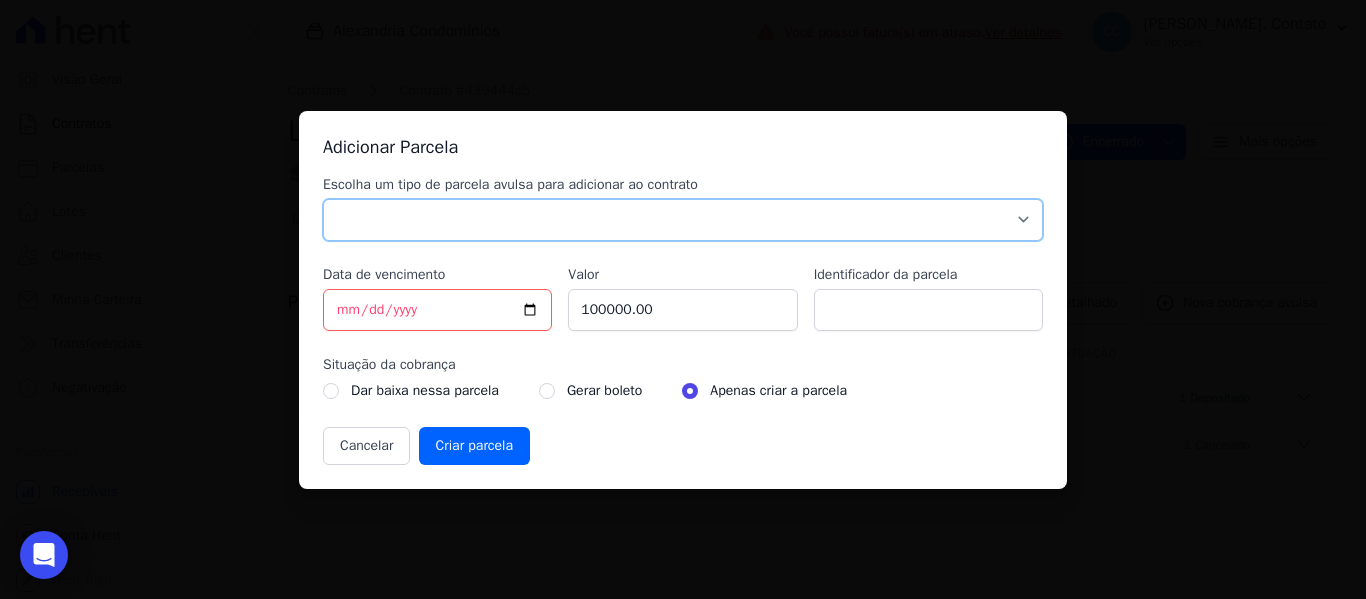 click on "Parcela Normal
Sinal
Caução
Intercalada
Chaves
Pré Chaves
Pós Chaves
Taxas
Quitação
Outros
Parcela do Cliente
Acordo
Financiamento CEF
Comissão
Antecipação" at bounding box center [683, 220] 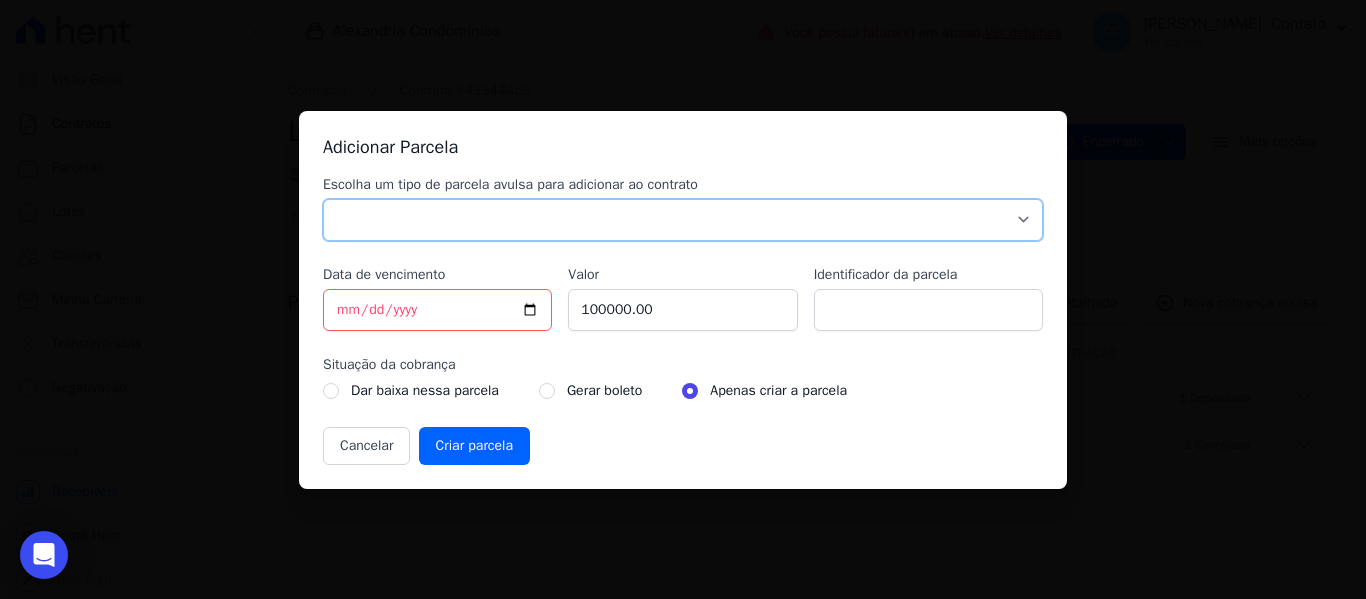 select on "discharge" 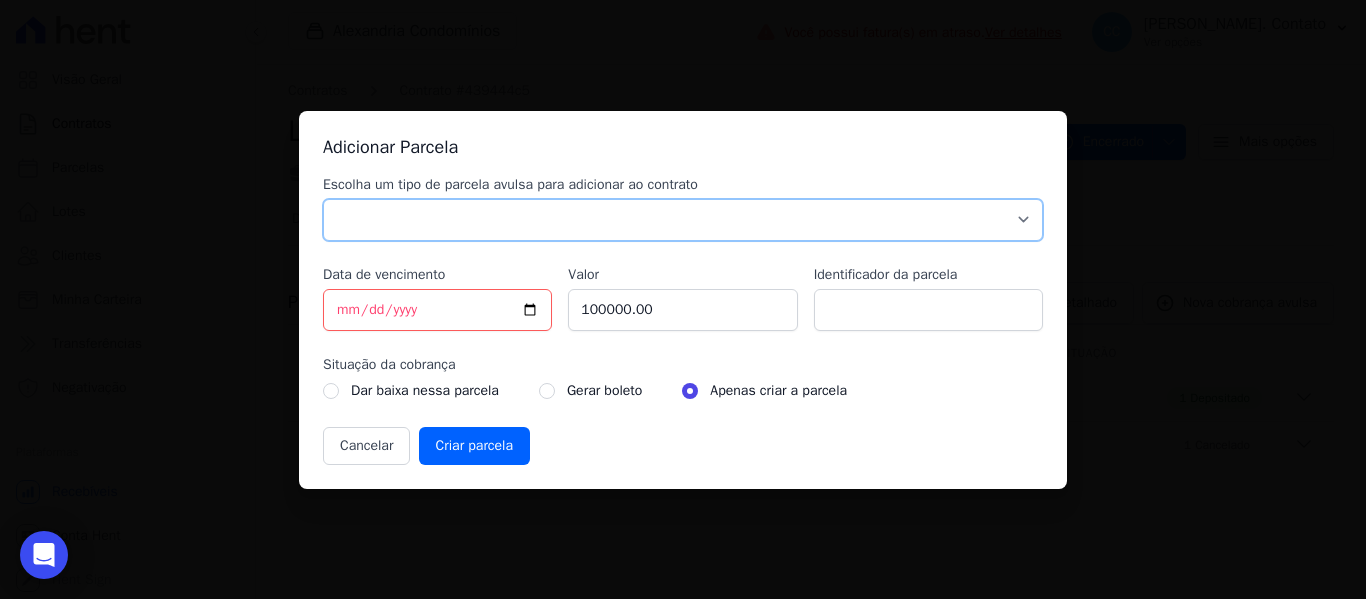 click on "Parcela Normal
Sinal
Caução
Intercalada
Chaves
Pré Chaves
Pós Chaves
Taxas
Quitação
Outros
Parcela do Cliente
Acordo
Financiamento CEF
Comissão
Antecipação" at bounding box center (683, 220) 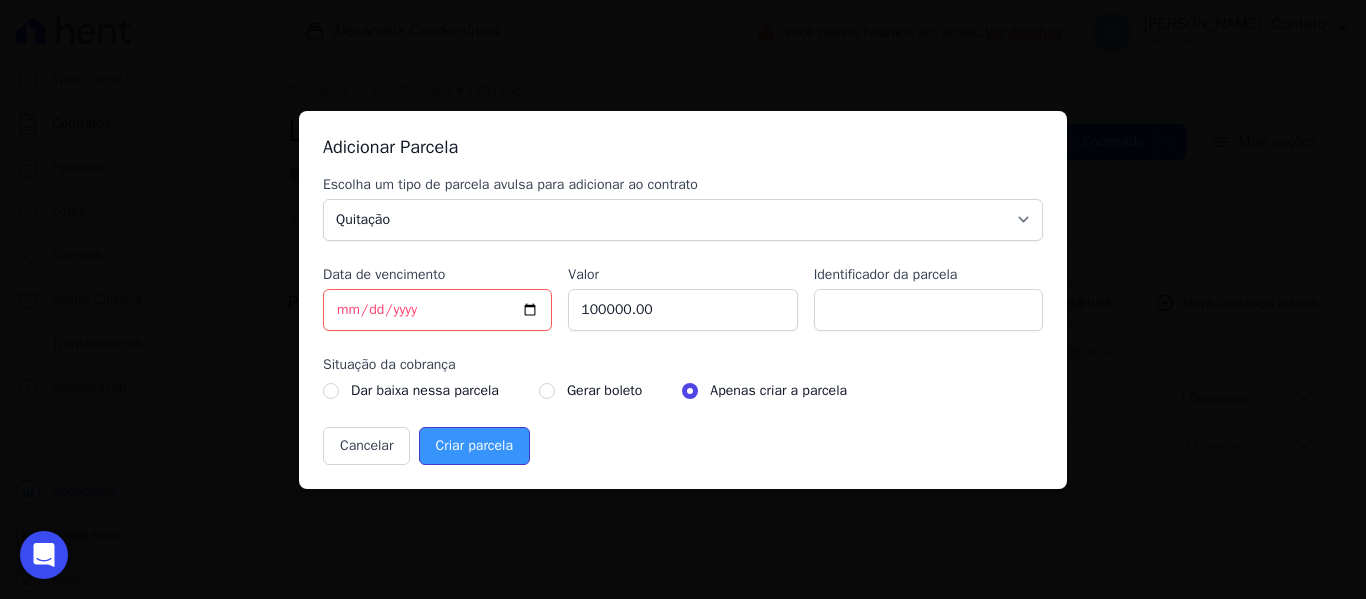 click on "Criar parcela" at bounding box center (474, 446) 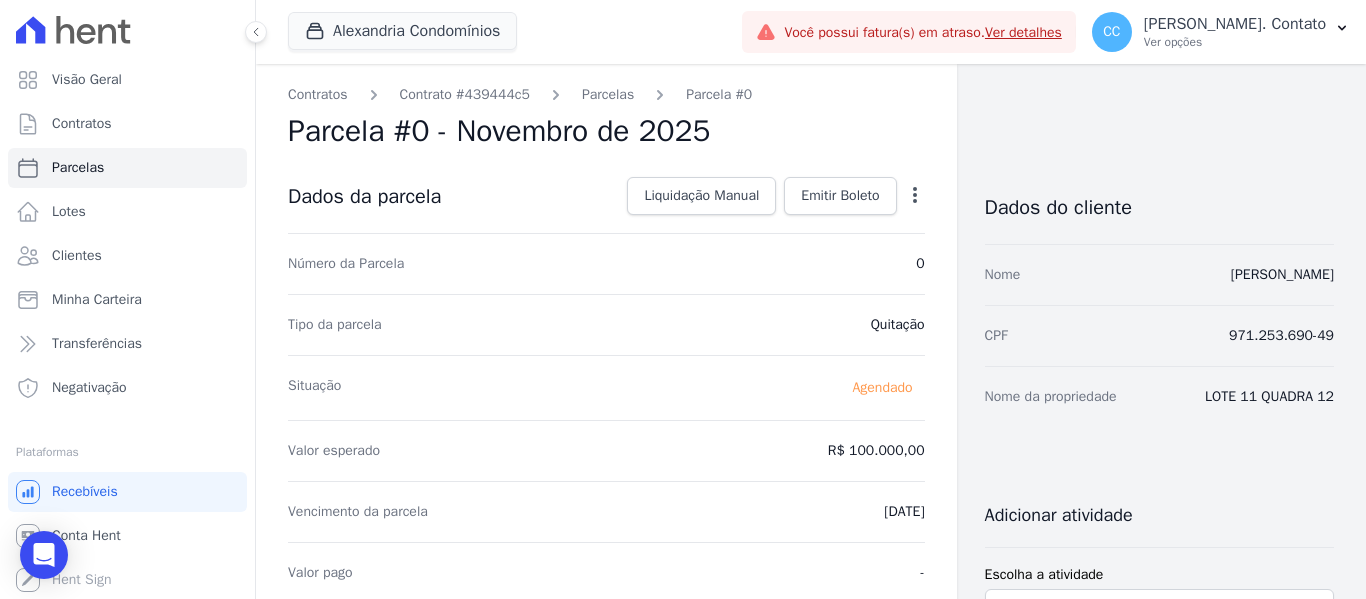 click 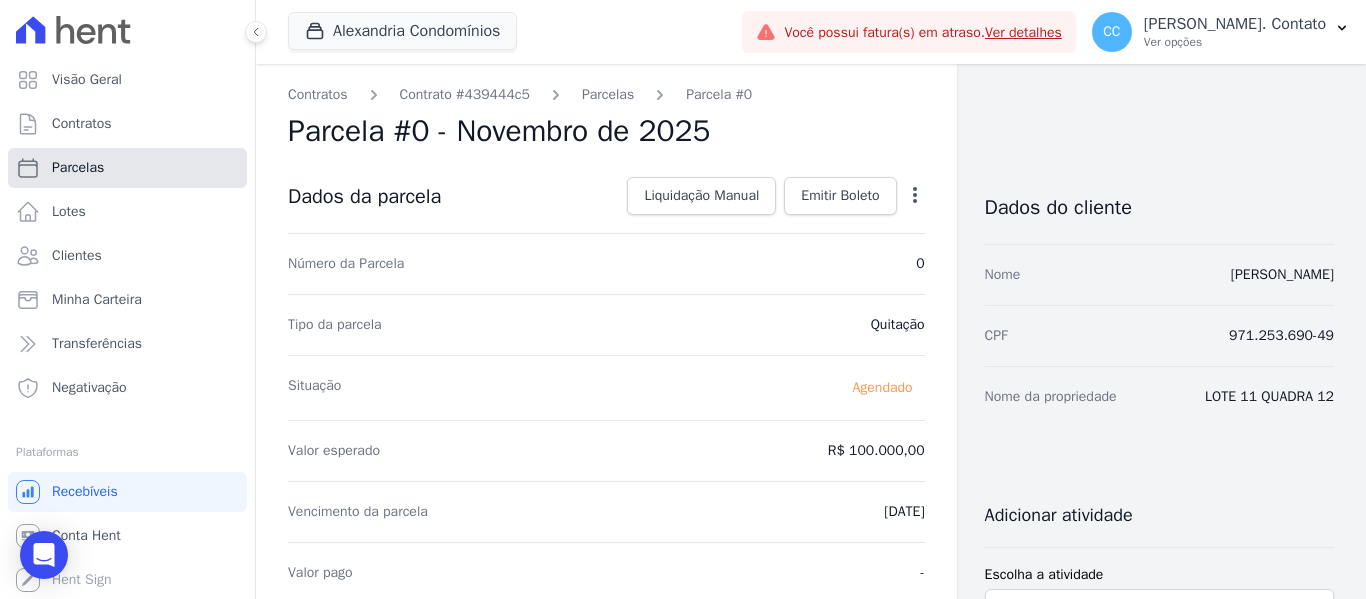 click on "Parcelas" at bounding box center [78, 168] 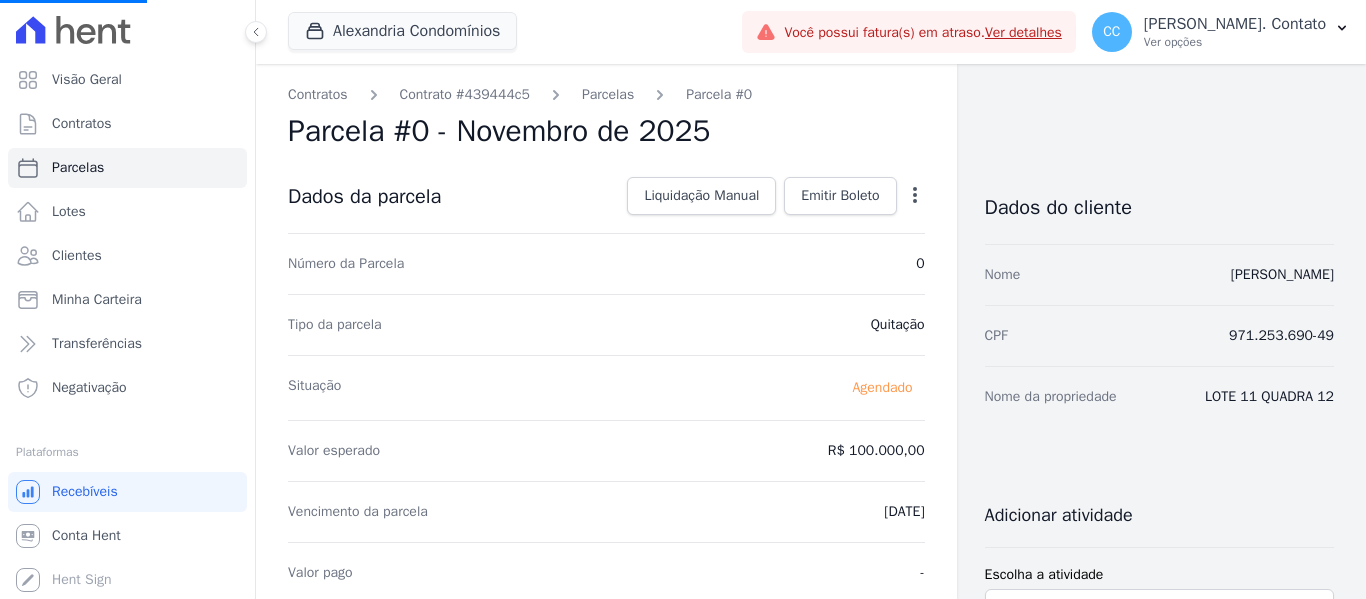 select 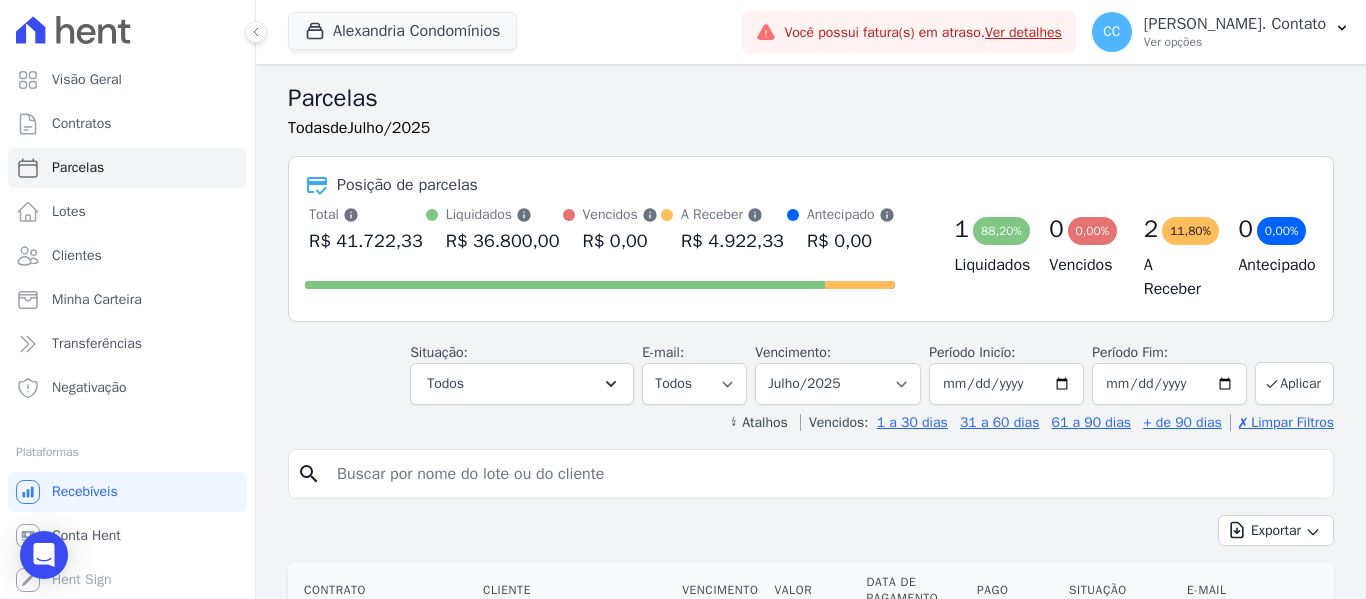 click at bounding box center [825, 474] 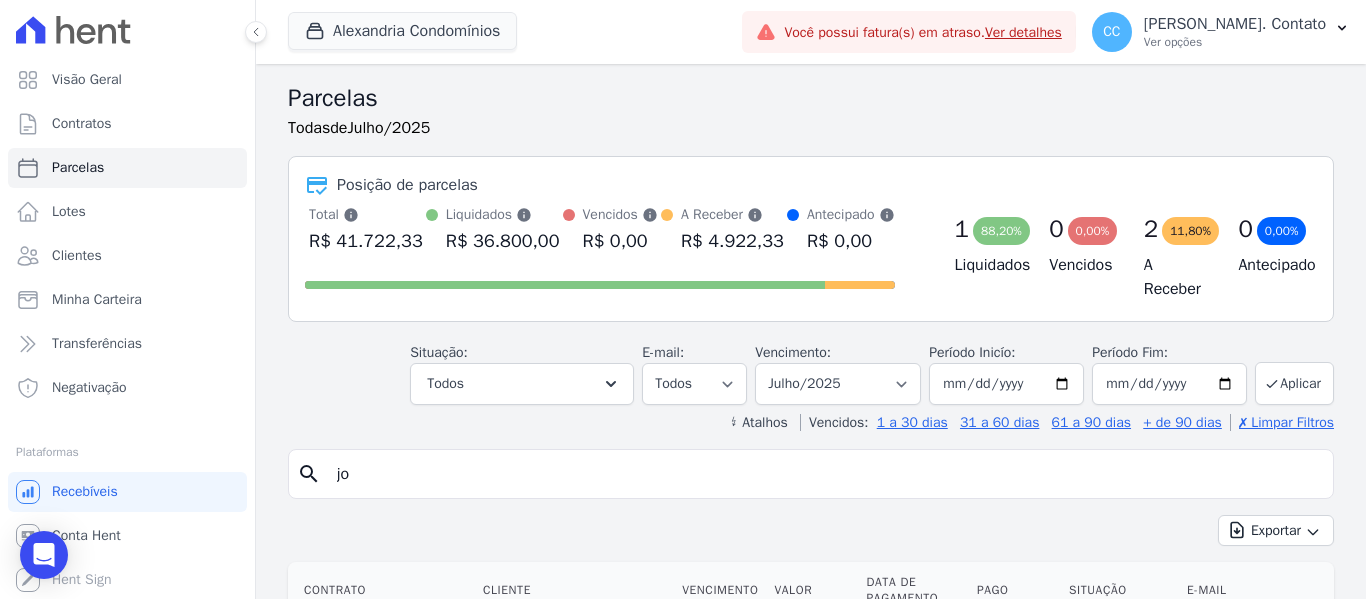 type on "j" 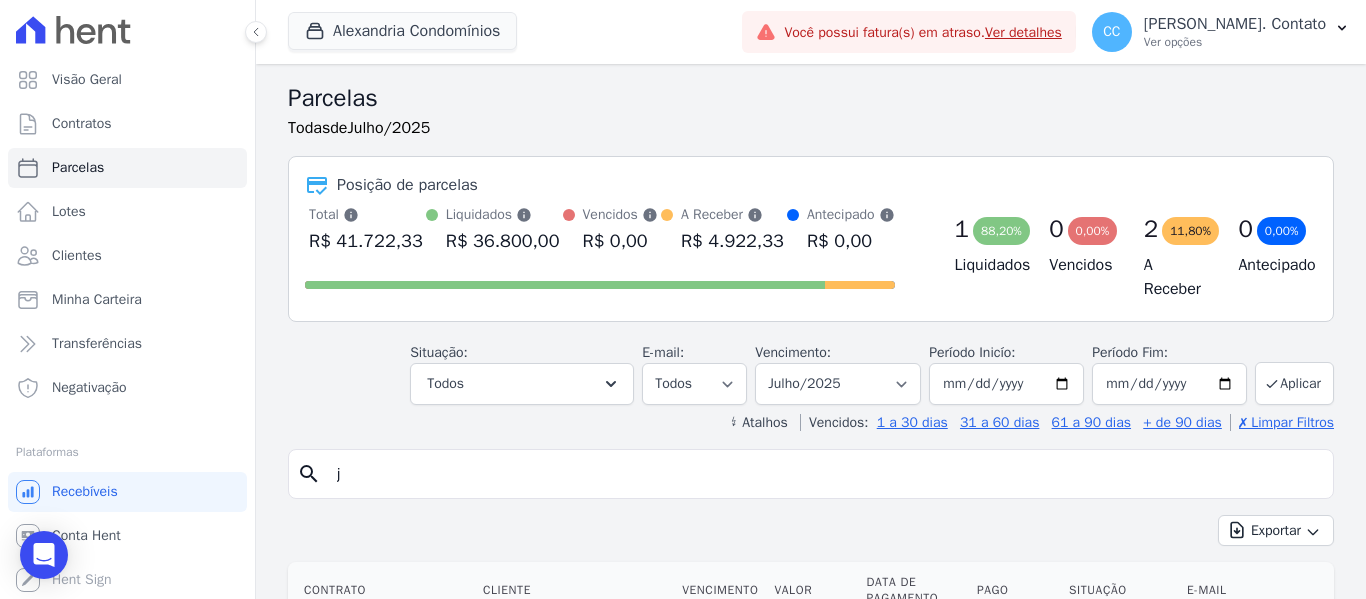 type 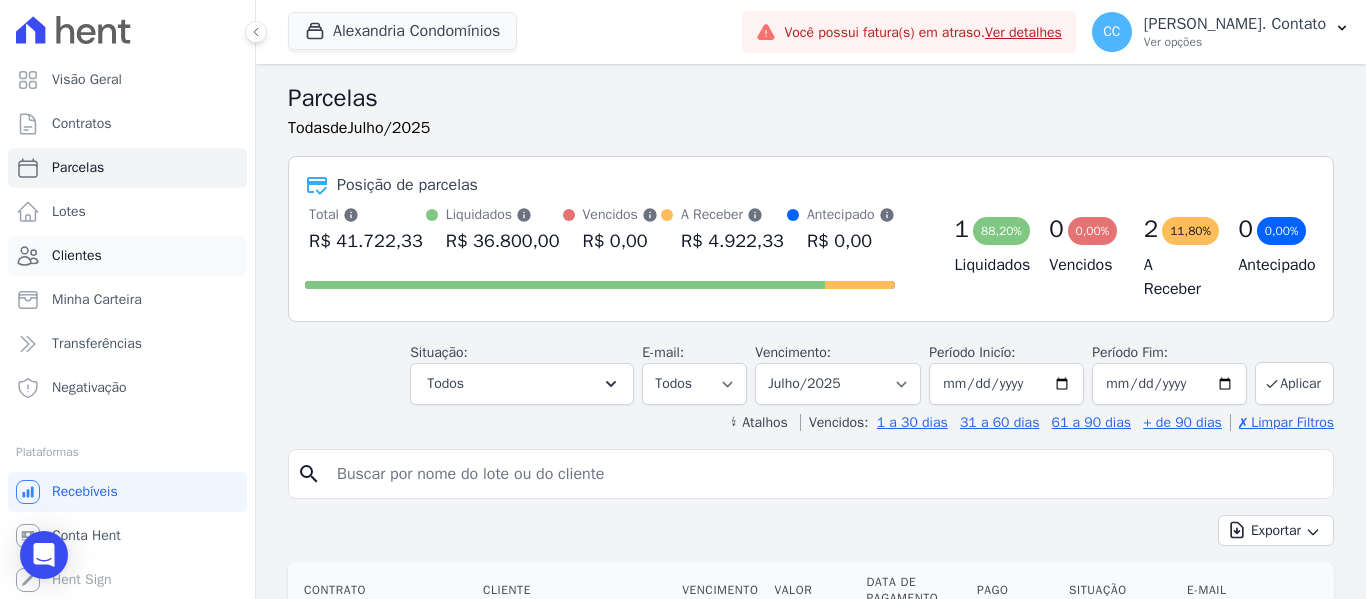 click on "Clientes" at bounding box center [77, 256] 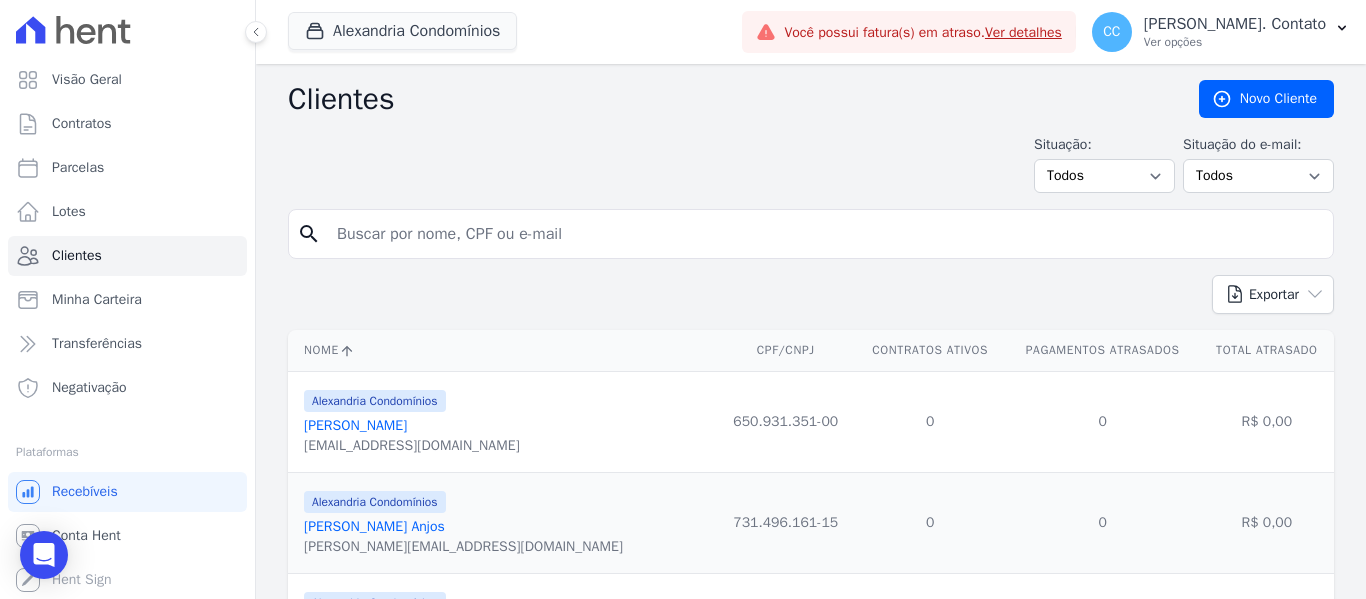 click at bounding box center [825, 234] 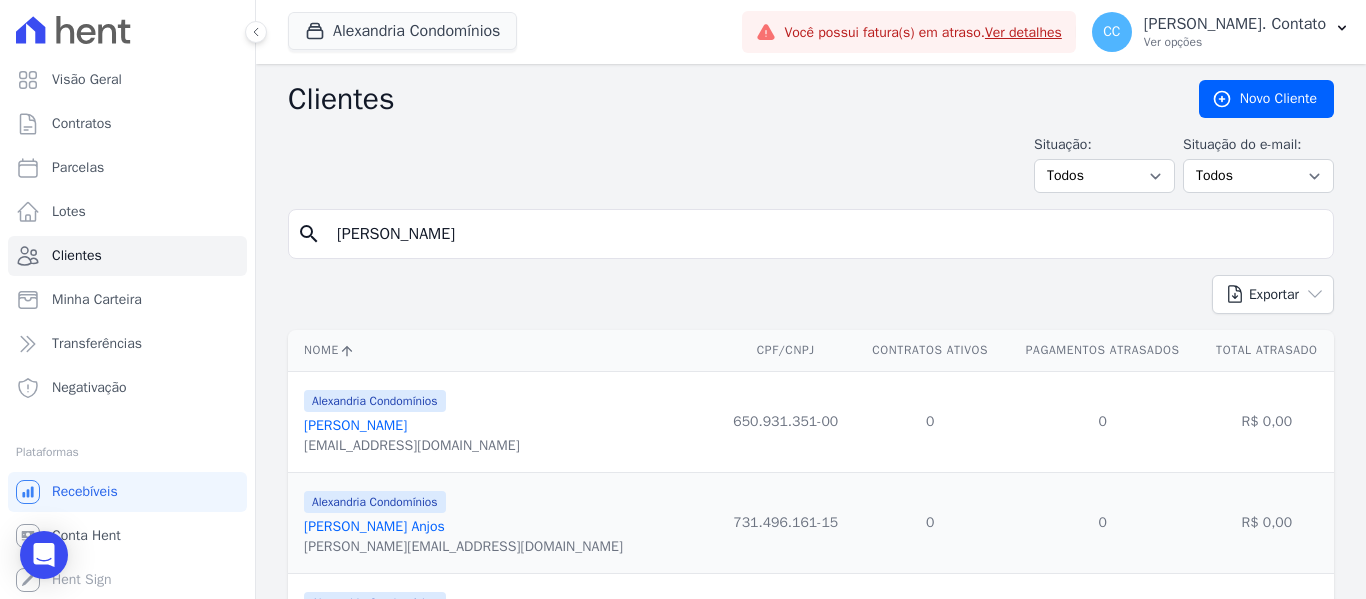 type on "[PERSON_NAME]" 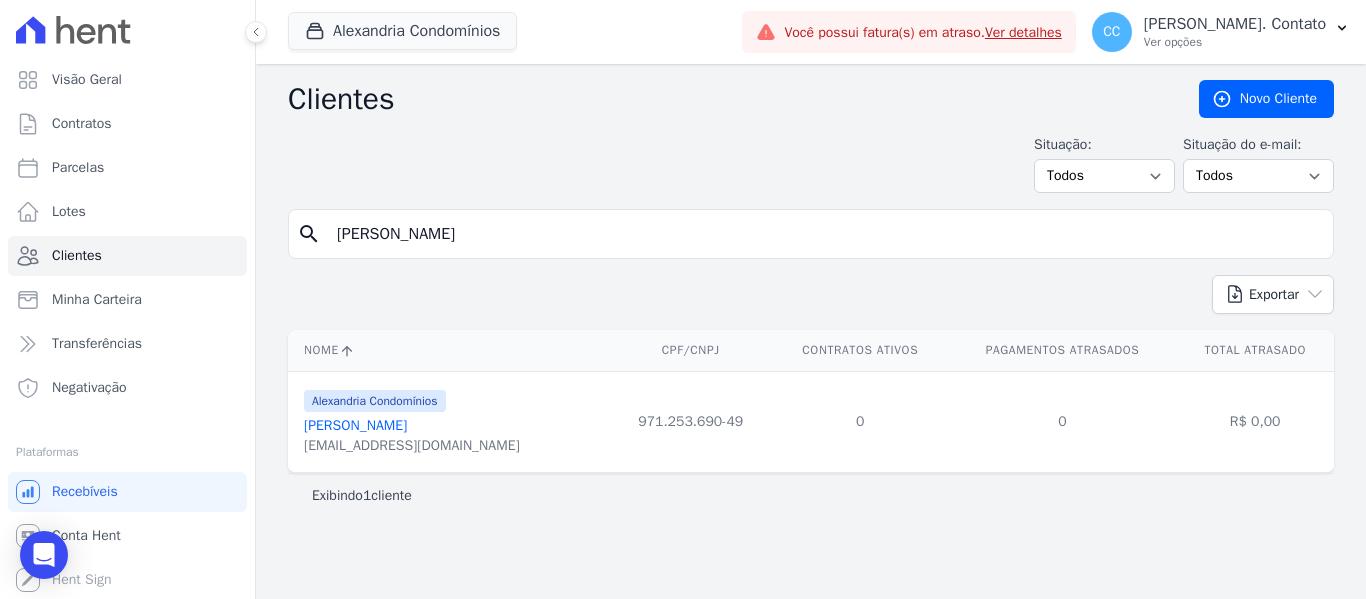 click on "[PERSON_NAME]" at bounding box center [355, 425] 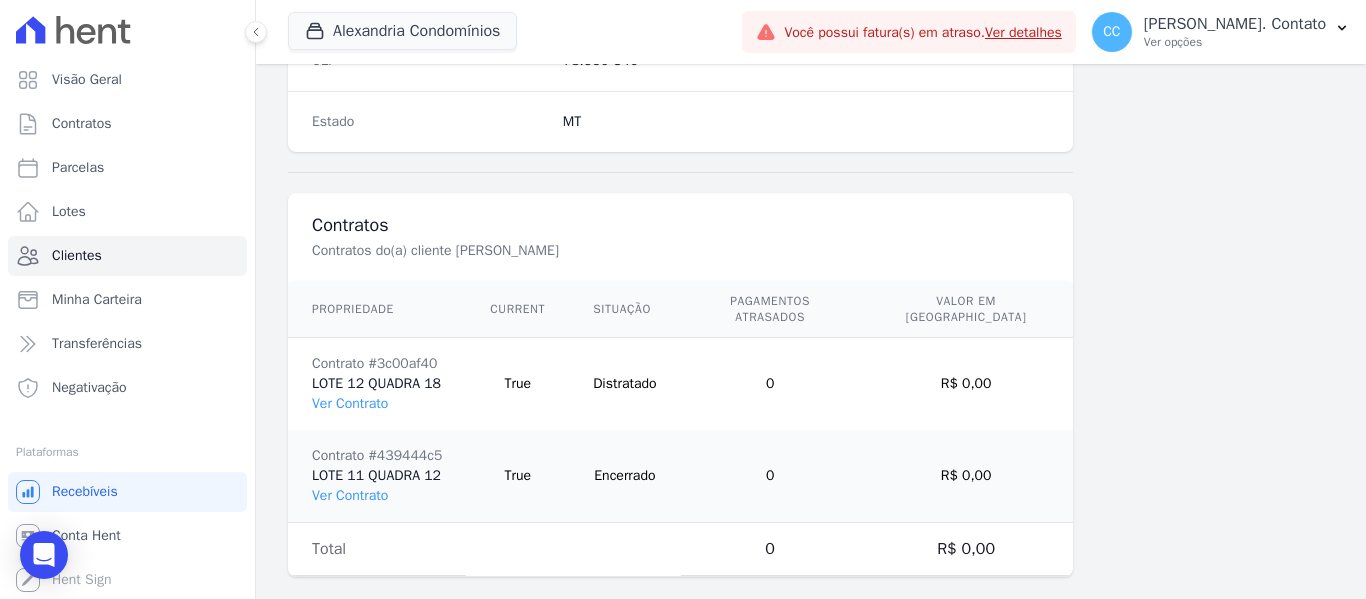 scroll, scrollTop: 1364, scrollLeft: 0, axis: vertical 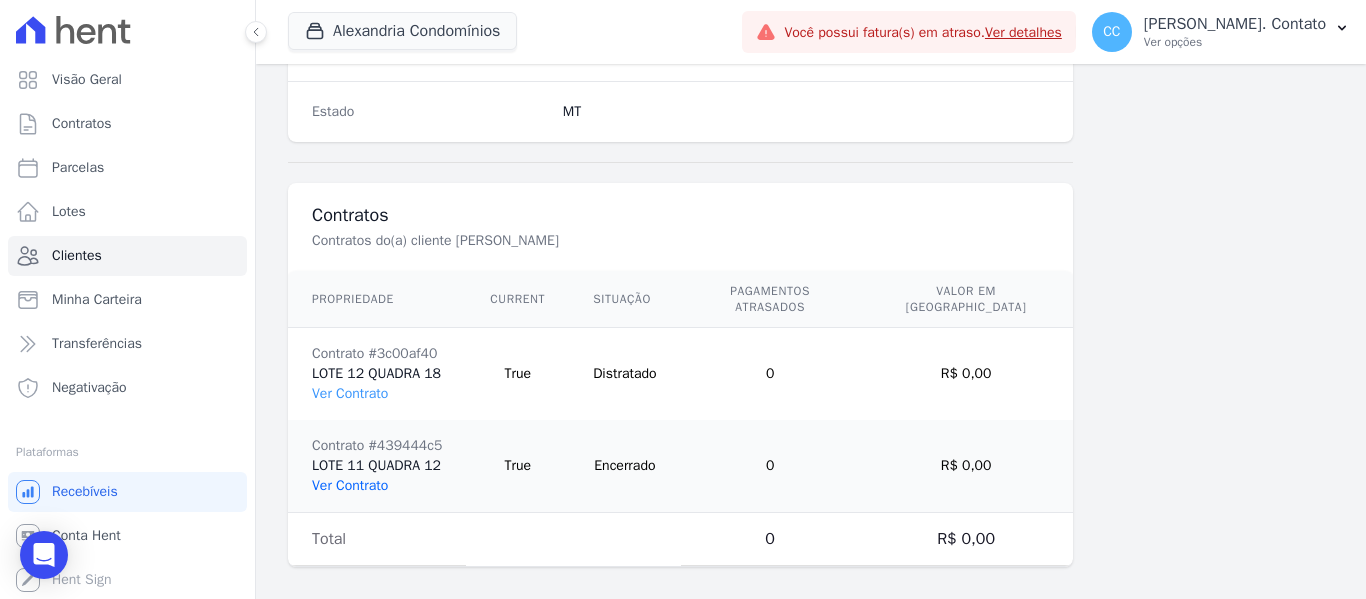 click on "Ver Contrato" at bounding box center [350, 485] 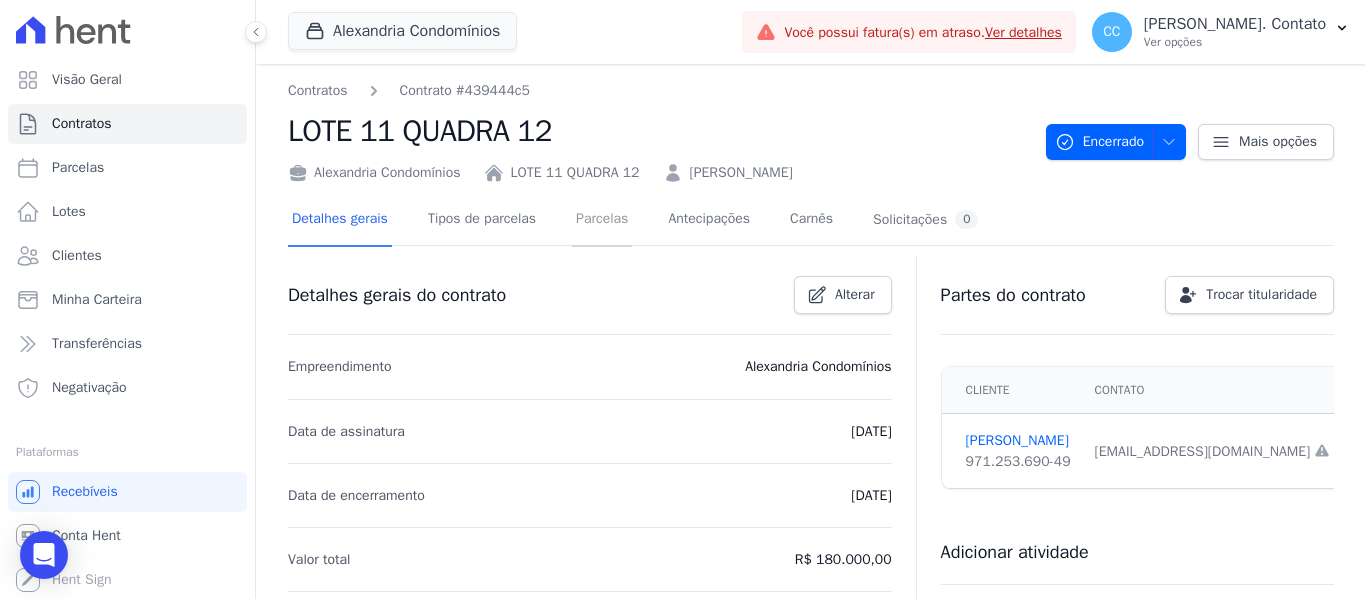 click on "Parcelas" at bounding box center (602, 220) 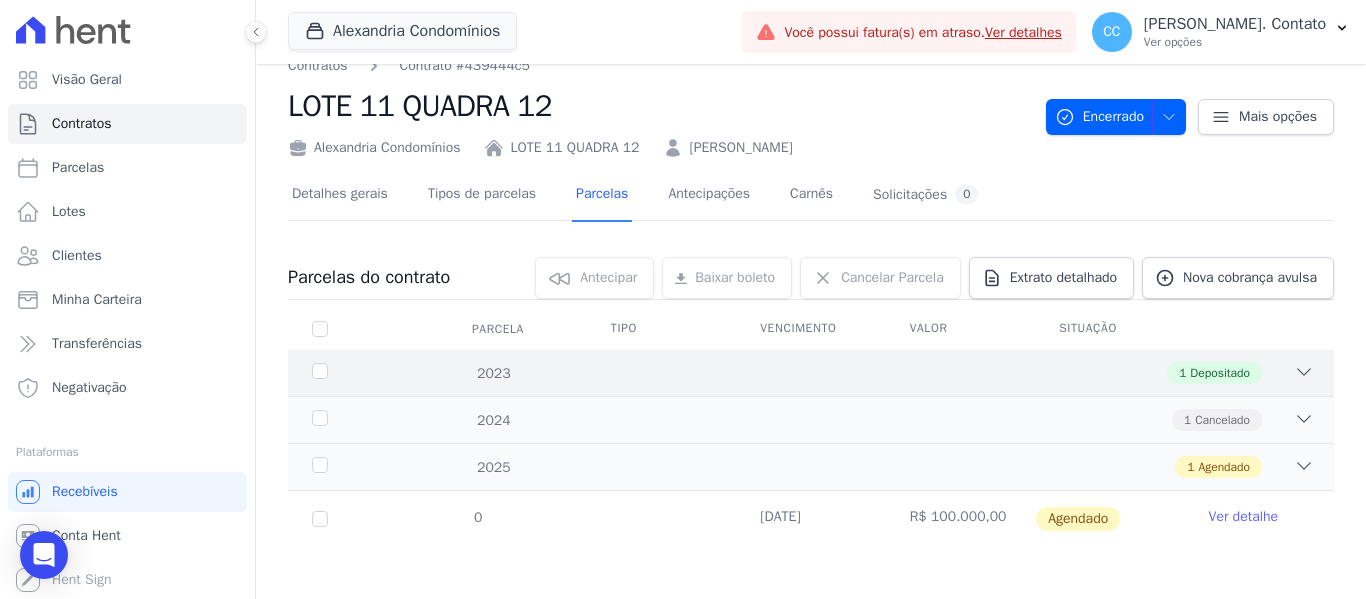 scroll, scrollTop: 33, scrollLeft: 0, axis: vertical 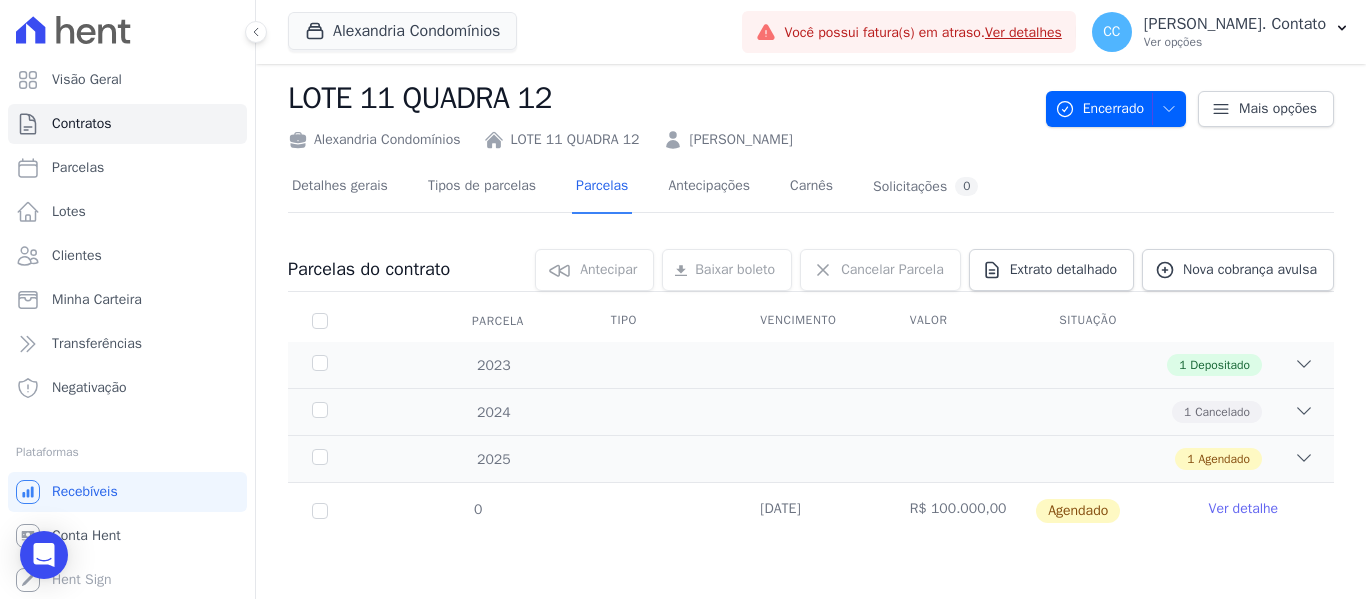 click on "Ver detalhe" at bounding box center (1244, 509) 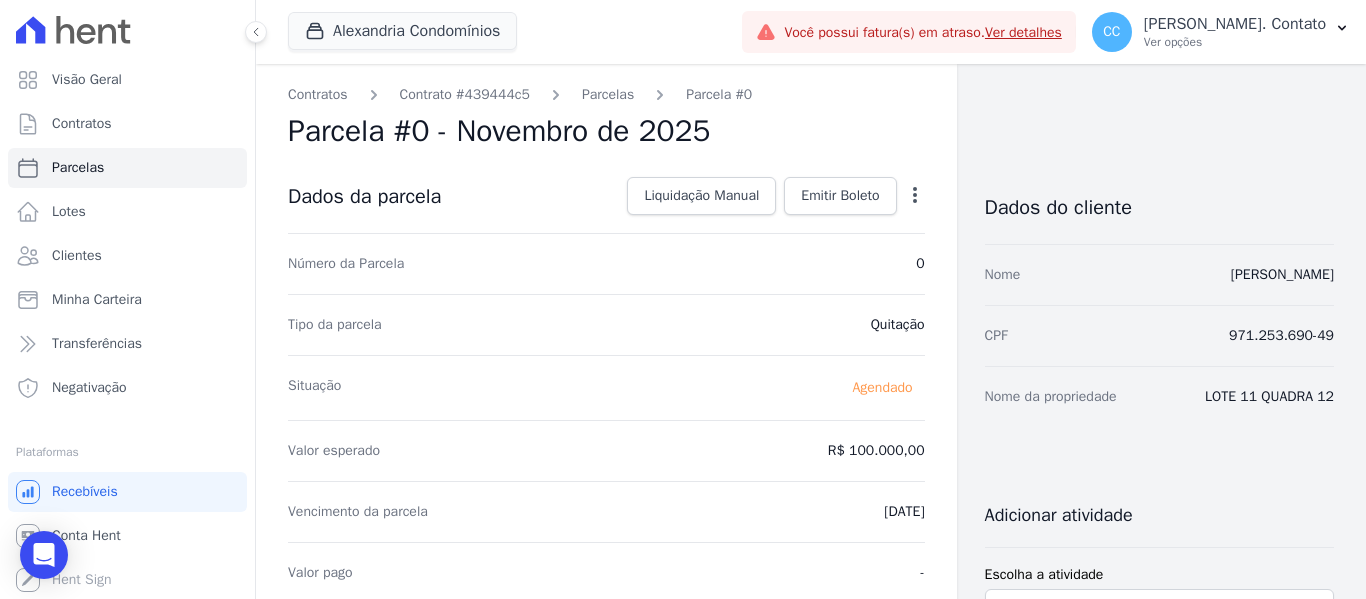 click 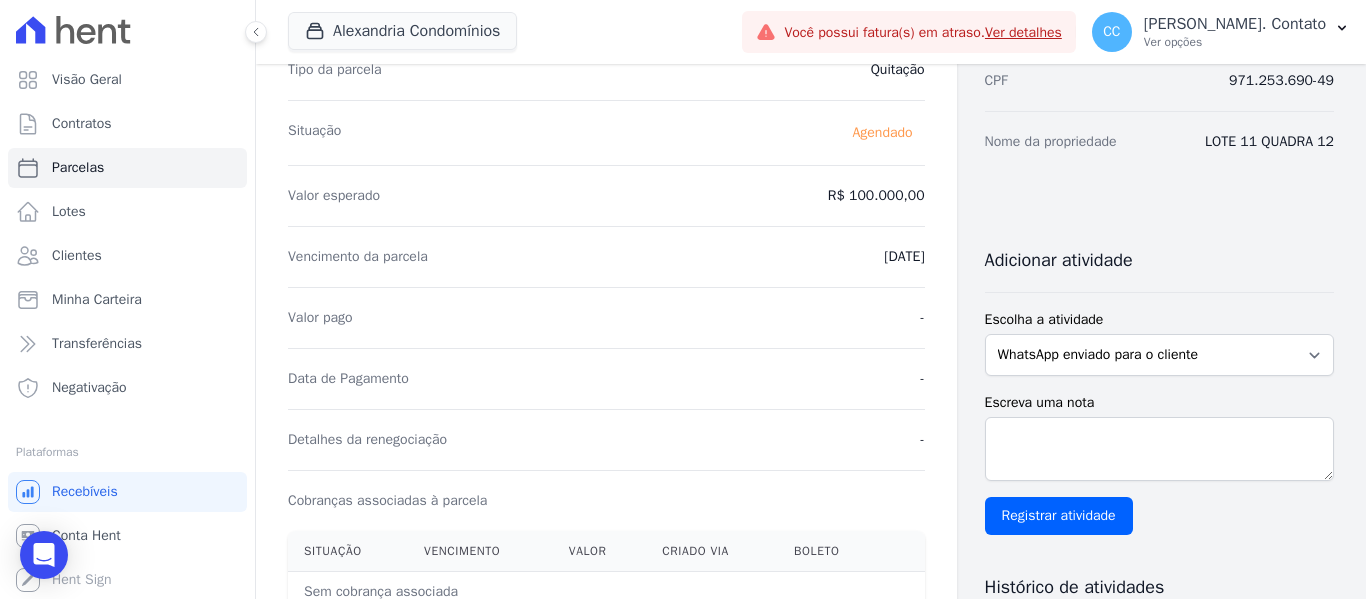 scroll, scrollTop: 0, scrollLeft: 0, axis: both 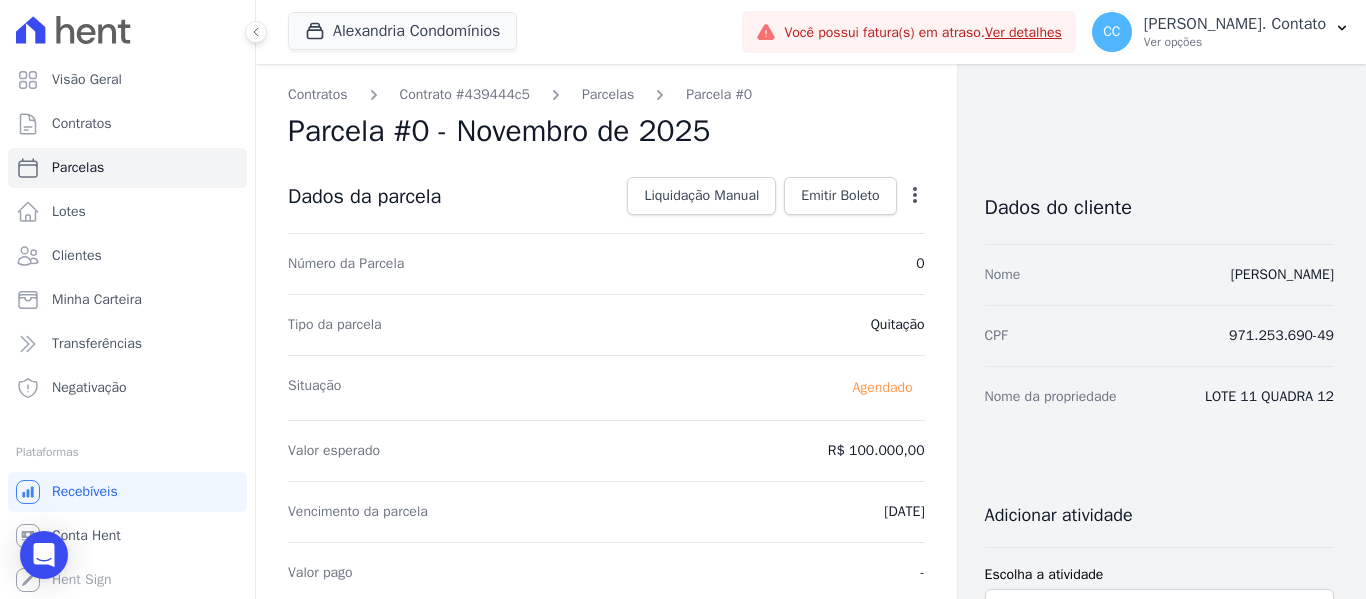 click 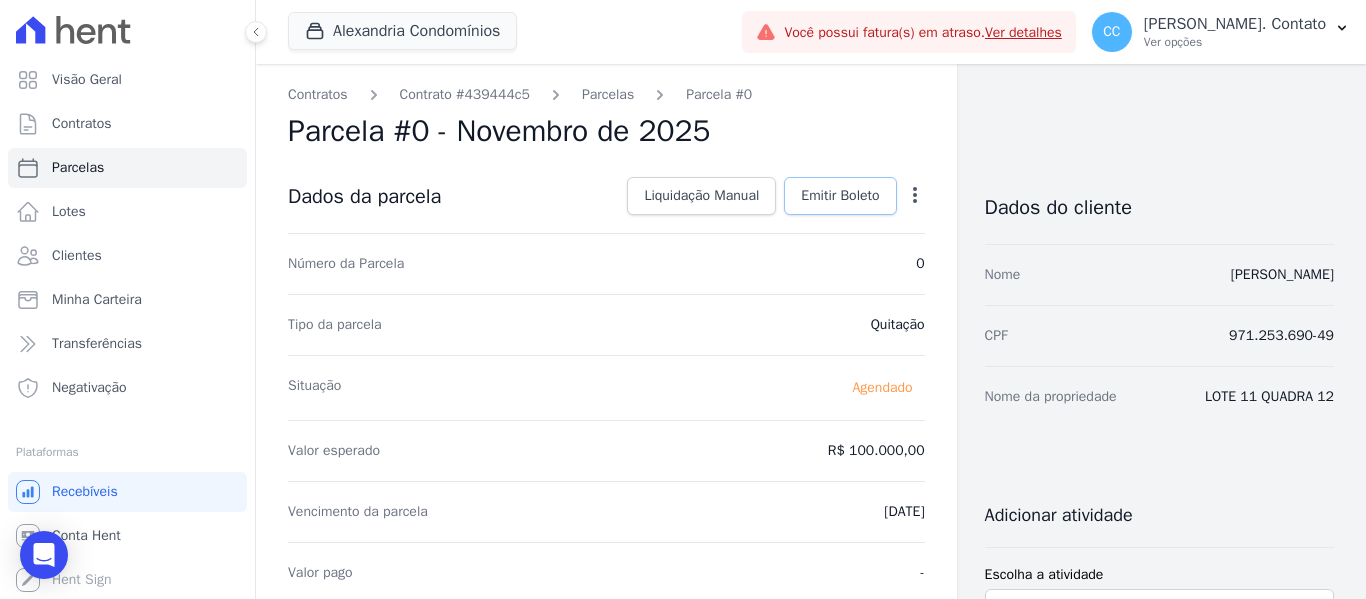 click on "Emitir Boleto" at bounding box center [840, 196] 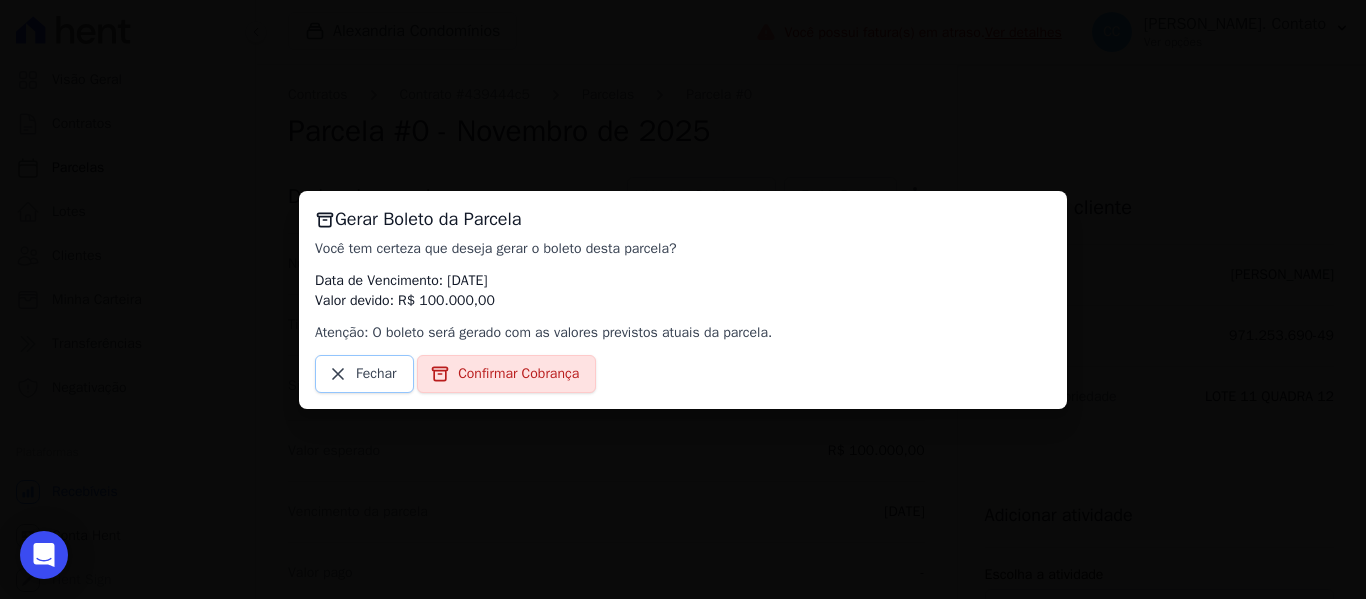 click on "Fechar" at bounding box center (376, 374) 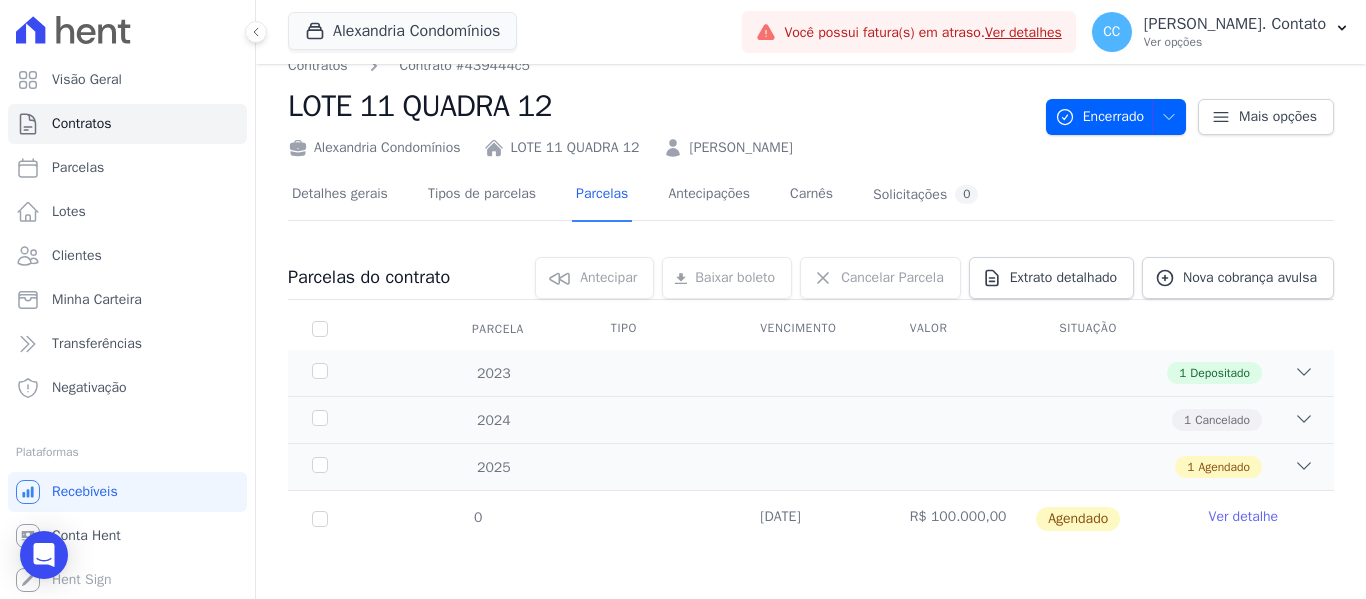 scroll, scrollTop: 33, scrollLeft: 0, axis: vertical 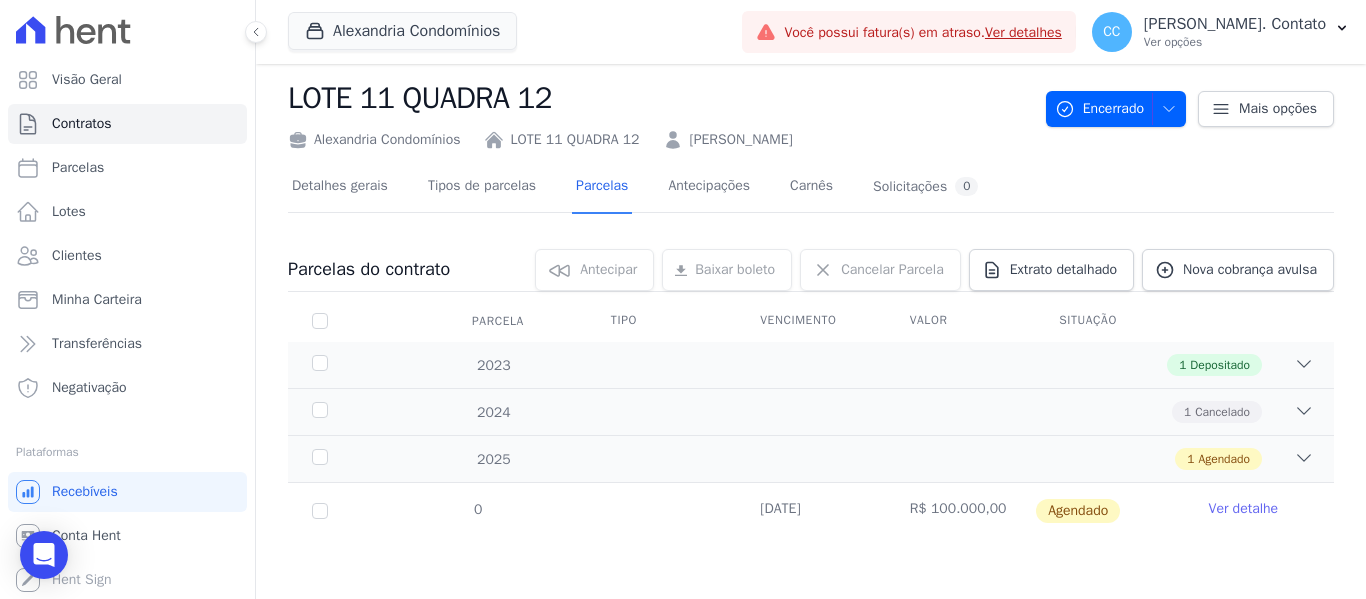 click on "Ver detalhe" at bounding box center (1244, 509) 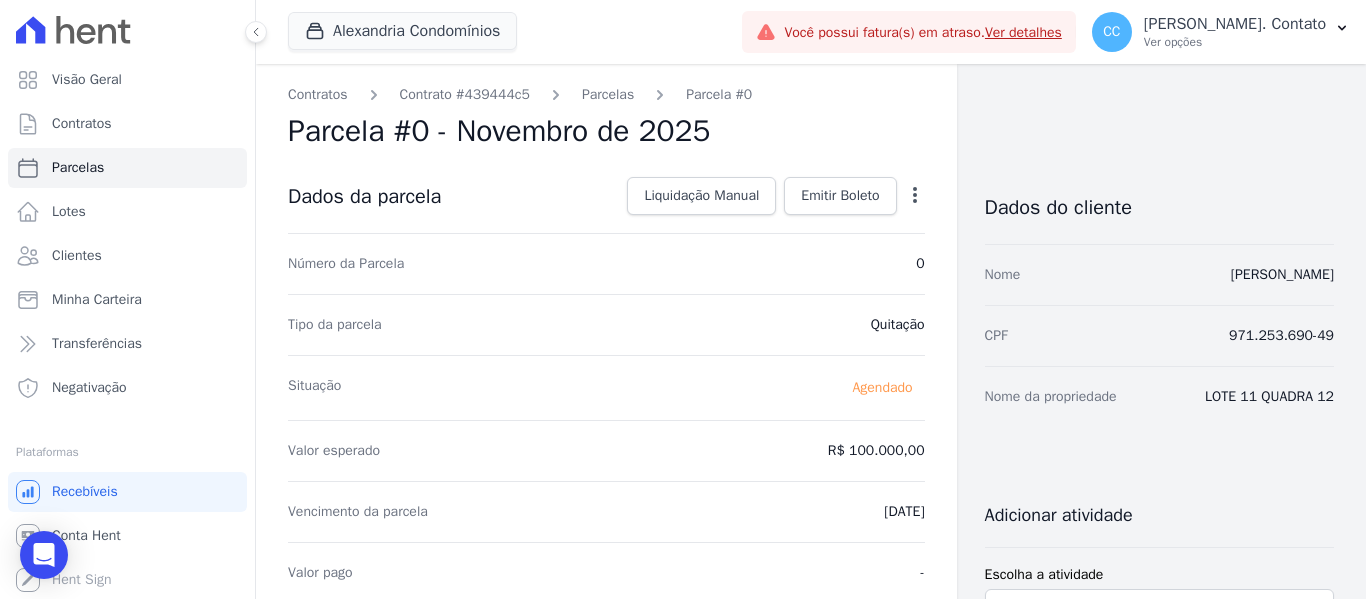 click 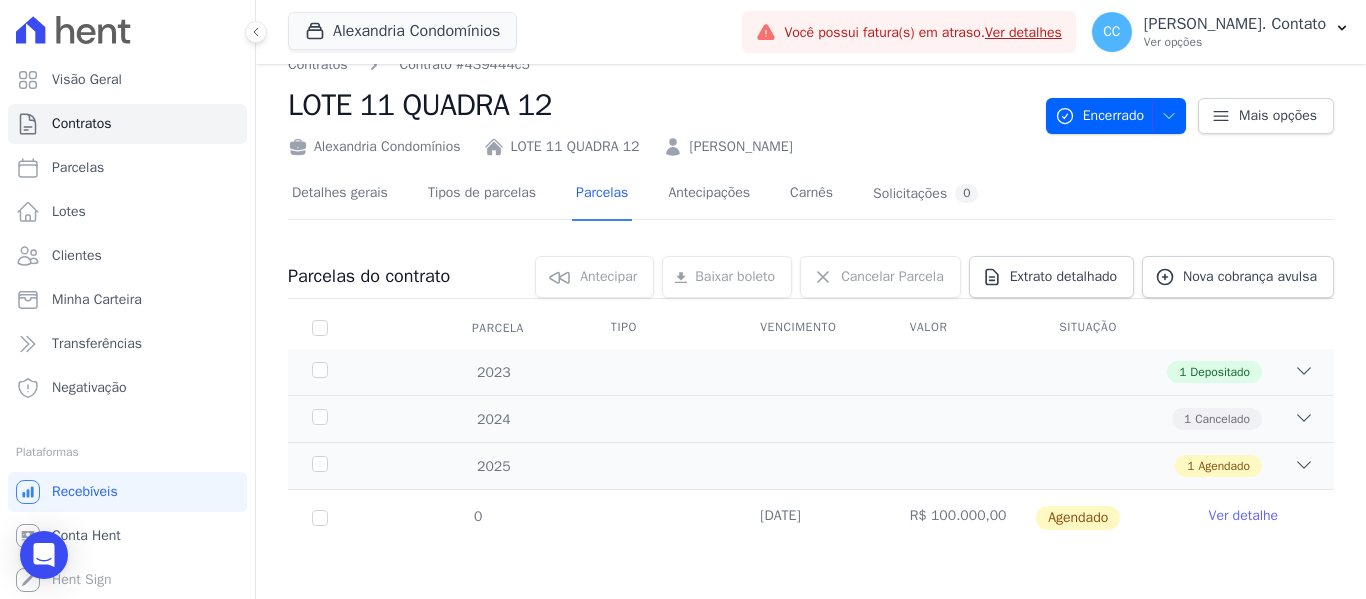 scroll, scrollTop: 33, scrollLeft: 0, axis: vertical 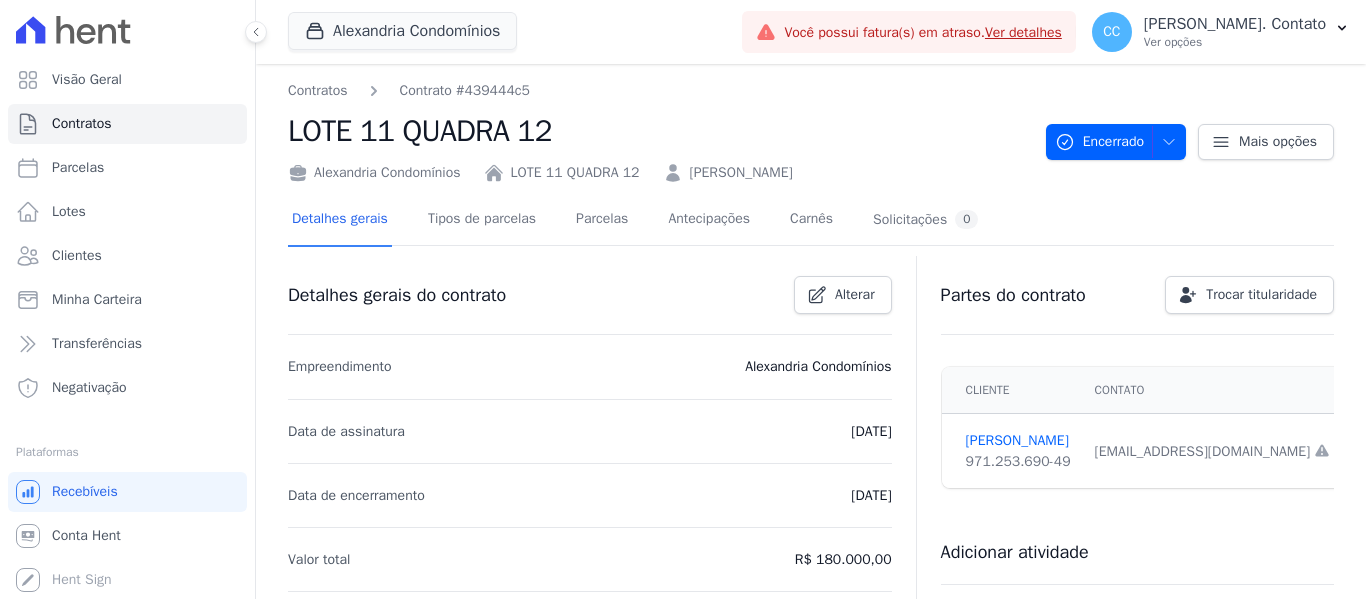 click on "LOTE 11 QUADRA 12" at bounding box center [659, 131] 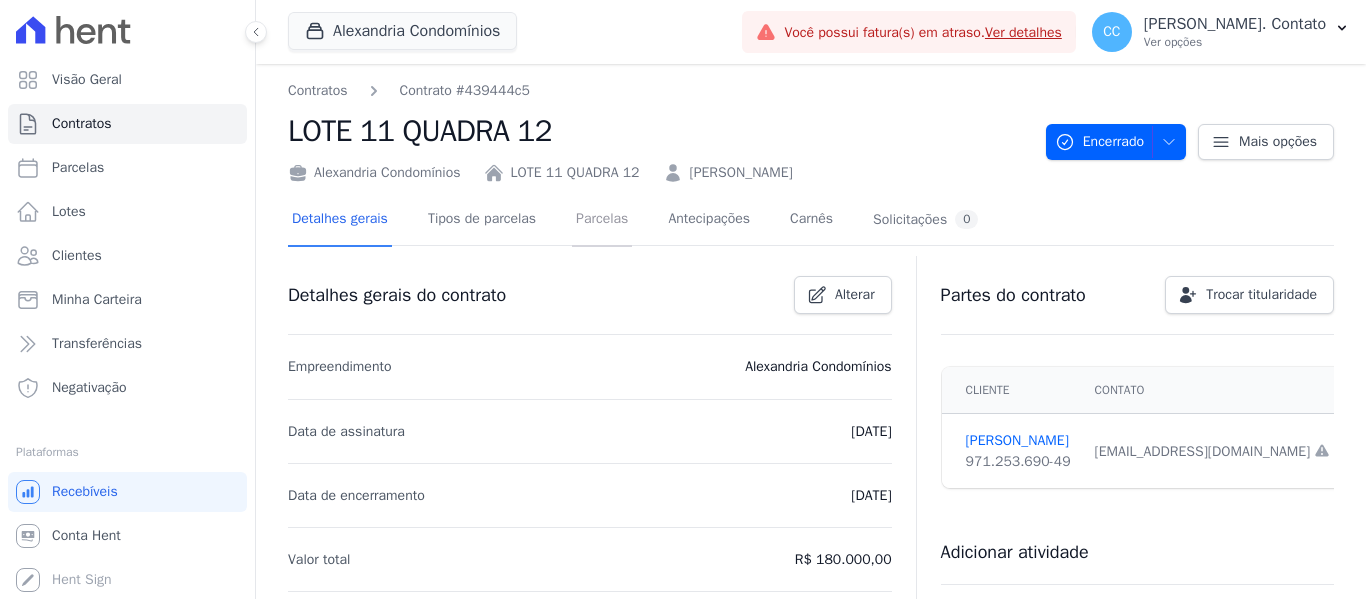 click on "Parcelas" at bounding box center [602, 220] 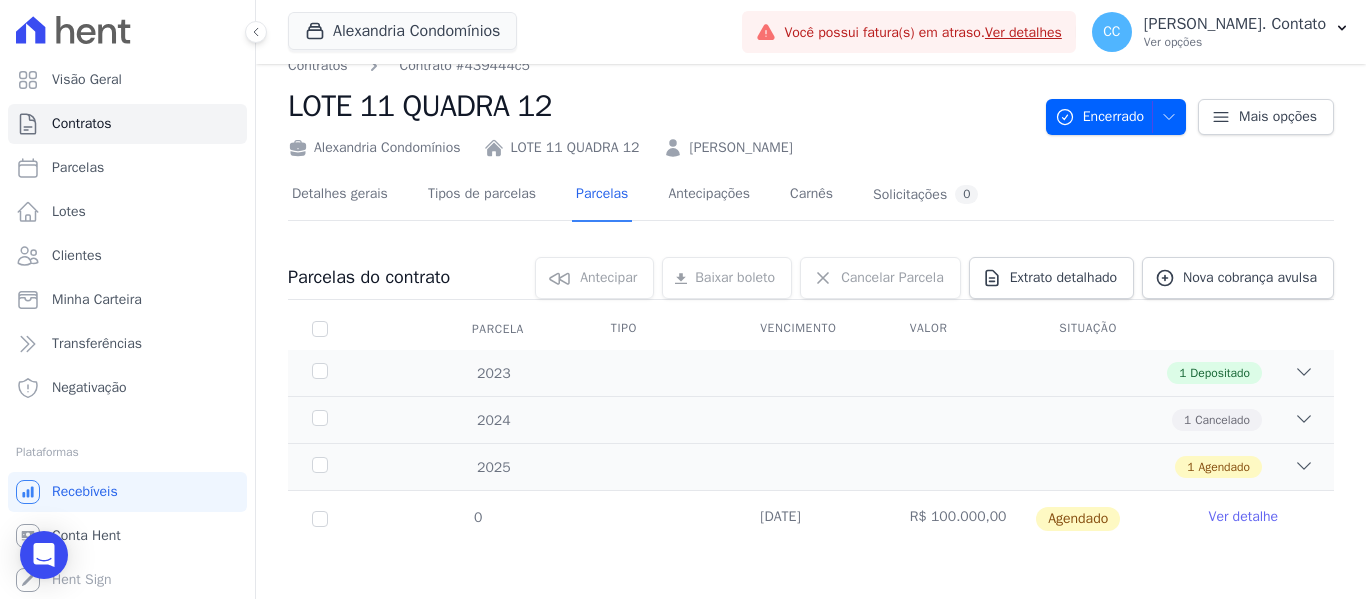 scroll, scrollTop: 33, scrollLeft: 0, axis: vertical 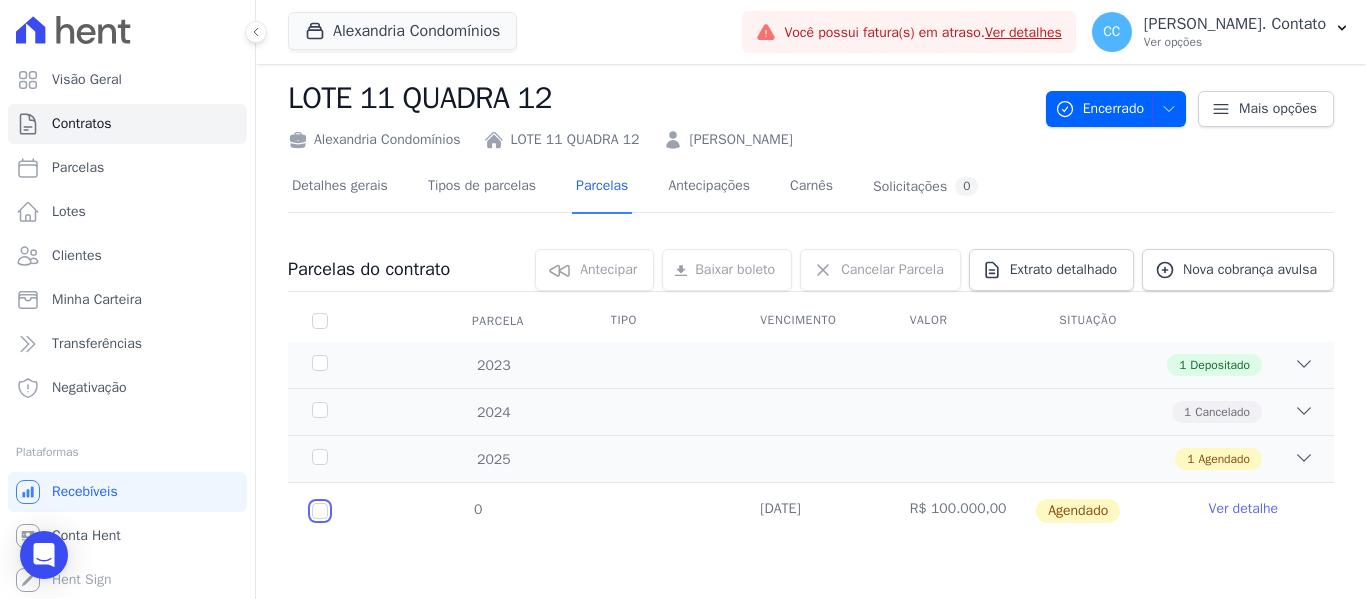 click at bounding box center (320, 511) 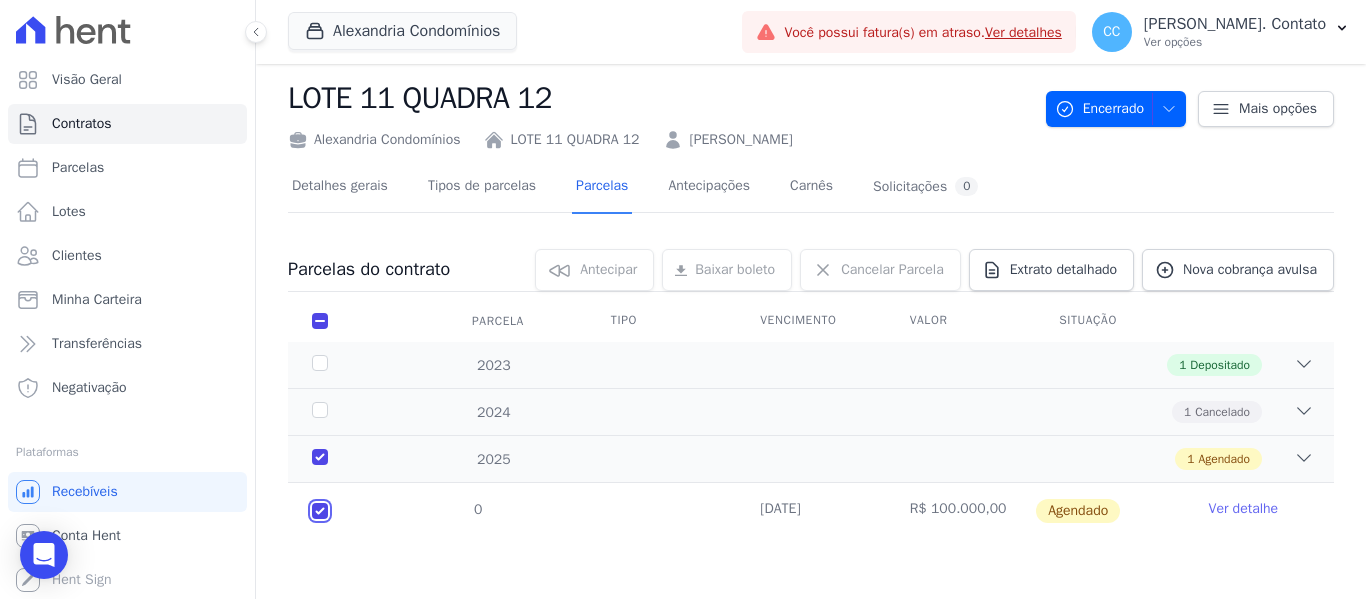 checkbox on "true" 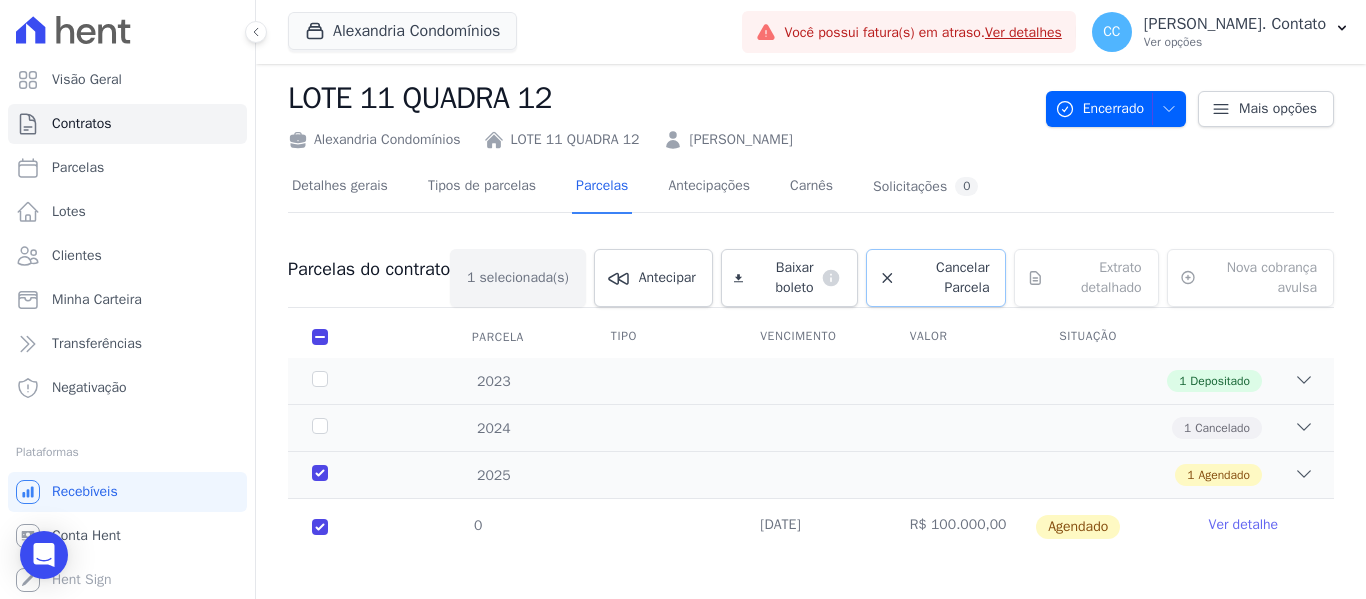 click on "Cancelar Parcela" at bounding box center [936, 278] 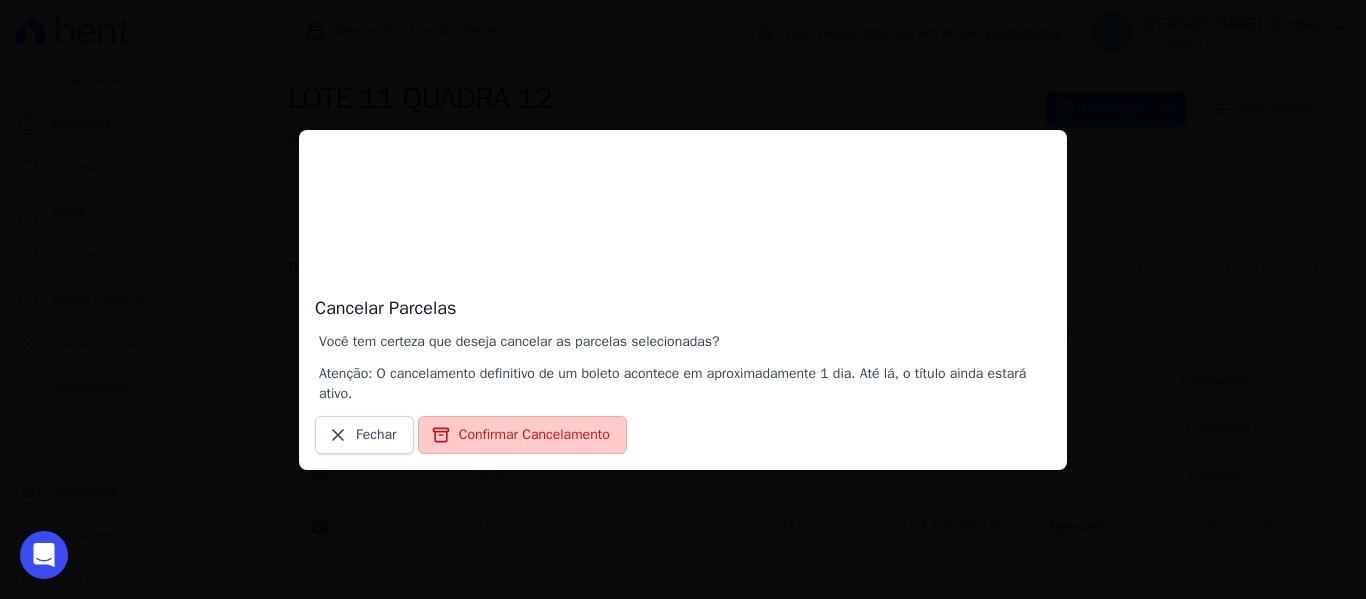 drag, startPoint x: 507, startPoint y: 419, endPoint x: 538, endPoint y: 475, distance: 64.00781 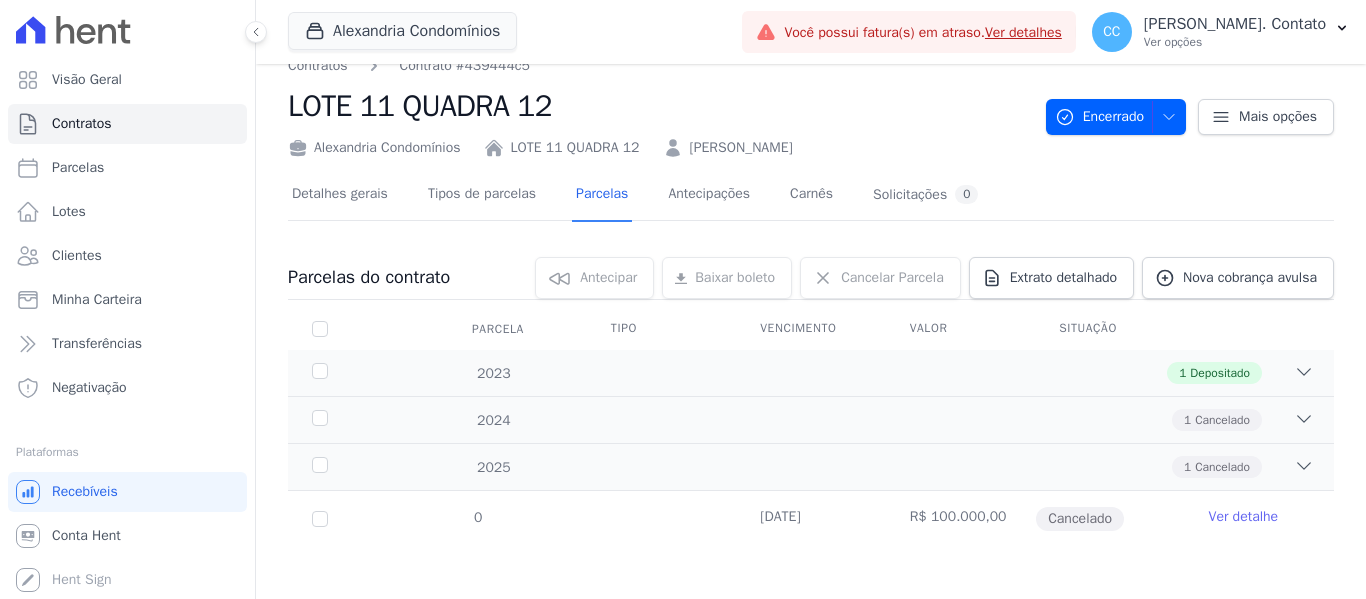 scroll, scrollTop: 33, scrollLeft: 0, axis: vertical 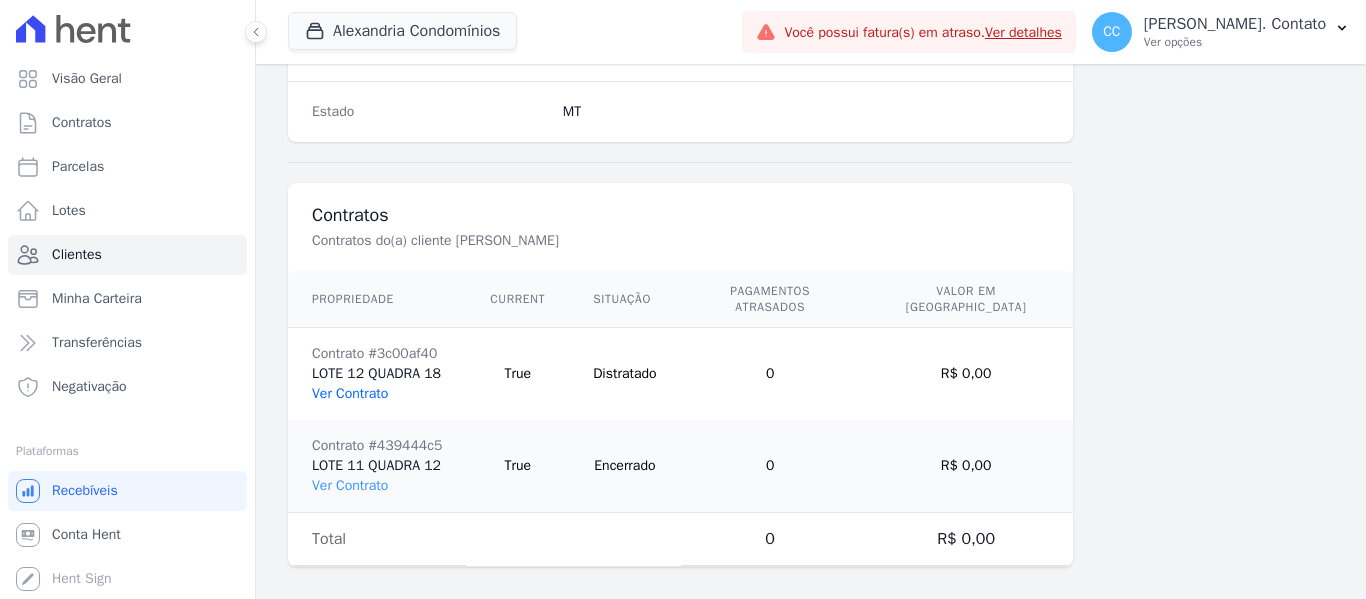 click on "Ver Contrato" at bounding box center (350, 393) 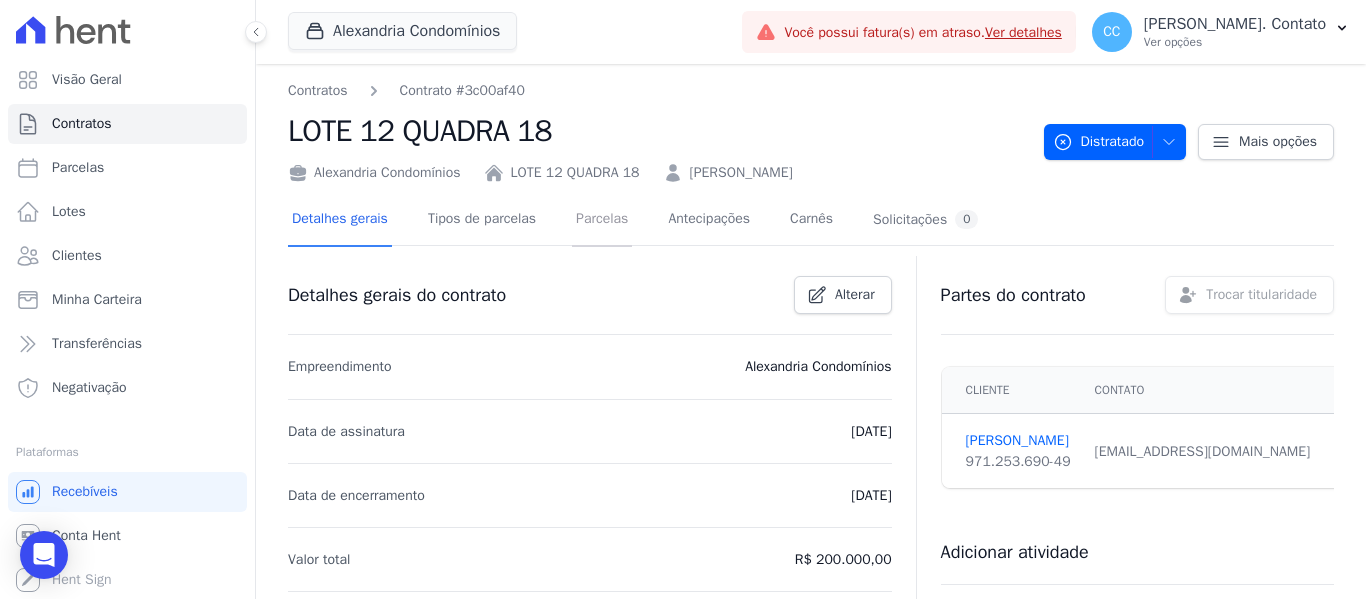 click on "Parcelas" at bounding box center (602, 220) 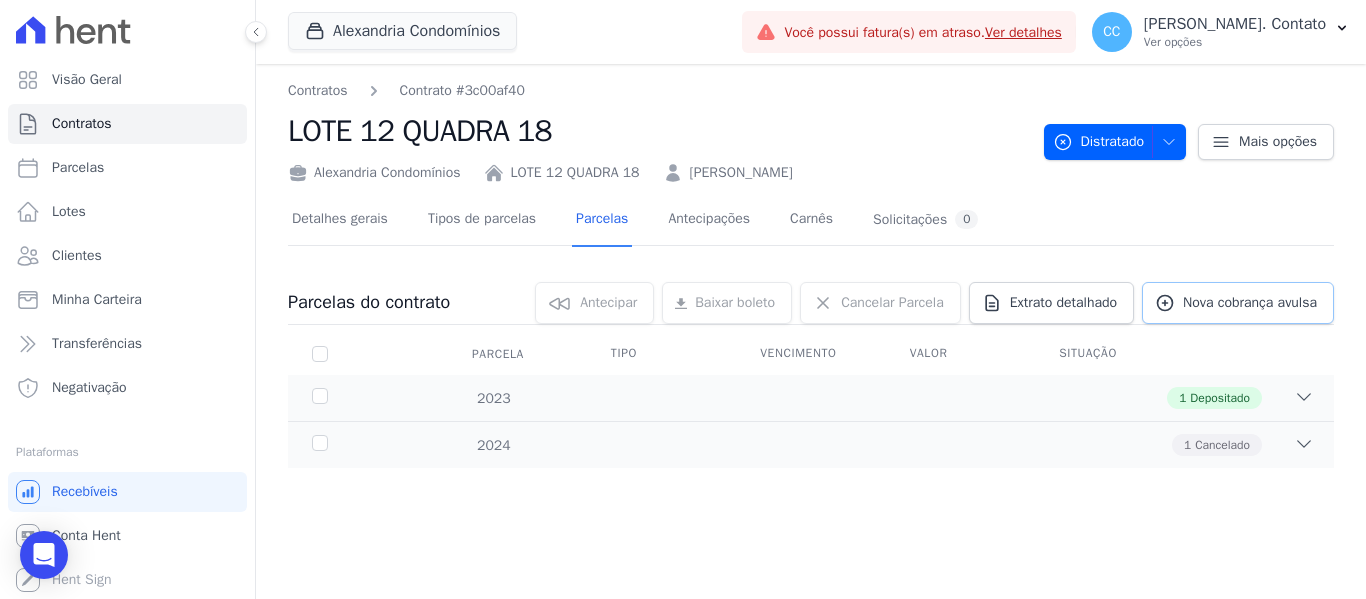 click on "Nova cobrança avulsa" at bounding box center (1250, 303) 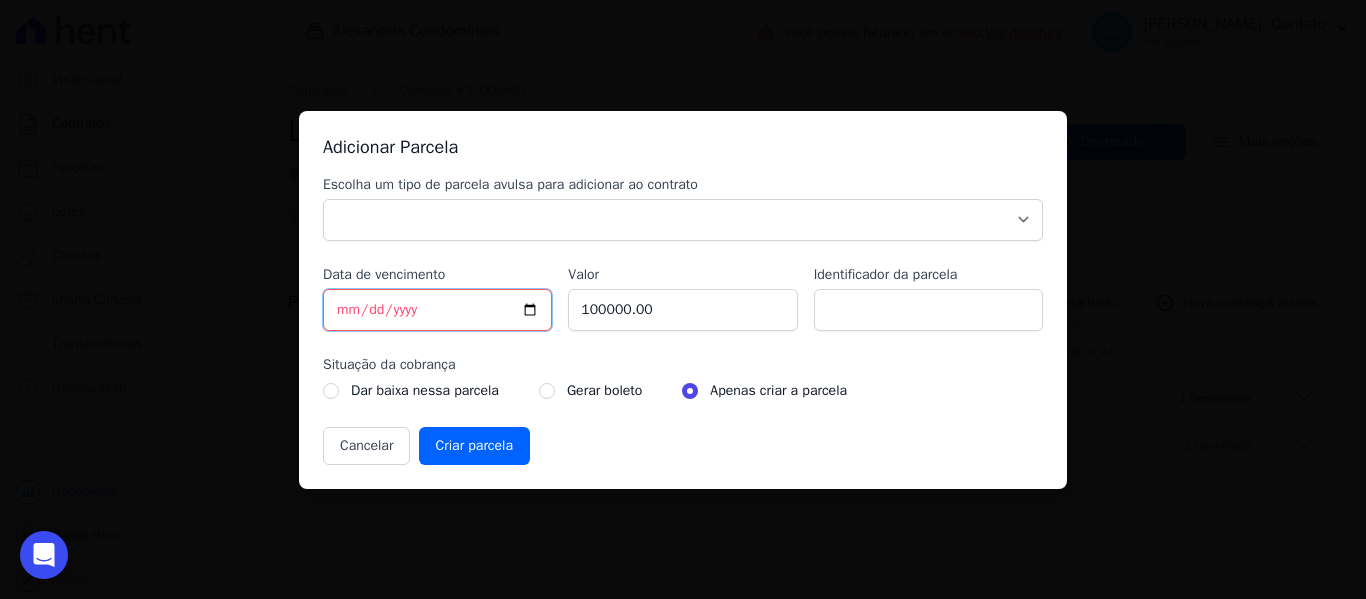 click on "[DATE]" at bounding box center [437, 310] 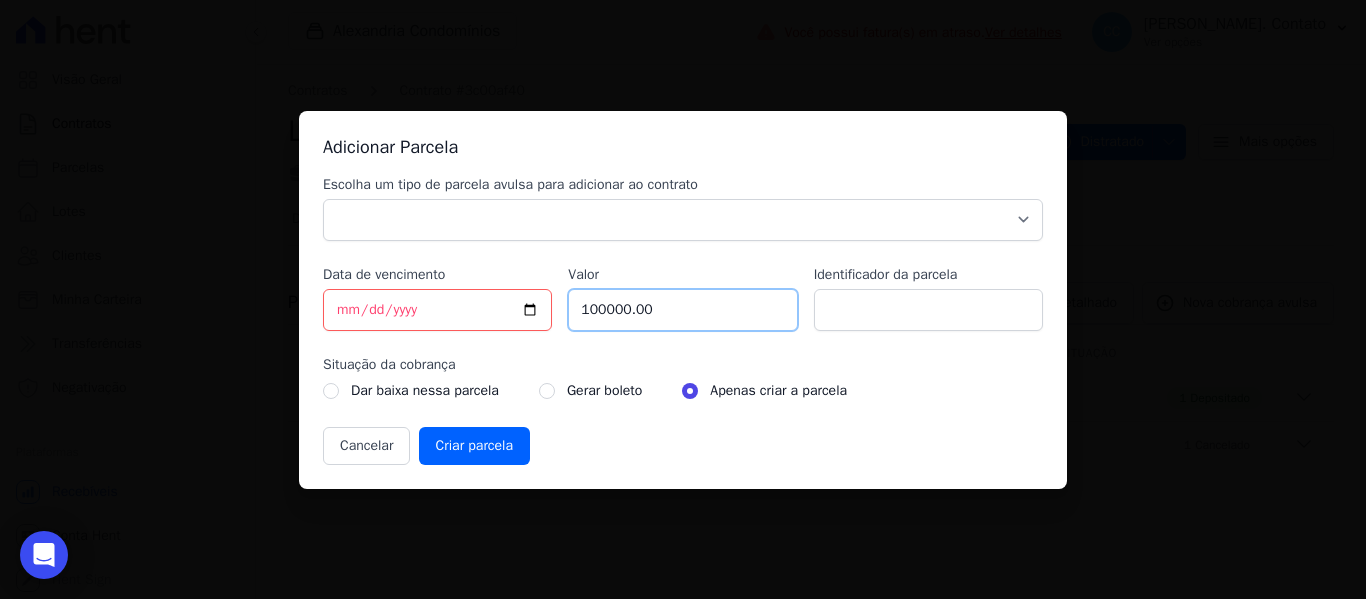 click on "100000.00" at bounding box center (682, 310) 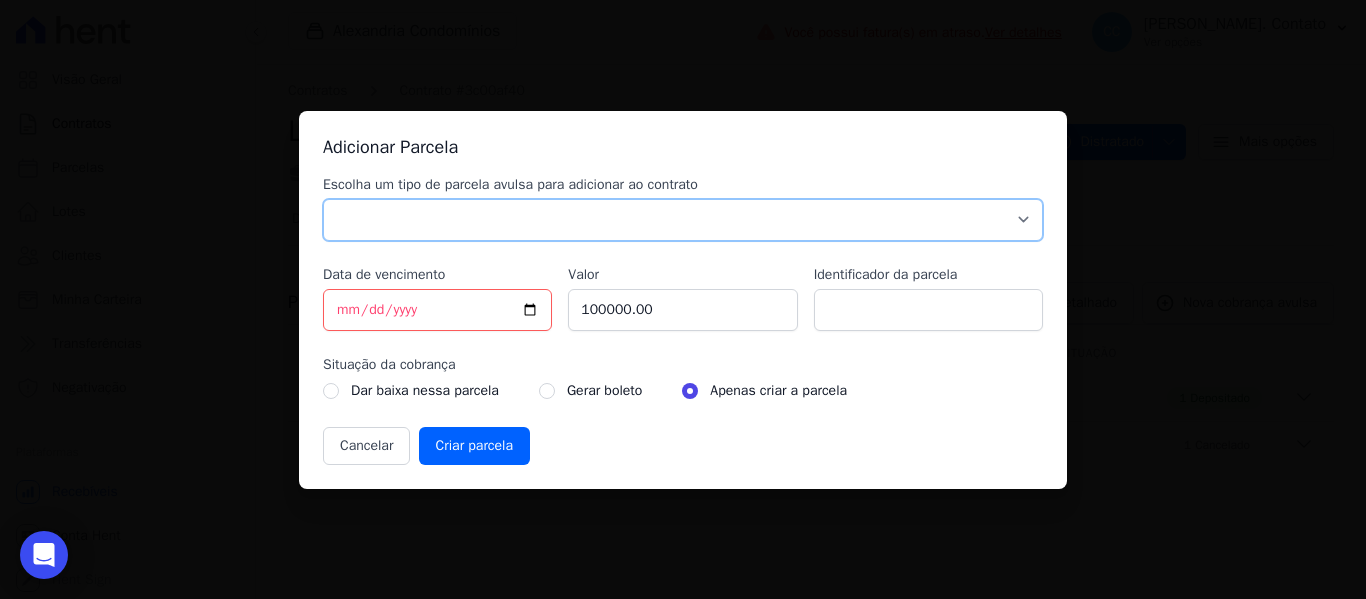 click on "Parcela Normal
Sinal
Caução
Intercalada
Chaves
Pré Chaves
Pós Chaves
Taxas
Quitação
Outros
Parcela do Cliente
Acordo
Financiamento CEF
Comissão
Antecipação" at bounding box center [683, 220] 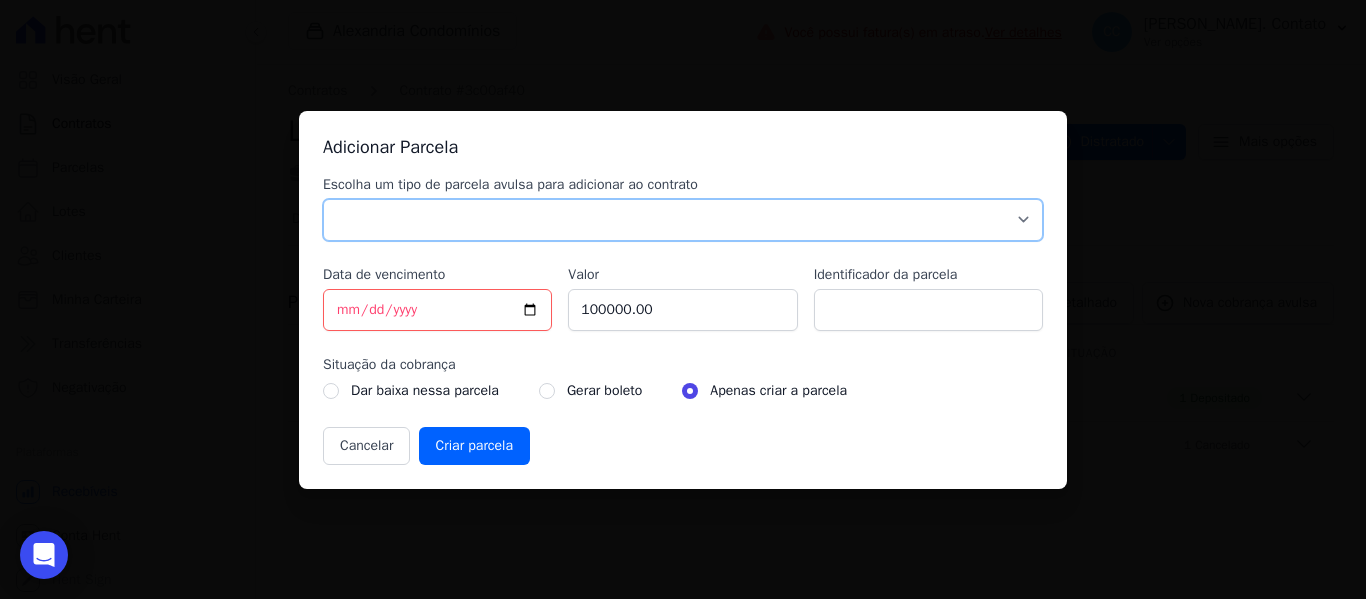select on "discharge" 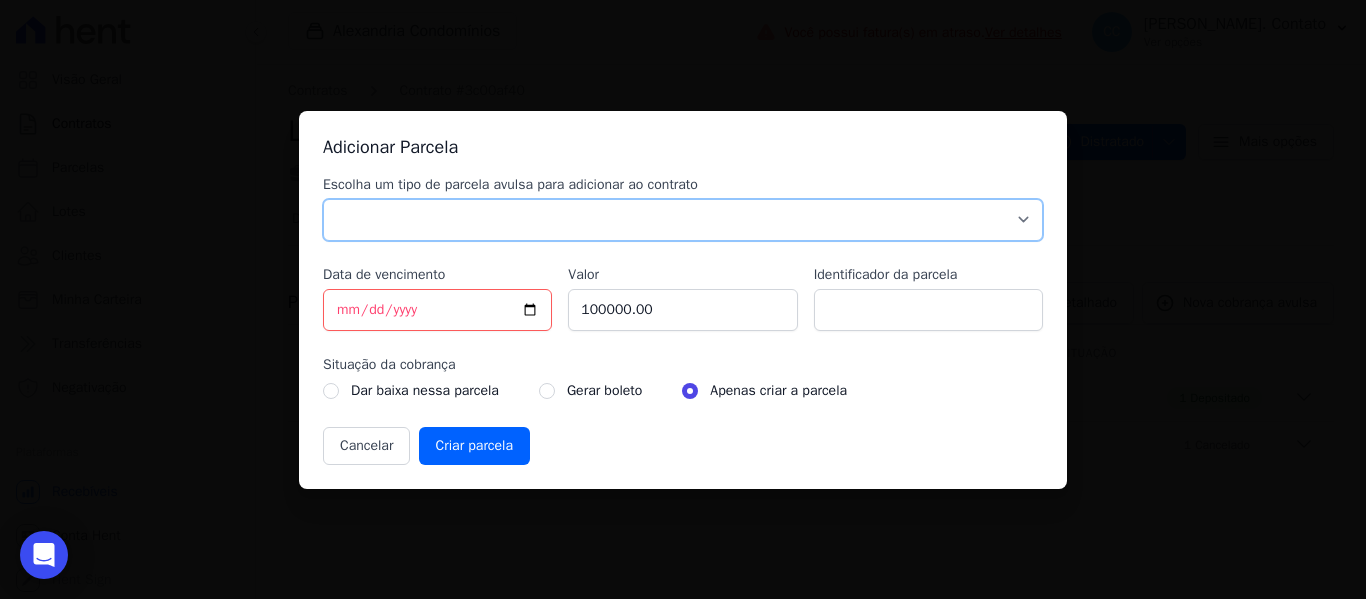 click on "Parcela Normal
Sinal
Caução
Intercalada
Chaves
Pré Chaves
Pós Chaves
Taxas
Quitação
Outros
Parcela do Cliente
Acordo
Financiamento CEF
Comissão
Antecipação" at bounding box center [683, 220] 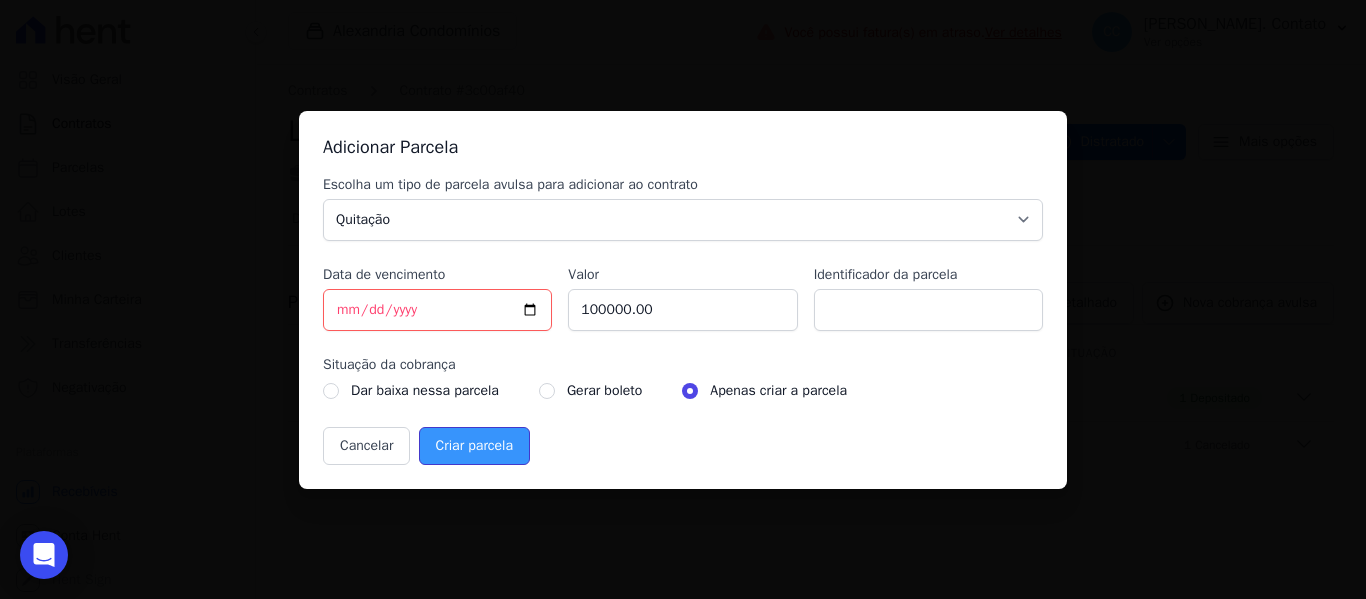 click on "Criar parcela" at bounding box center [474, 446] 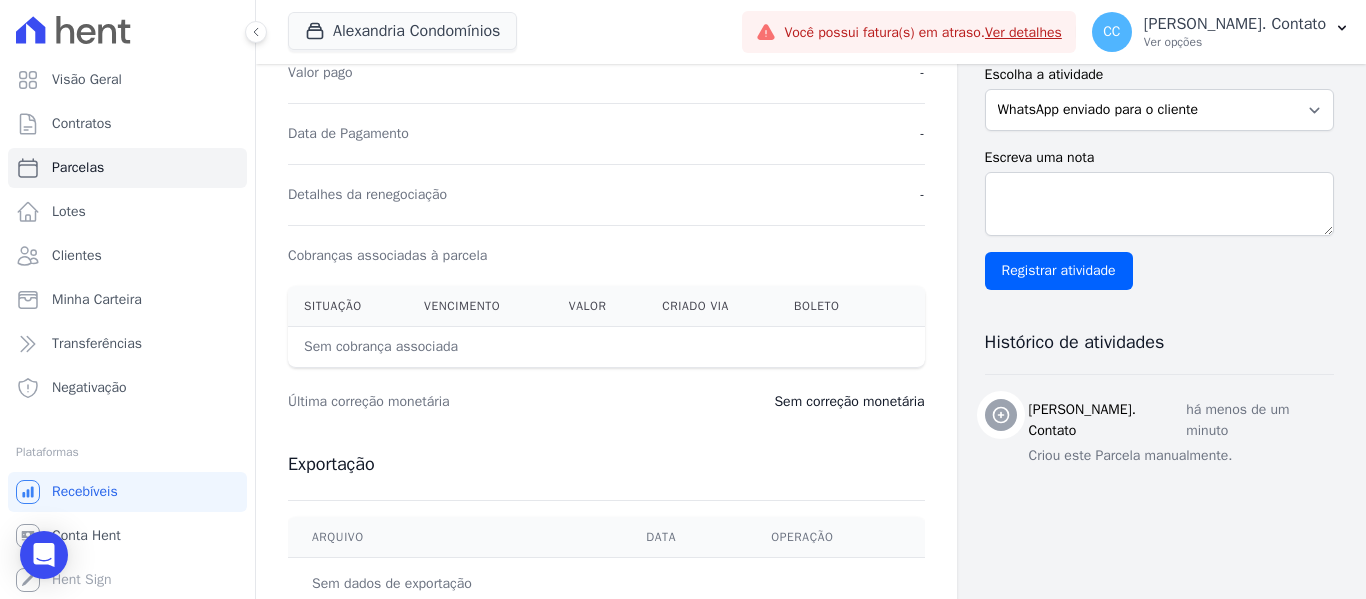 scroll, scrollTop: 0, scrollLeft: 0, axis: both 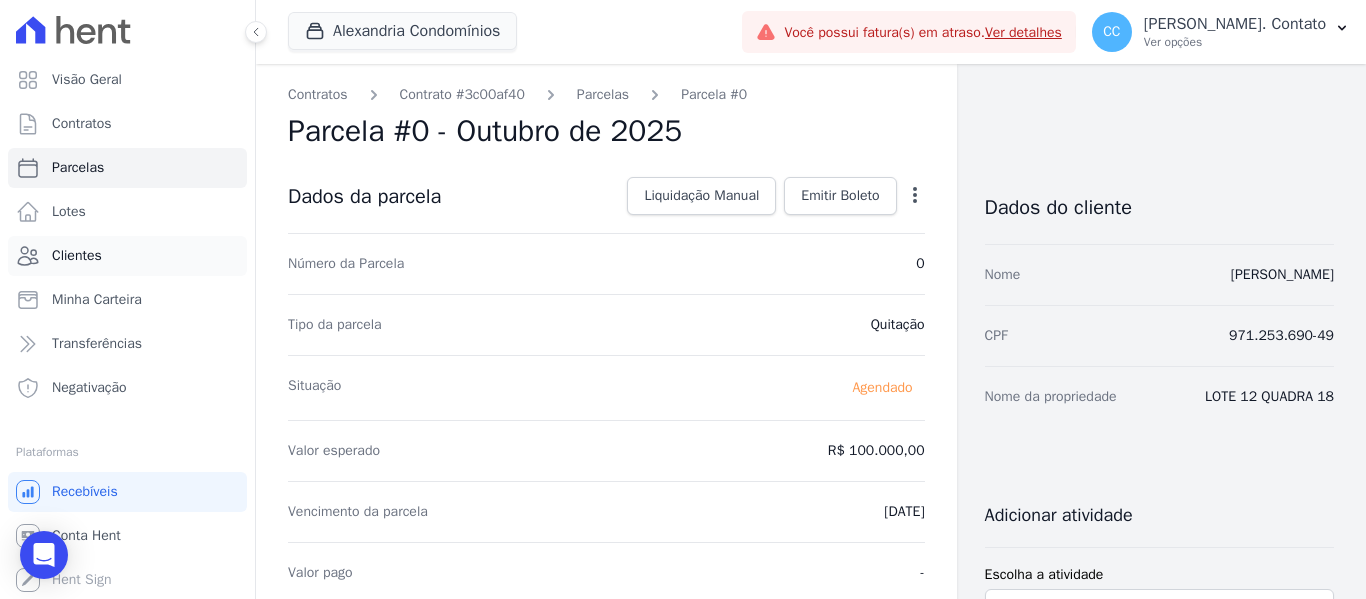 click on "Clientes" at bounding box center (77, 256) 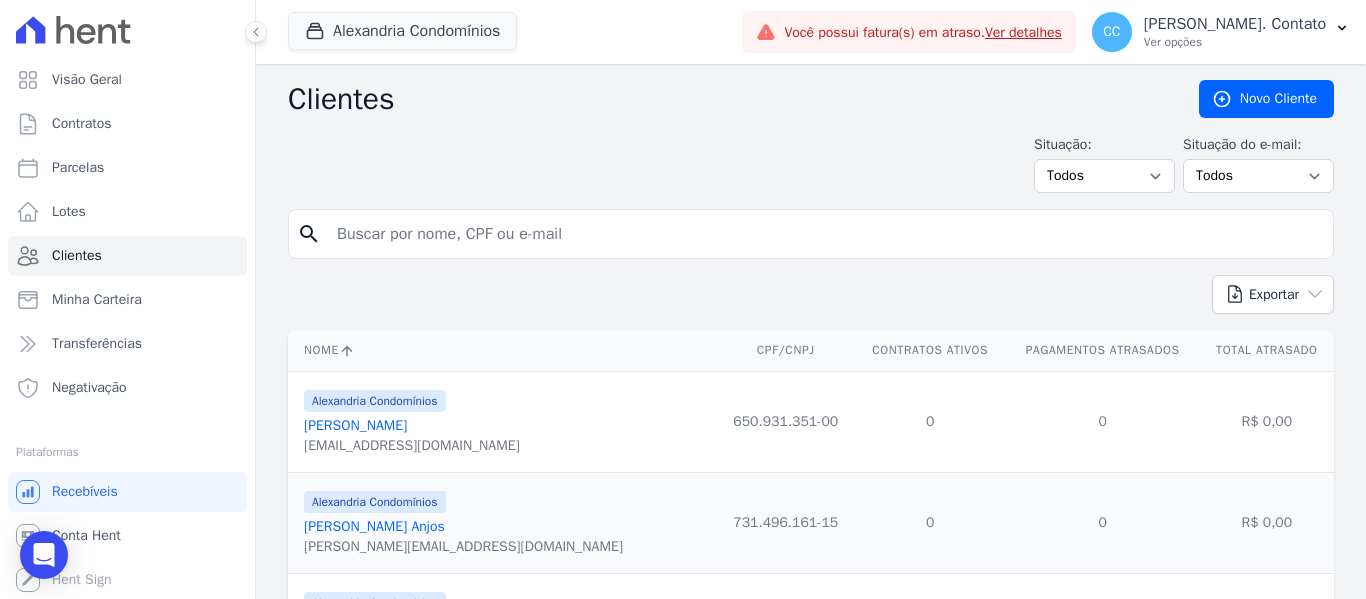 drag, startPoint x: 374, startPoint y: 240, endPoint x: 385, endPoint y: 234, distance: 12.529964 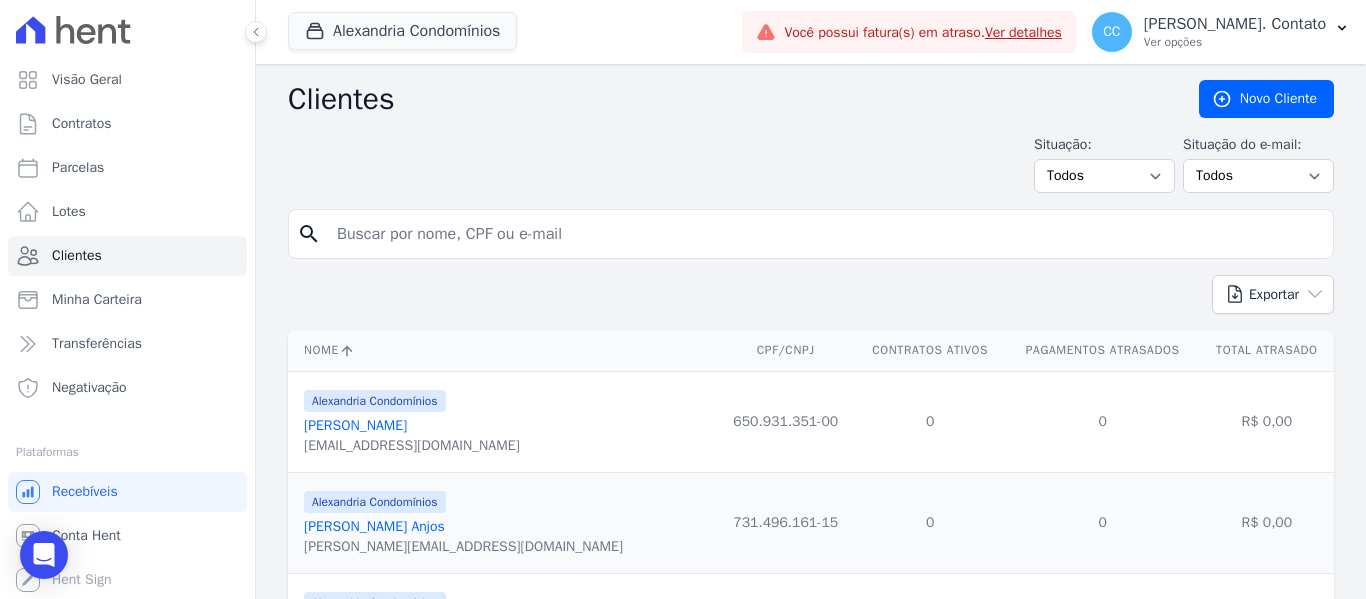 click at bounding box center [825, 234] 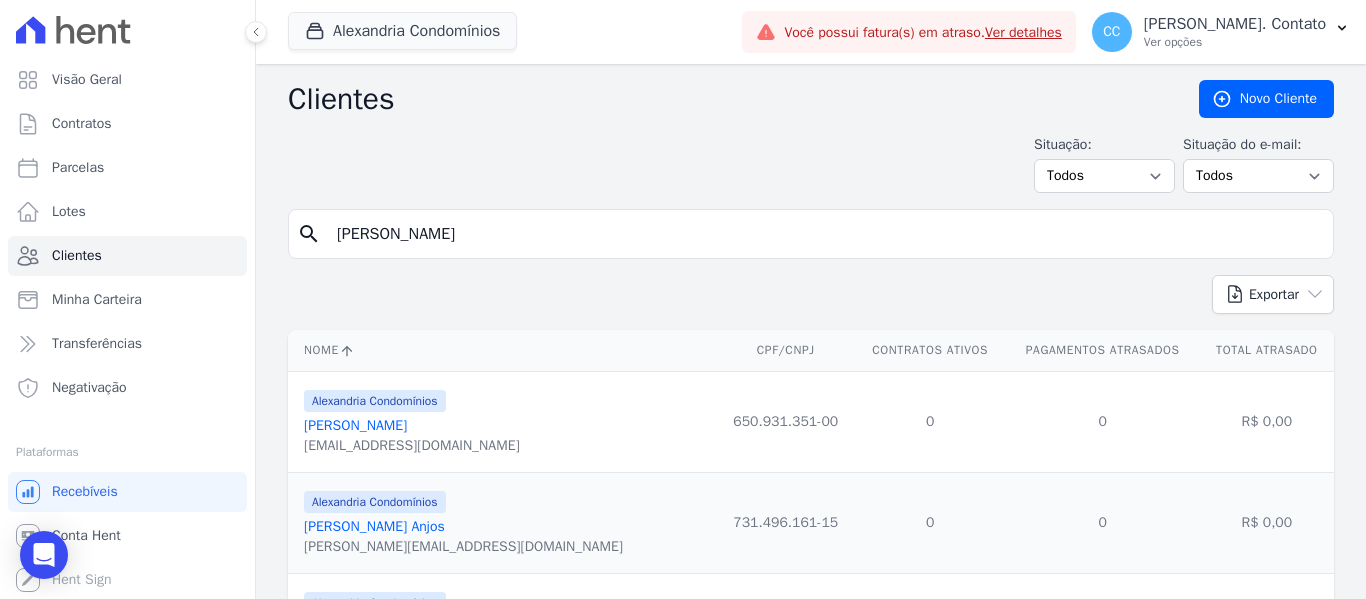 type on "[PERSON_NAME] [PERSON_NAME]" 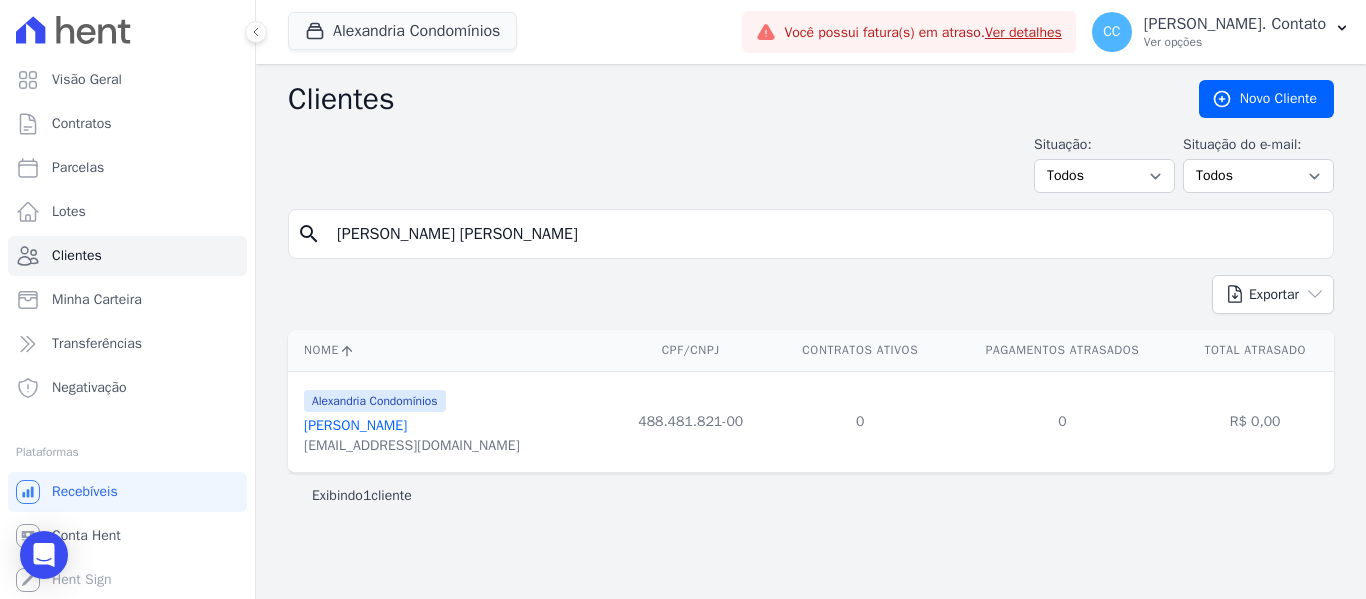 click on "Alexandria Condomínios
[PERSON_NAME]
[EMAIL_ADDRESS][DOMAIN_NAME]" at bounding box center (412, 422) 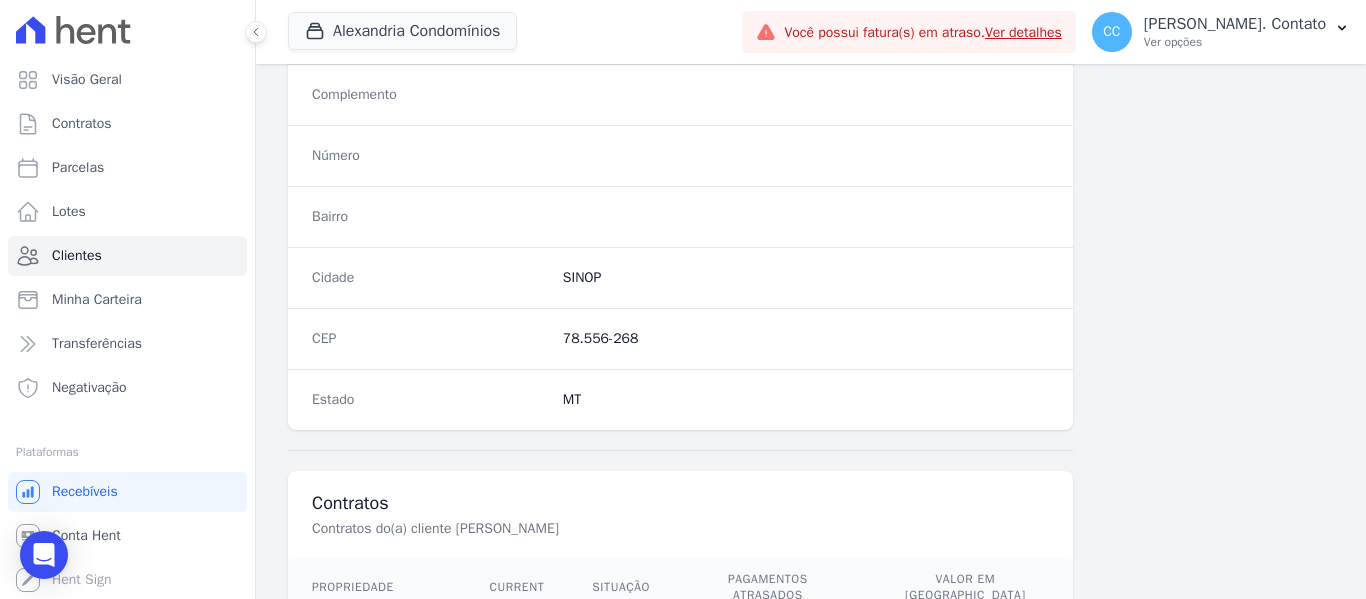 scroll, scrollTop: 1272, scrollLeft: 0, axis: vertical 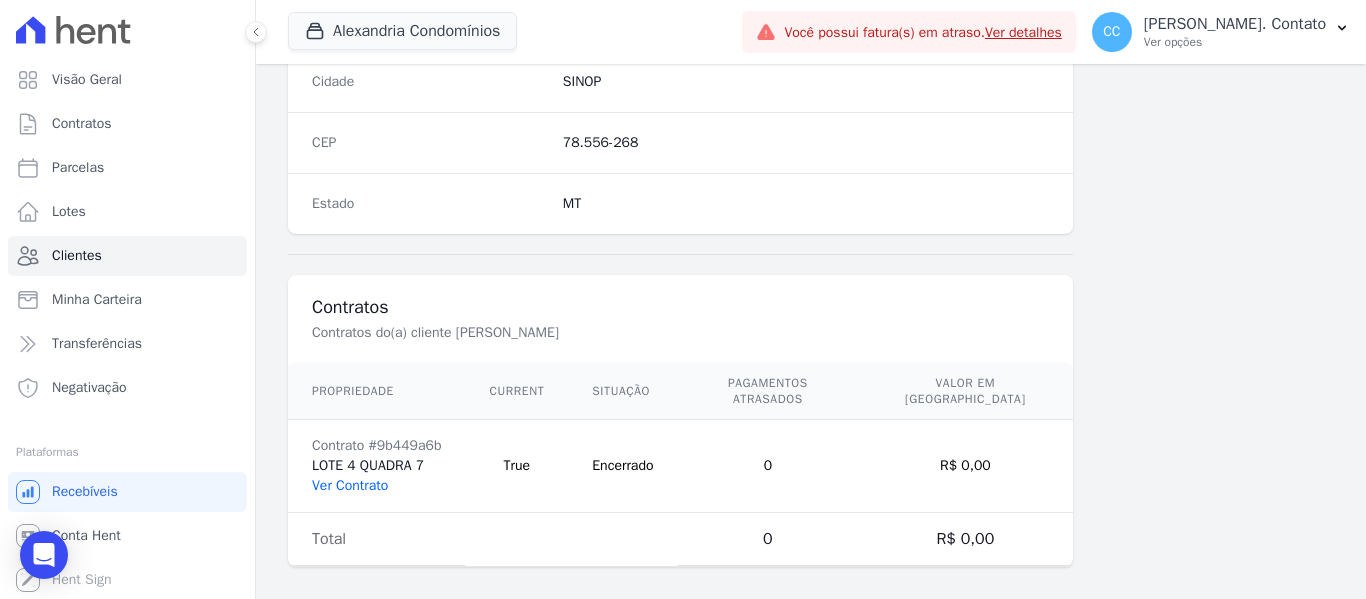 click on "Ver Contrato" at bounding box center [350, 485] 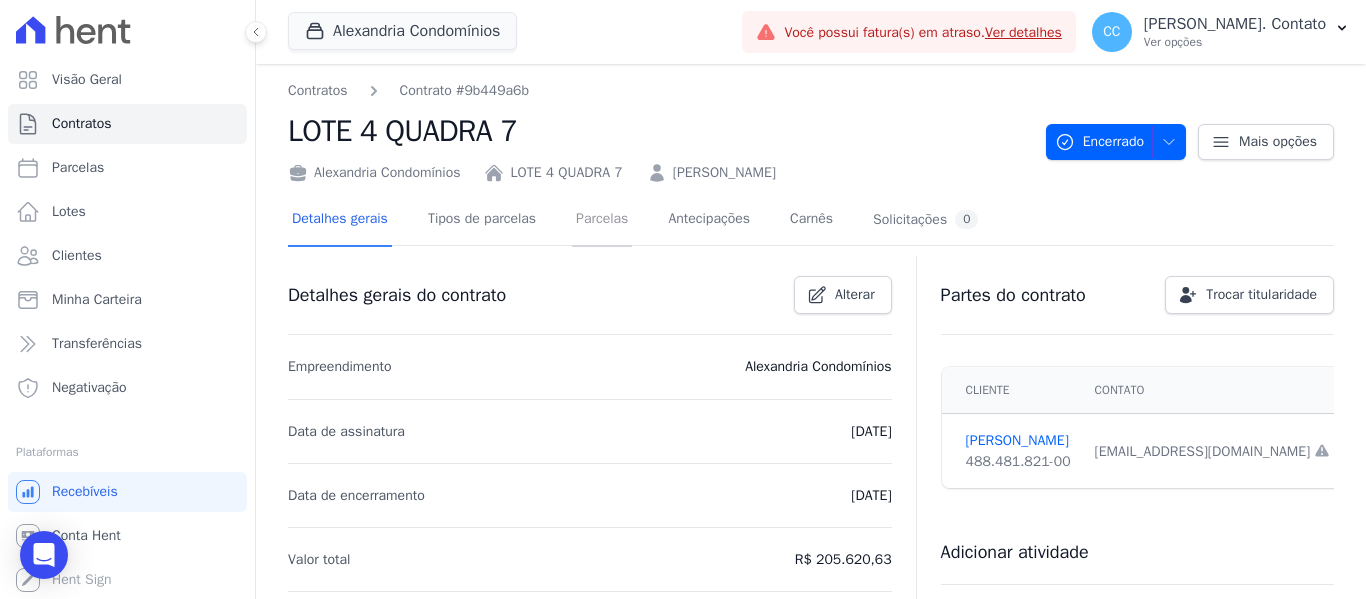 click on "Parcelas" at bounding box center [602, 220] 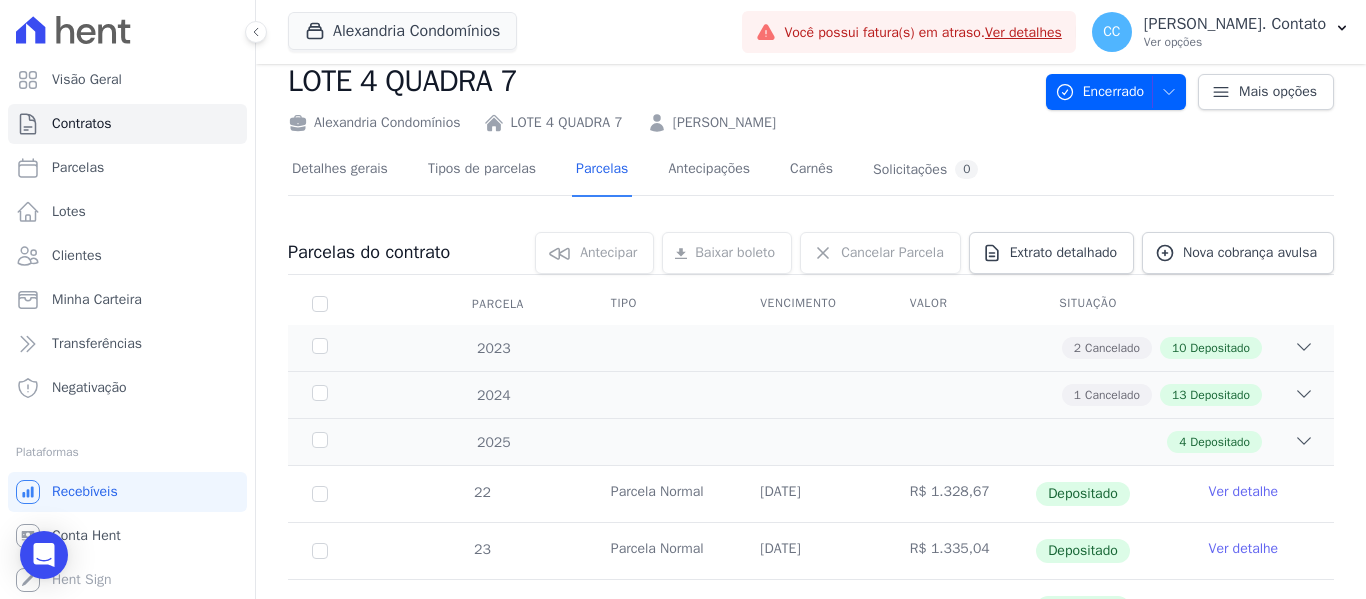 scroll, scrollTop: 0, scrollLeft: 0, axis: both 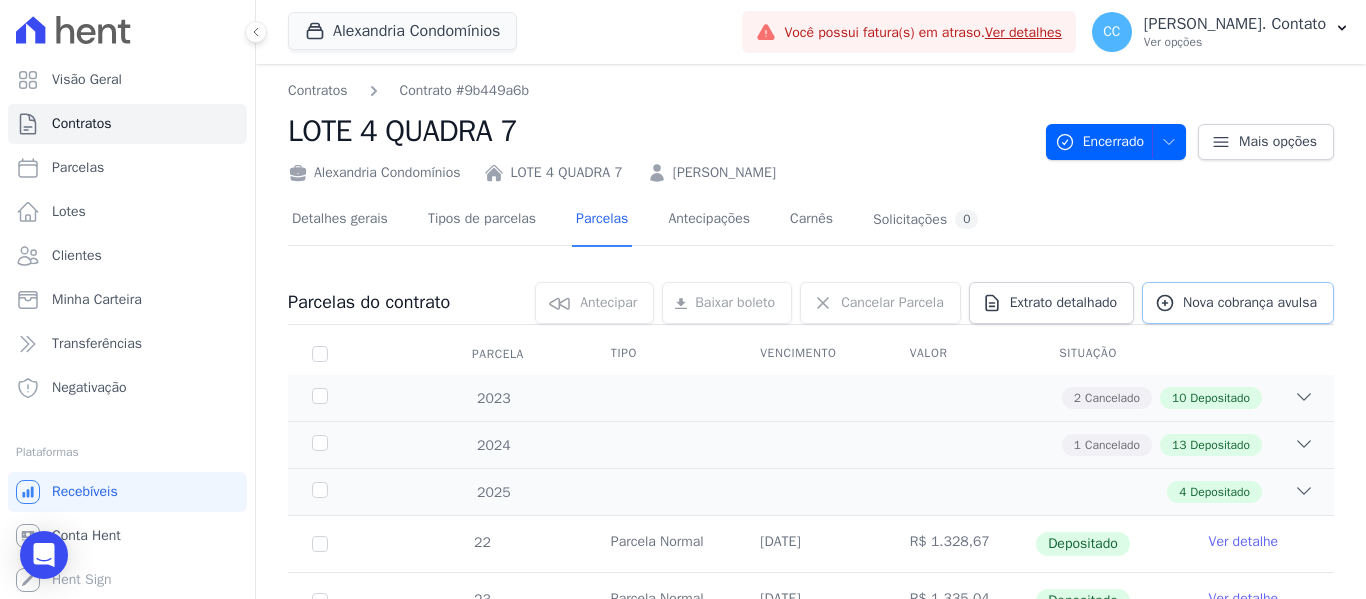 click on "Nova cobrança avulsa" at bounding box center (1250, 303) 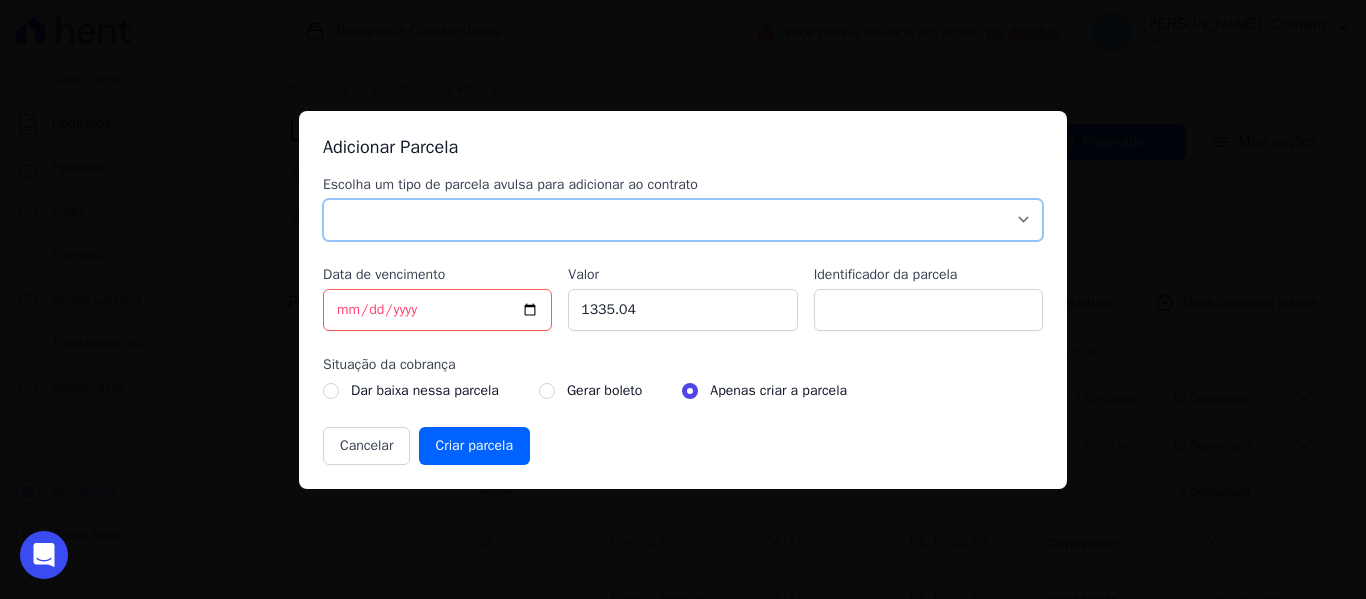 click on "Parcela Normal
Sinal
Caução
Intercalada
Chaves
Pré Chaves
Pós Chaves
Taxas
Quitação
Outros
Parcela do Cliente
Acordo
Financiamento CEF
Comissão
Antecipação" at bounding box center [683, 220] 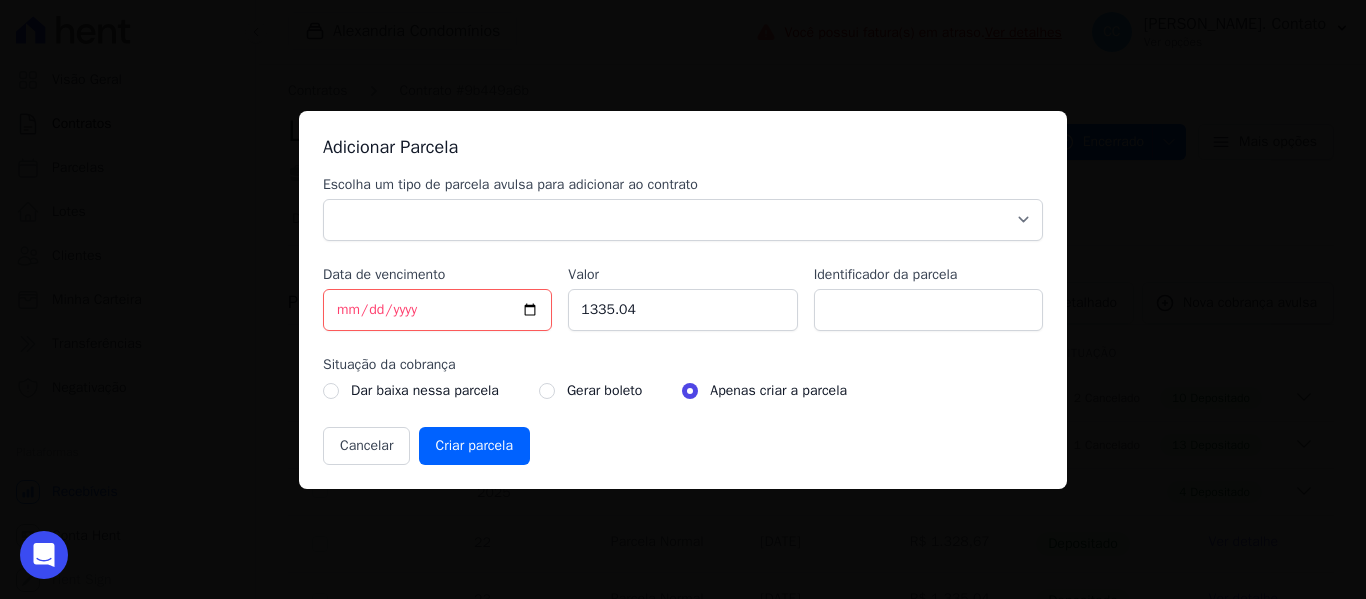 click on "Escolha um tipo de parcela avulsa para adicionar ao contrato" at bounding box center (683, 185) 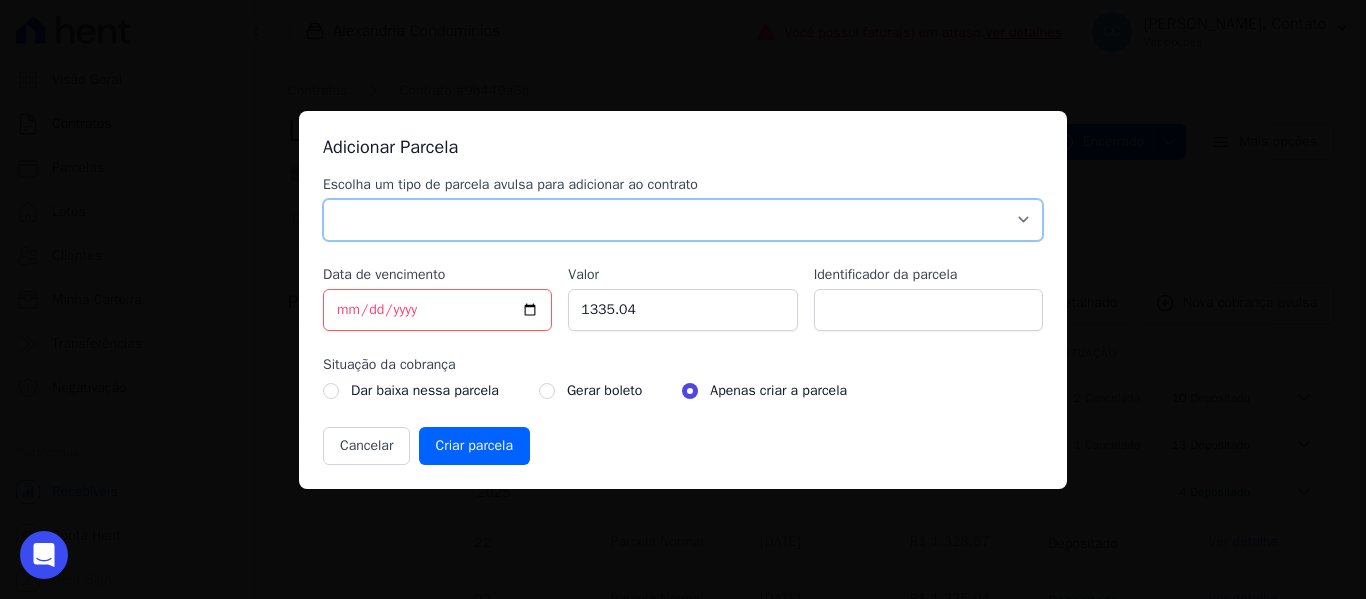click on "Parcela Normal
Sinal
Caução
Intercalada
Chaves
Pré Chaves
Pós Chaves
Taxas
Quitação
Outros
Parcela do Cliente
Acordo
Financiamento CEF
Comissão
Antecipação" at bounding box center (683, 220) 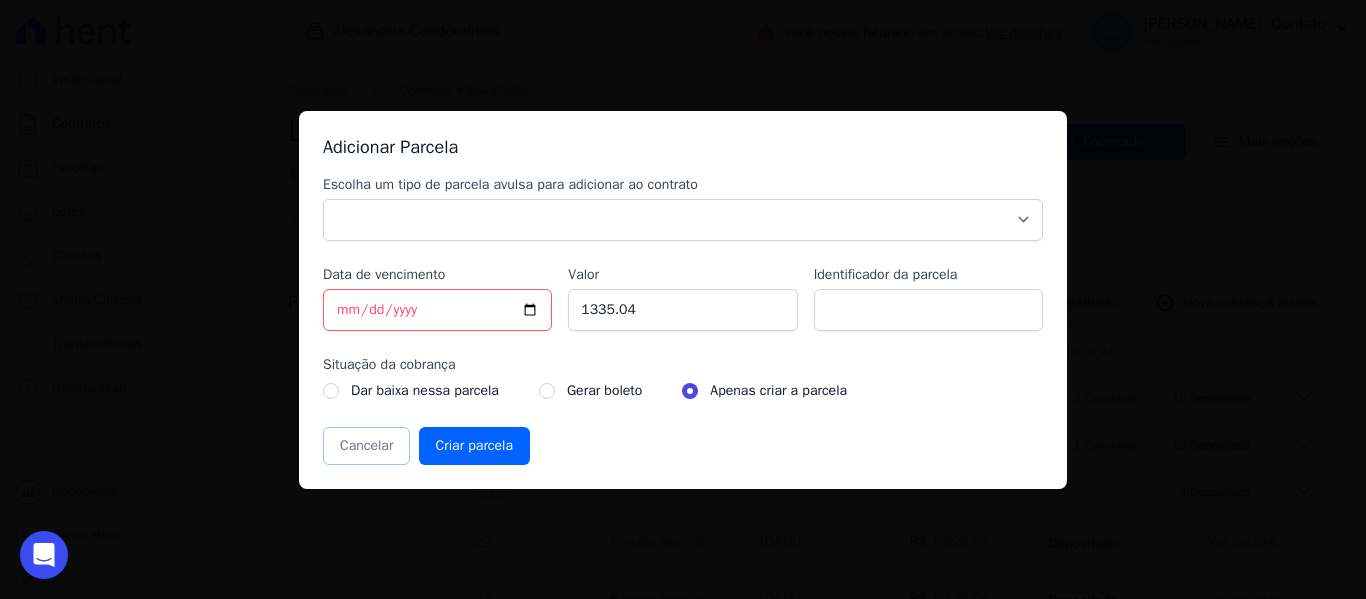 click on "Cancelar" at bounding box center (366, 446) 